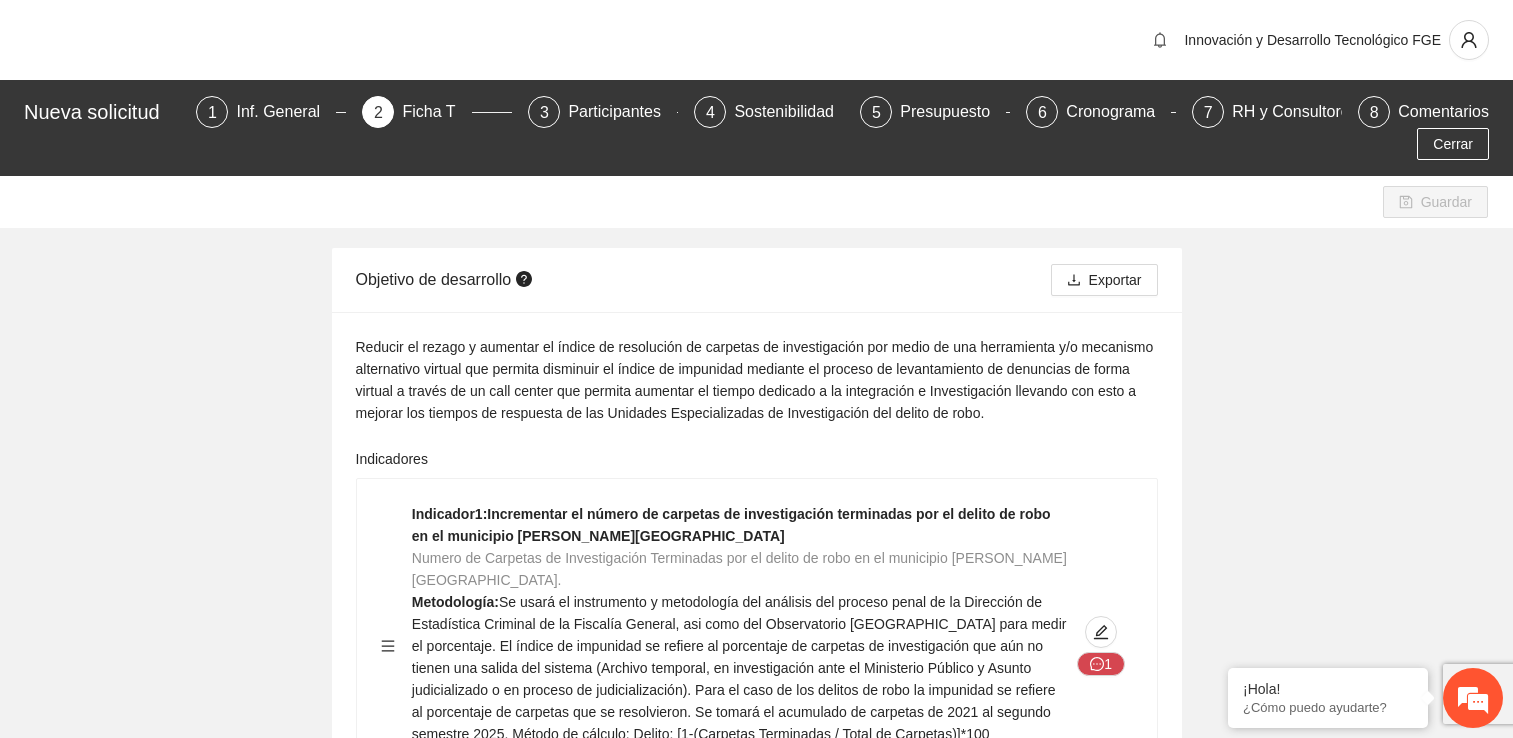 scroll, scrollTop: 194, scrollLeft: 0, axis: vertical 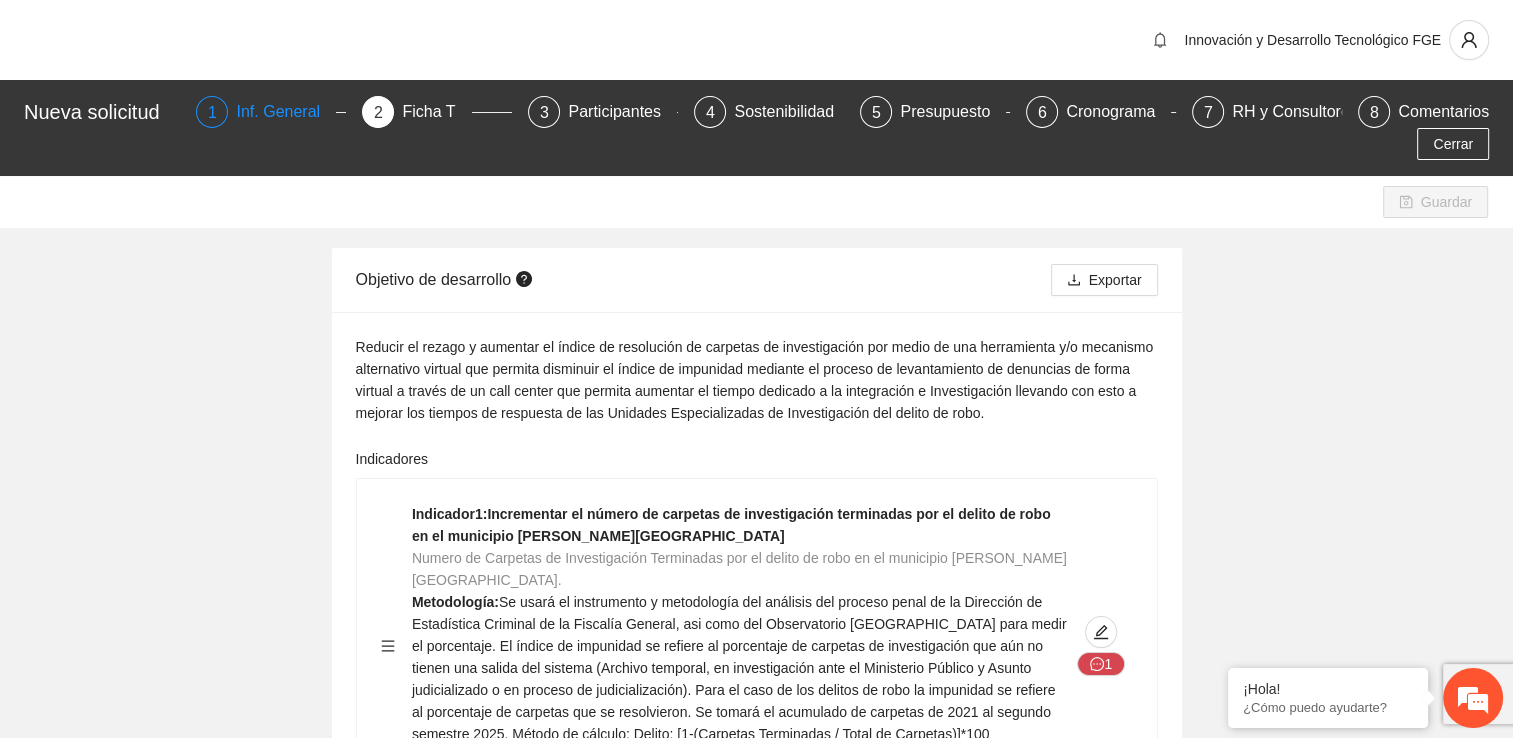 click on "1 Inf. General" at bounding box center [271, 112] 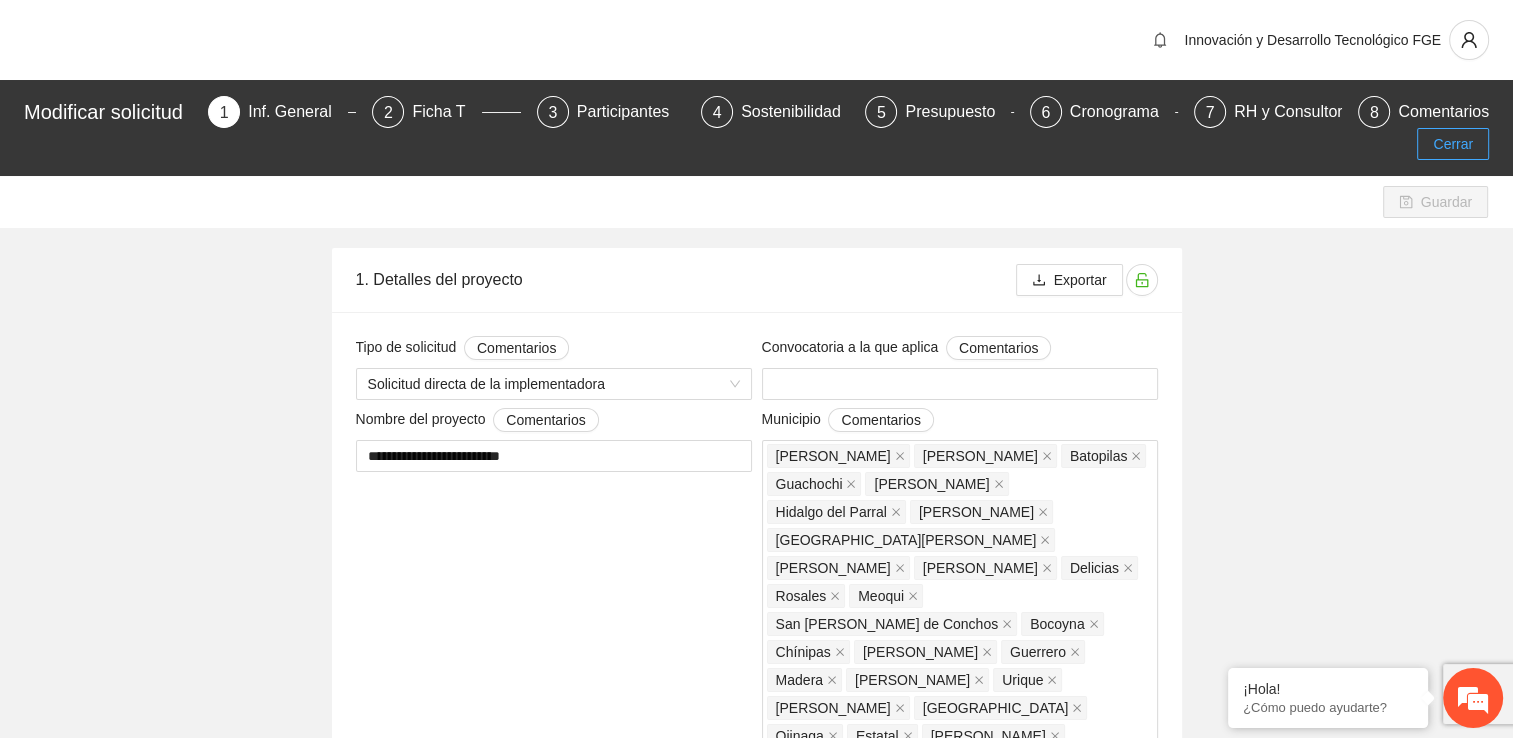 click on "Cerrar" at bounding box center [1453, 144] 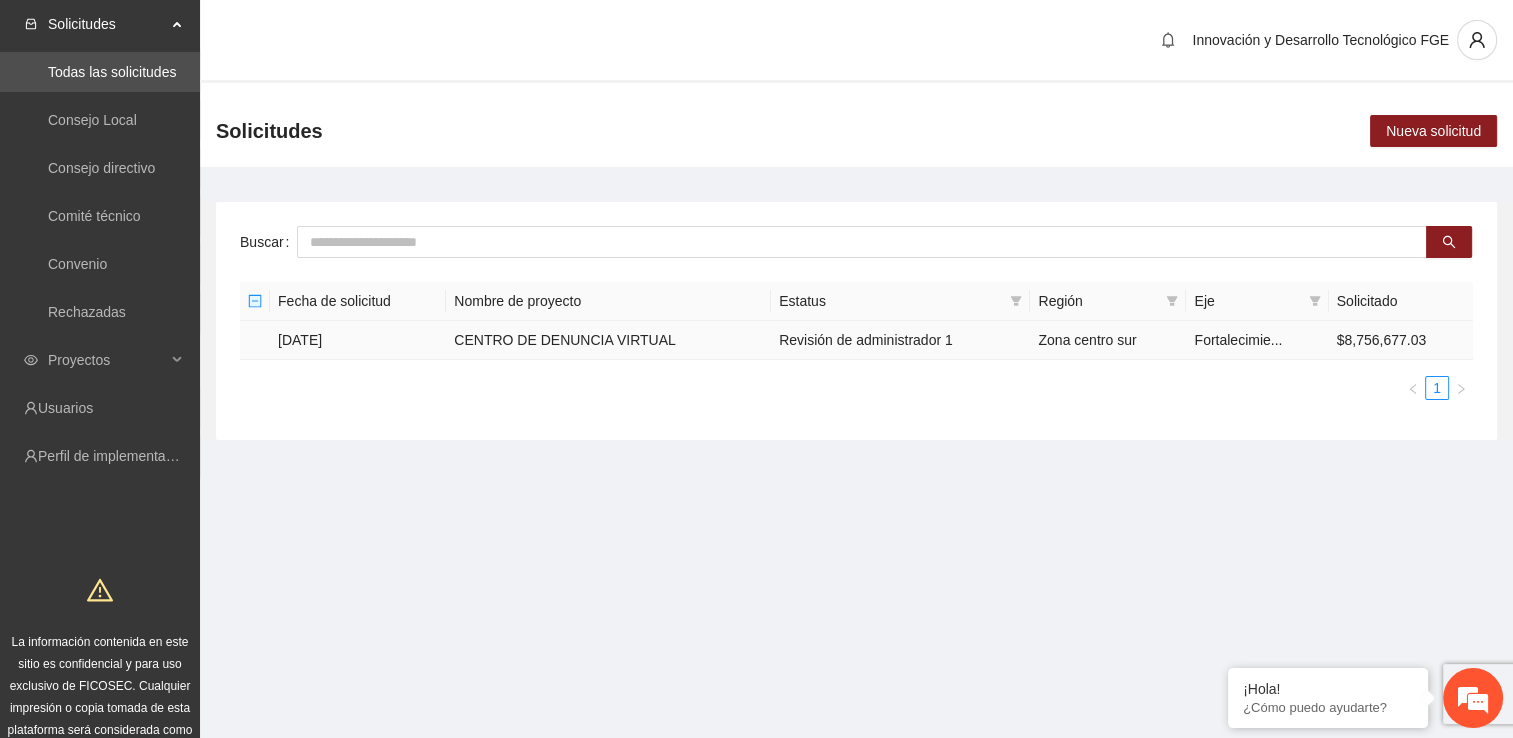 click on "CENTRO DE DENUNCIA VIRTUAL" at bounding box center (608, 340) 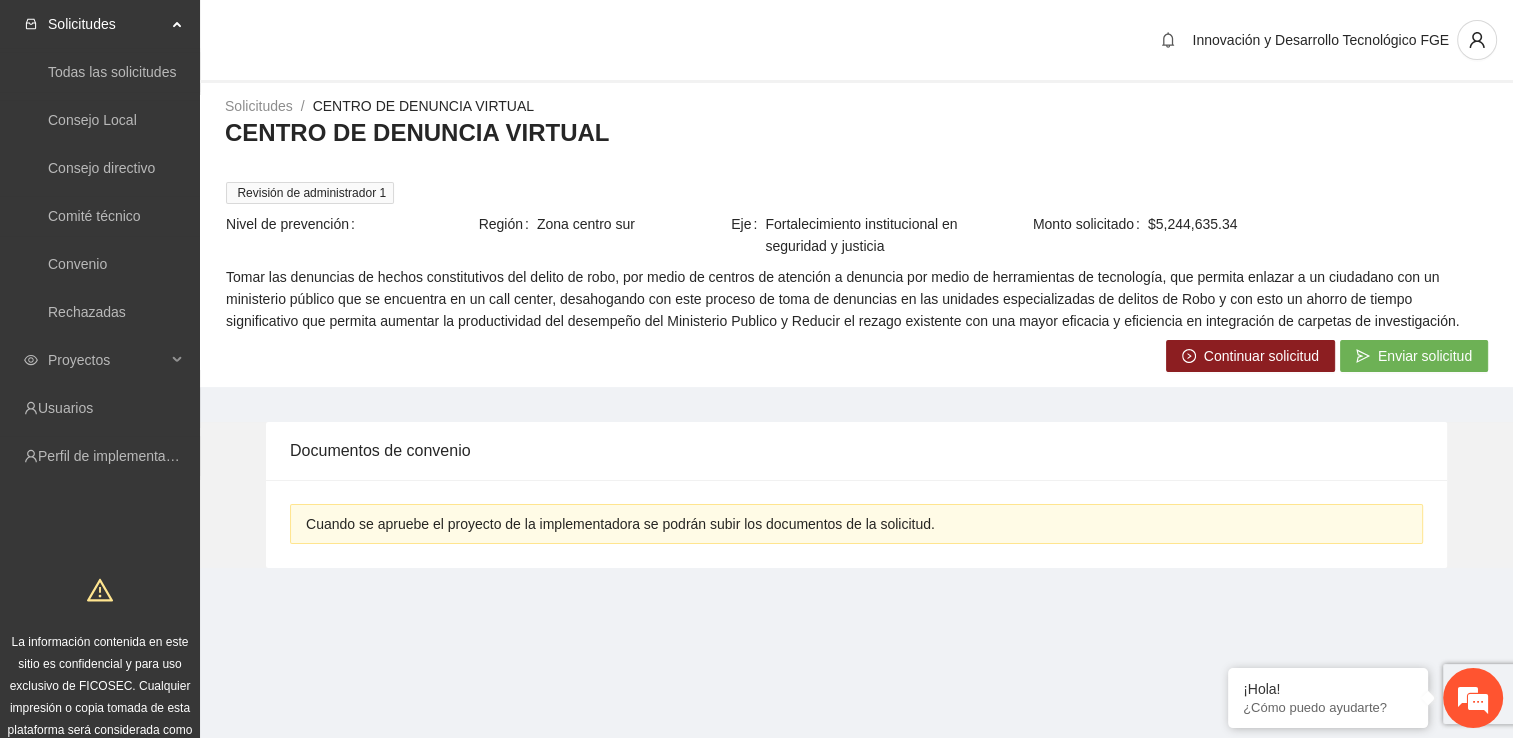 click on "Revisión de administrador 1" at bounding box center [310, 193] 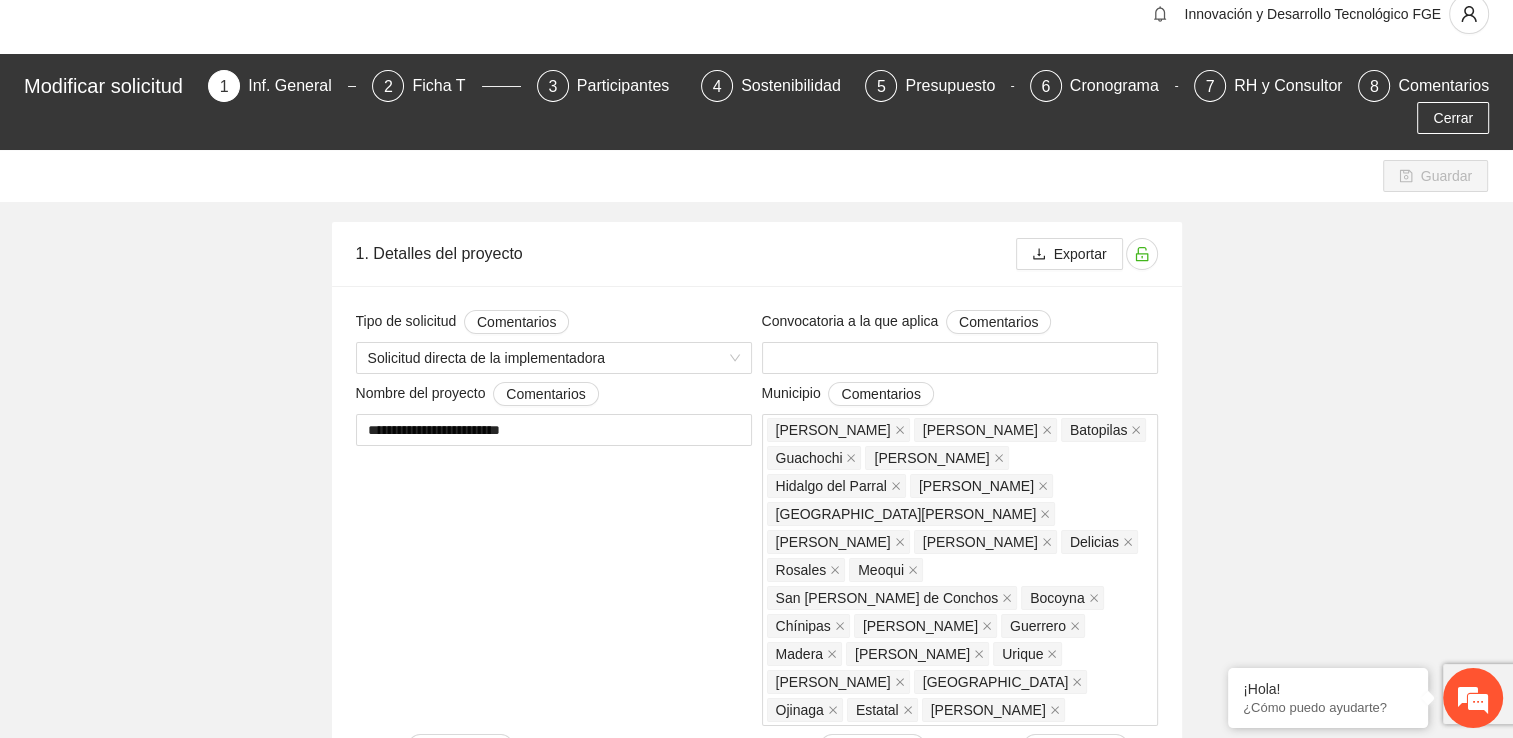scroll, scrollTop: 0, scrollLeft: 0, axis: both 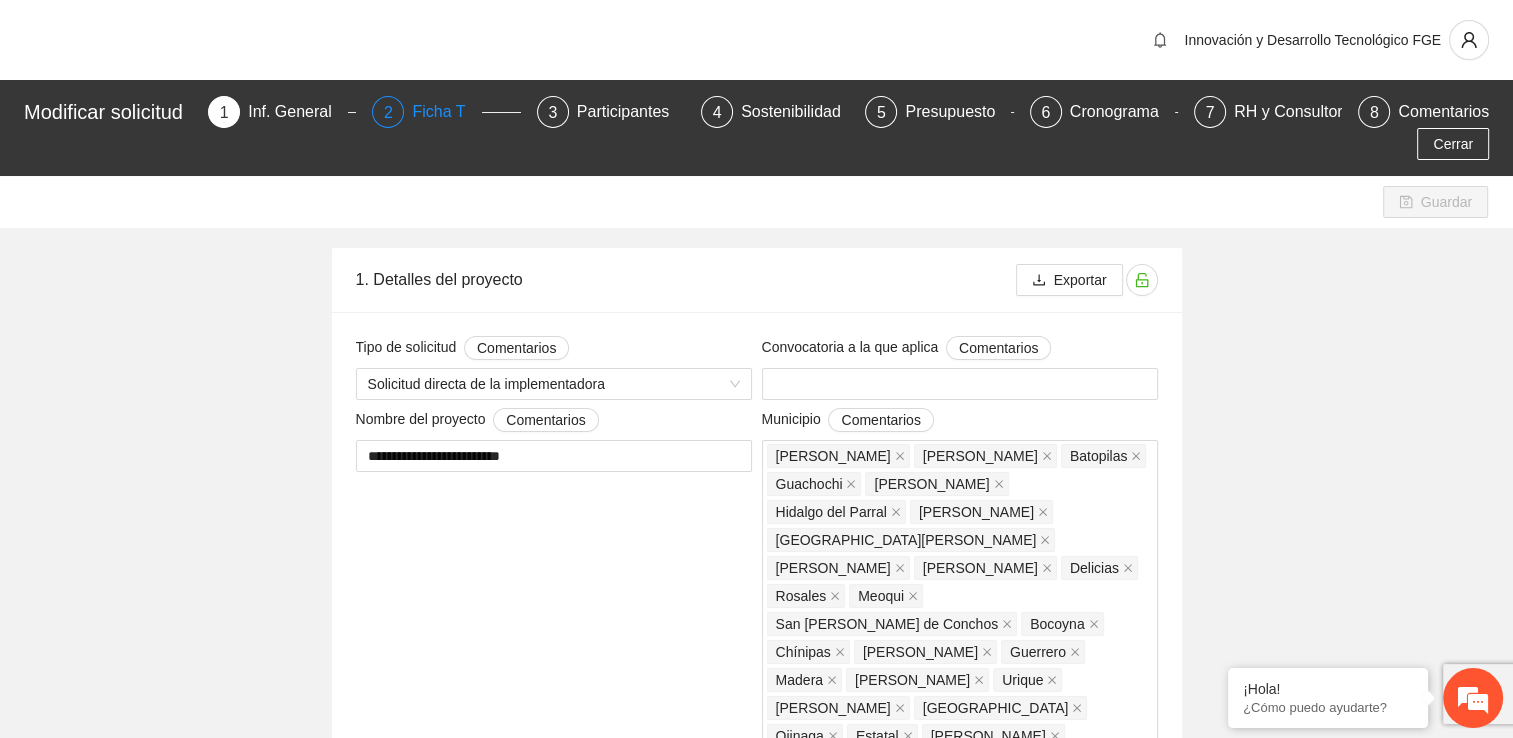 click on "Ficha T" at bounding box center (446, 112) 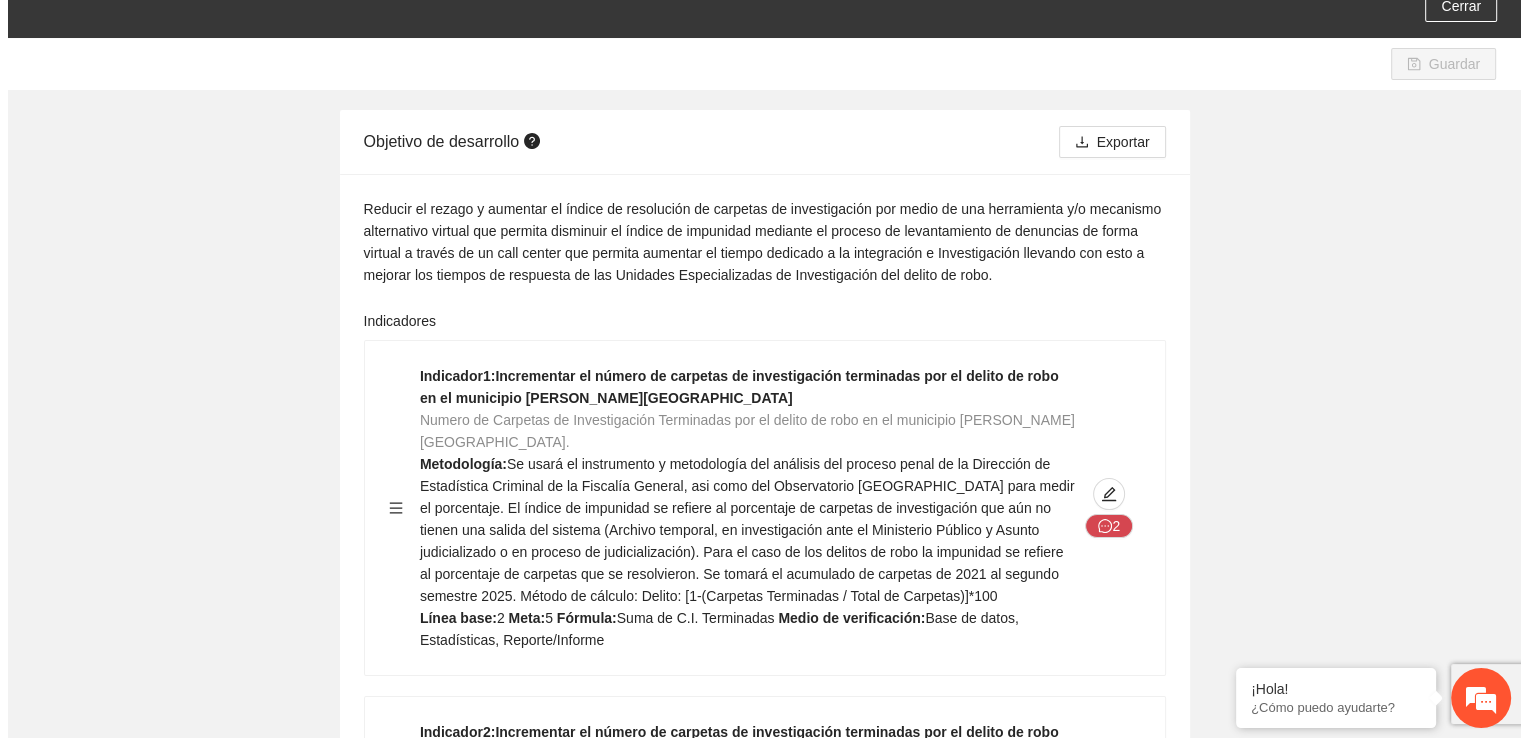 scroll, scrollTop: 400, scrollLeft: 0, axis: vertical 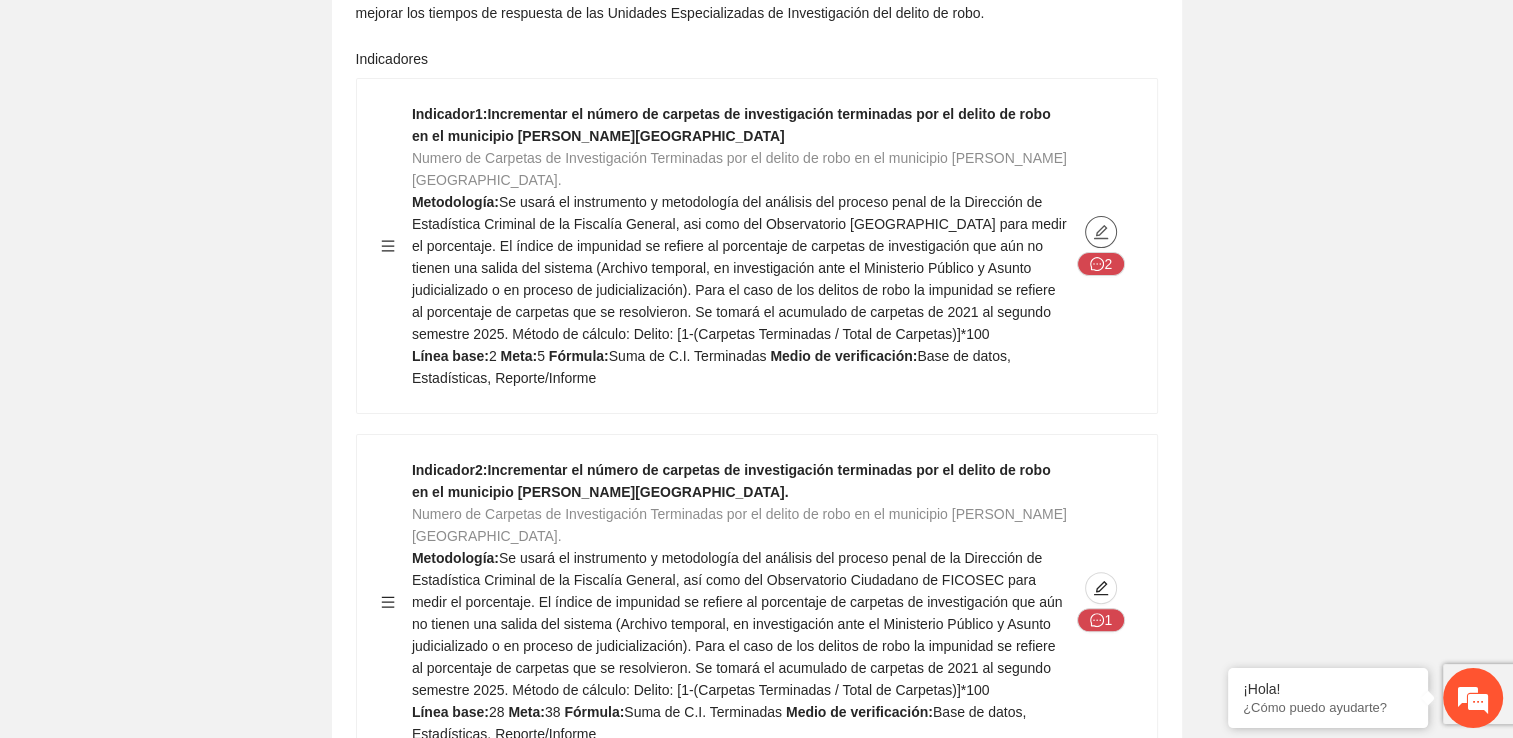 click 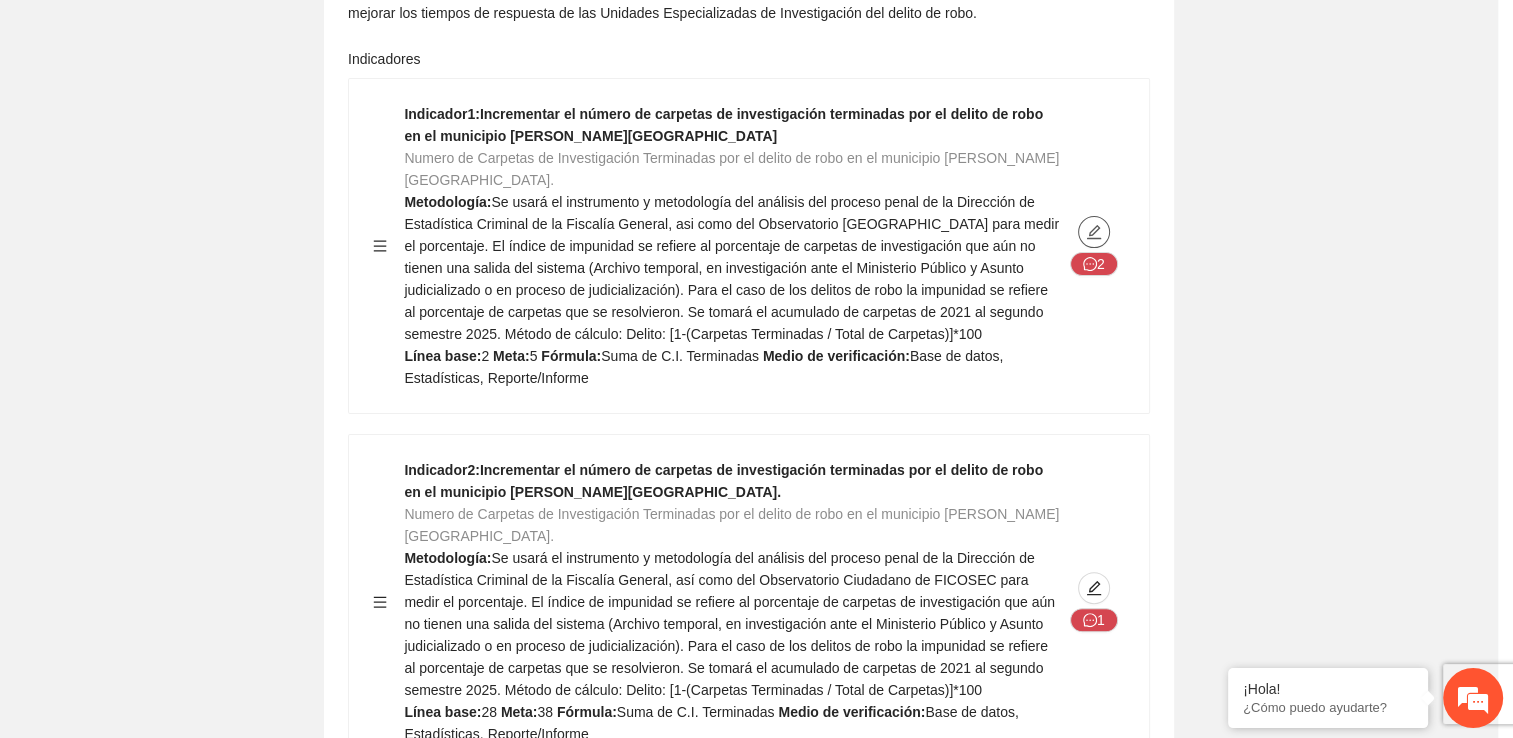 type on "*" 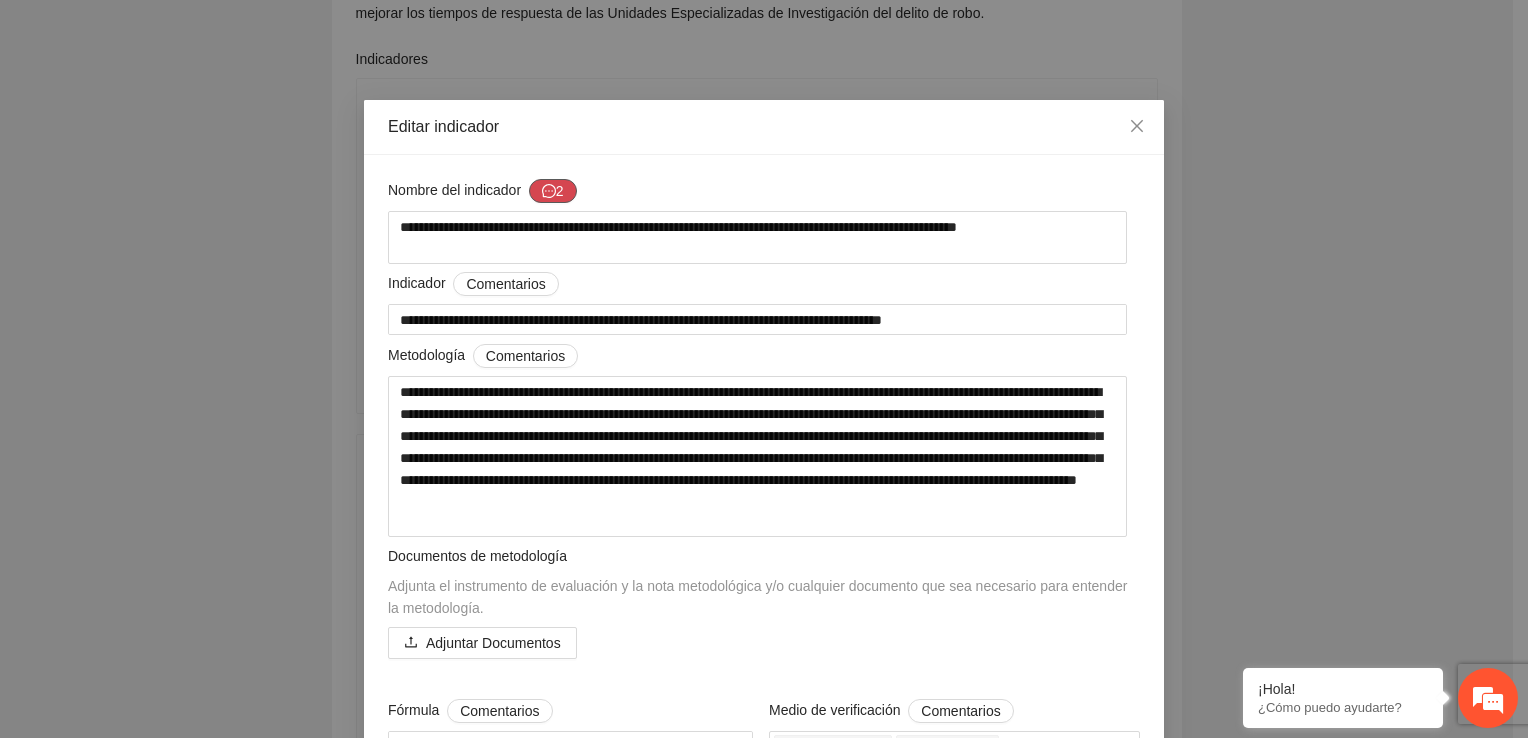 click 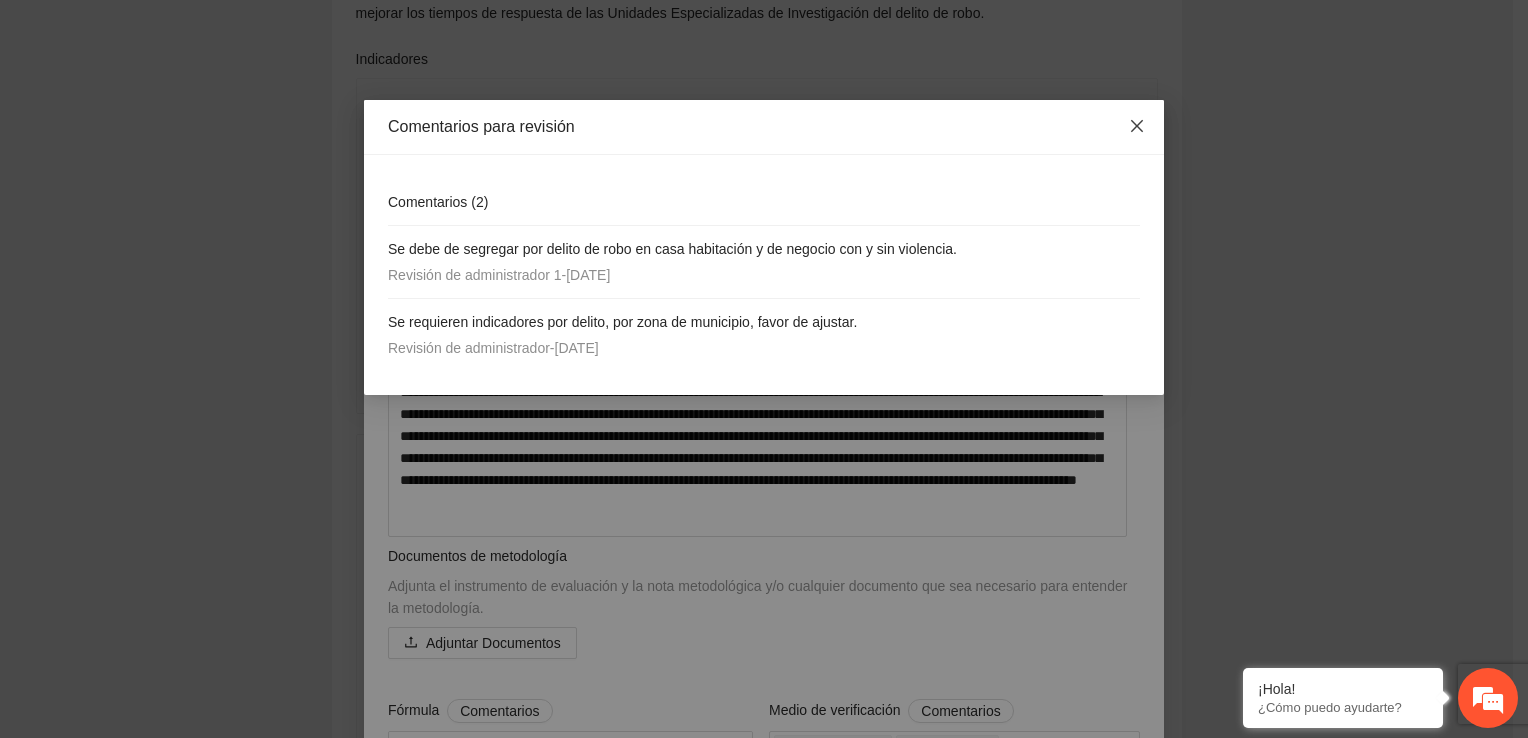 click 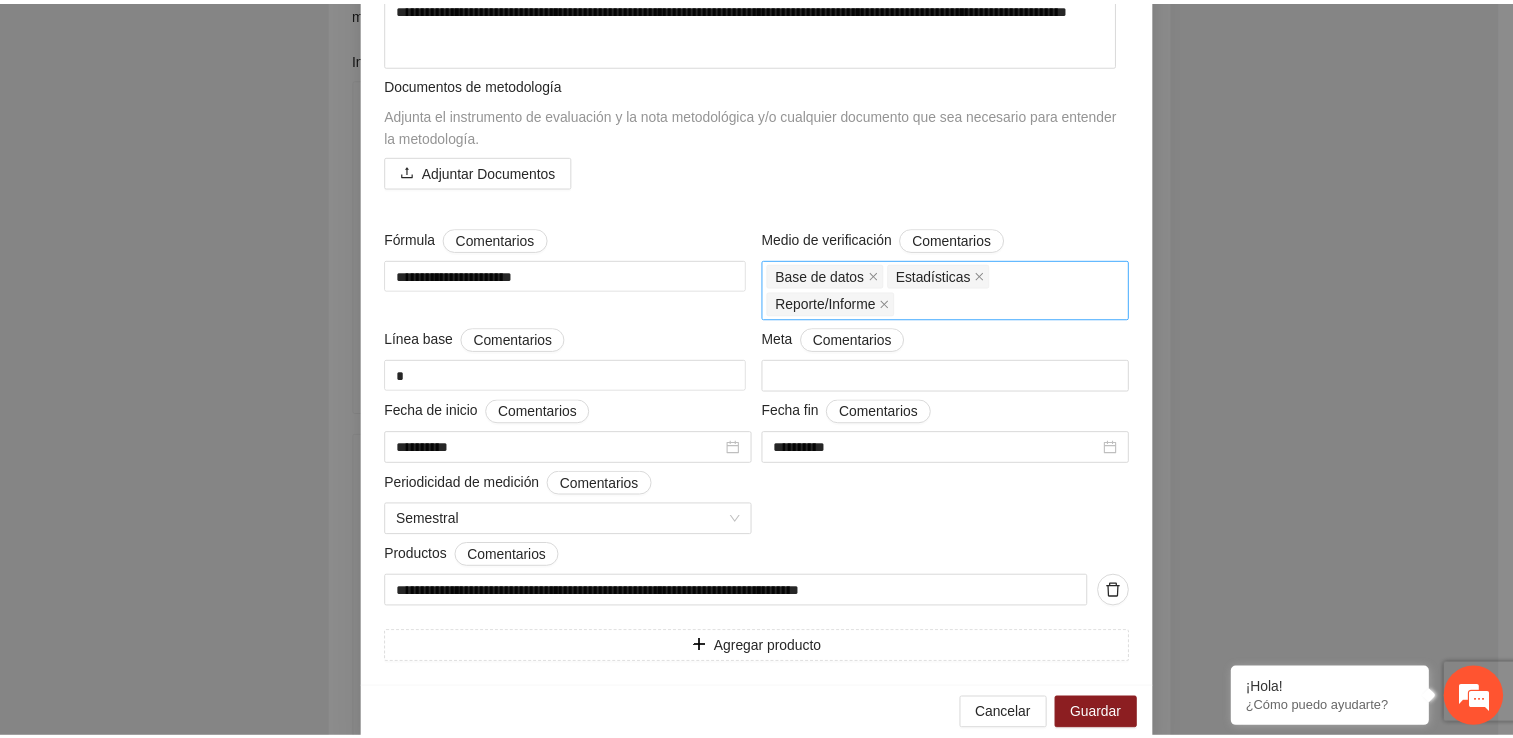 scroll, scrollTop: 0, scrollLeft: 0, axis: both 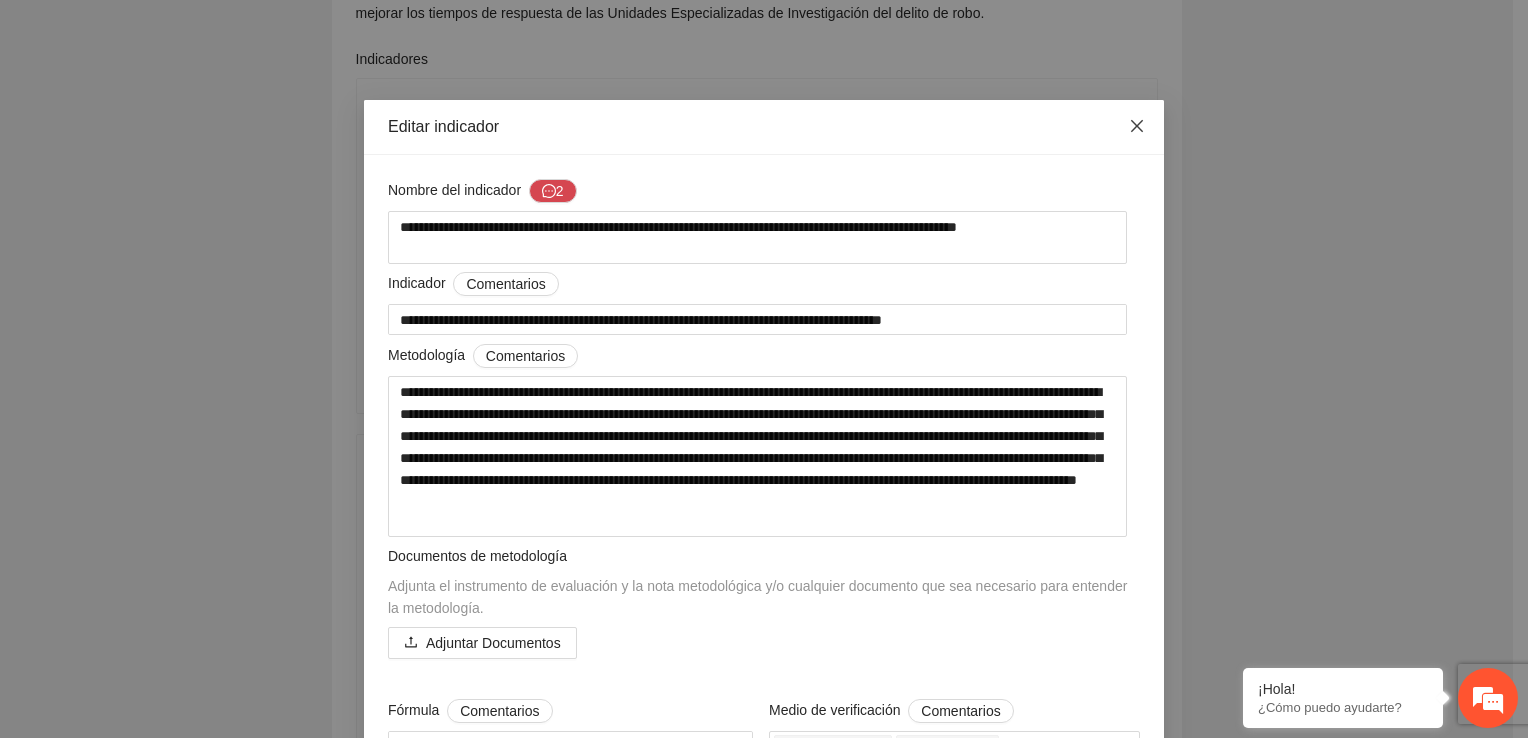 click 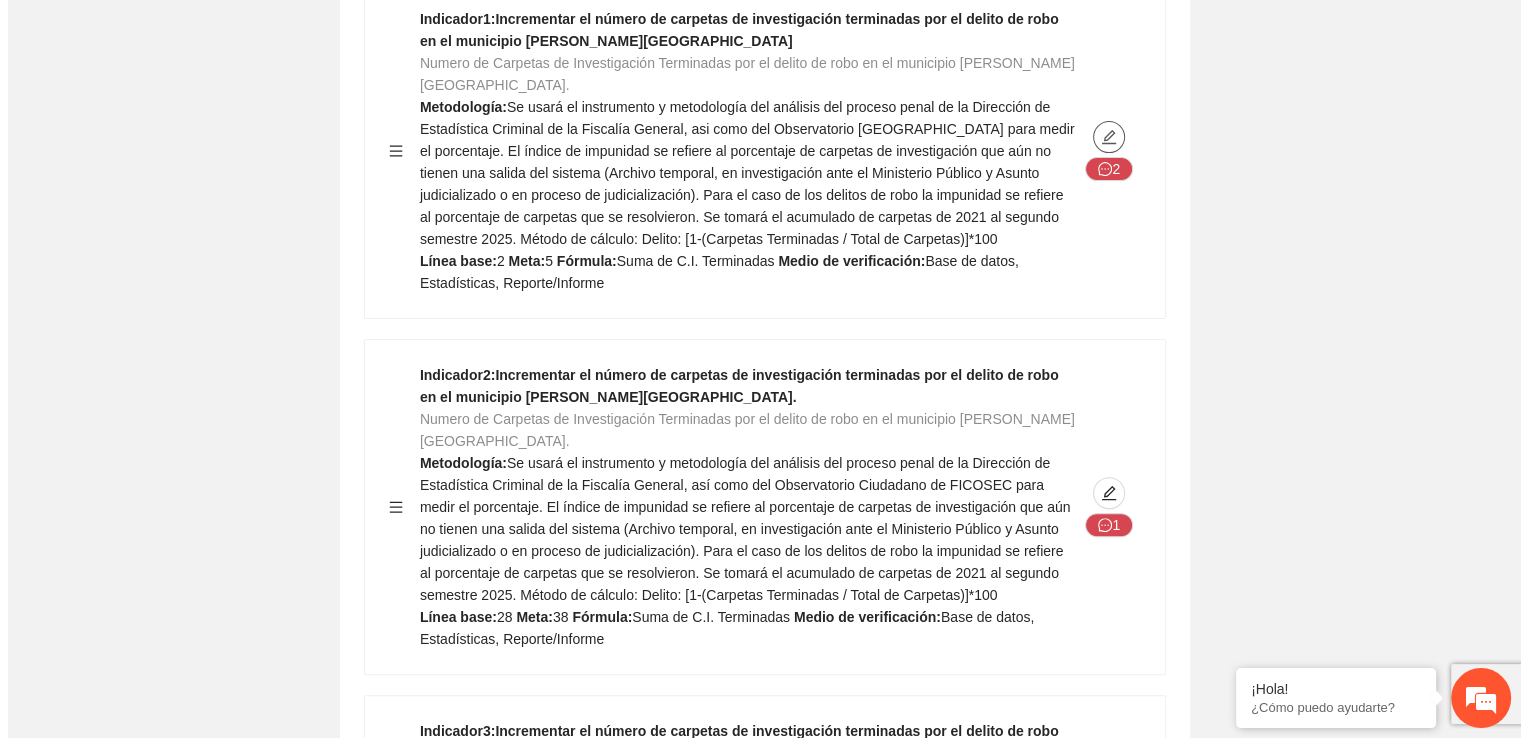scroll, scrollTop: 600, scrollLeft: 0, axis: vertical 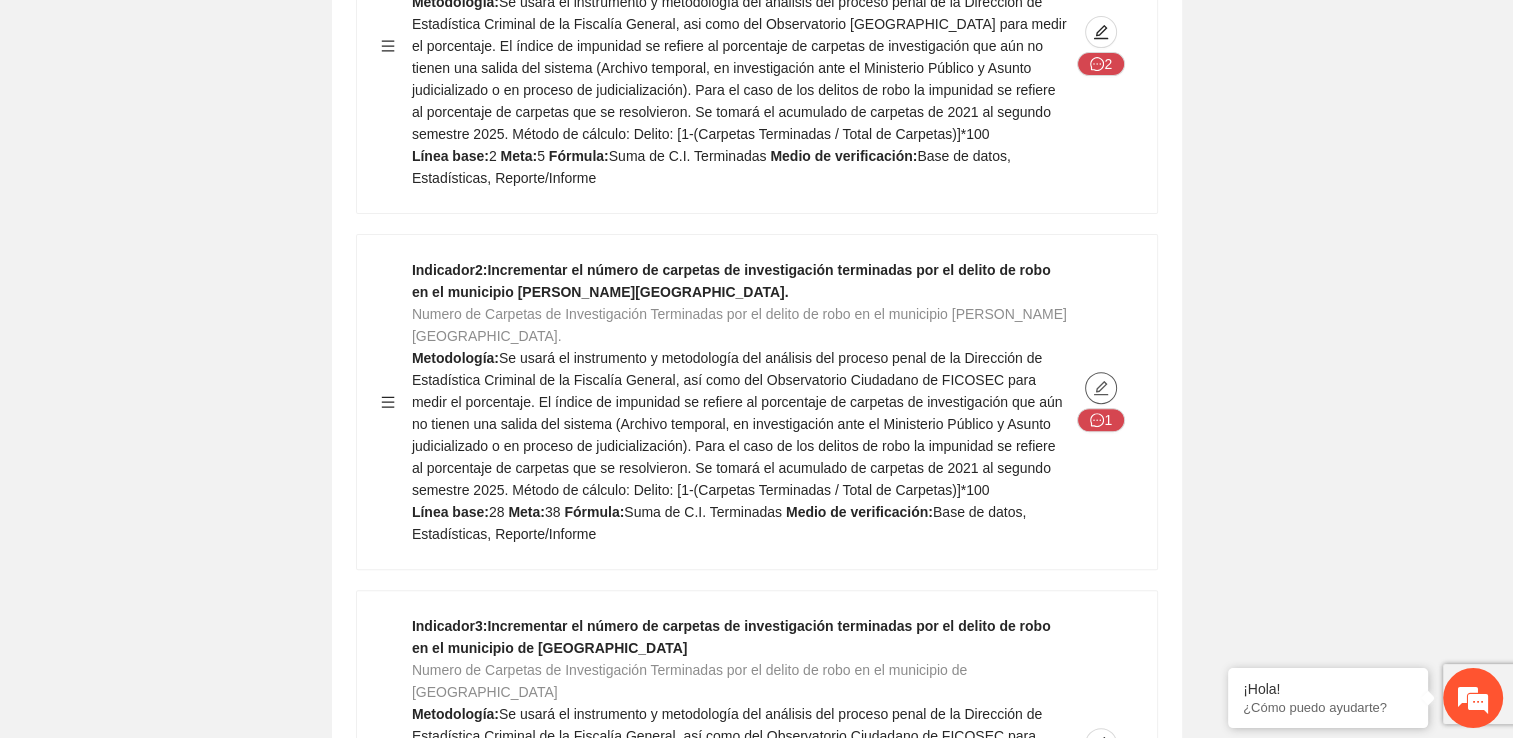 click 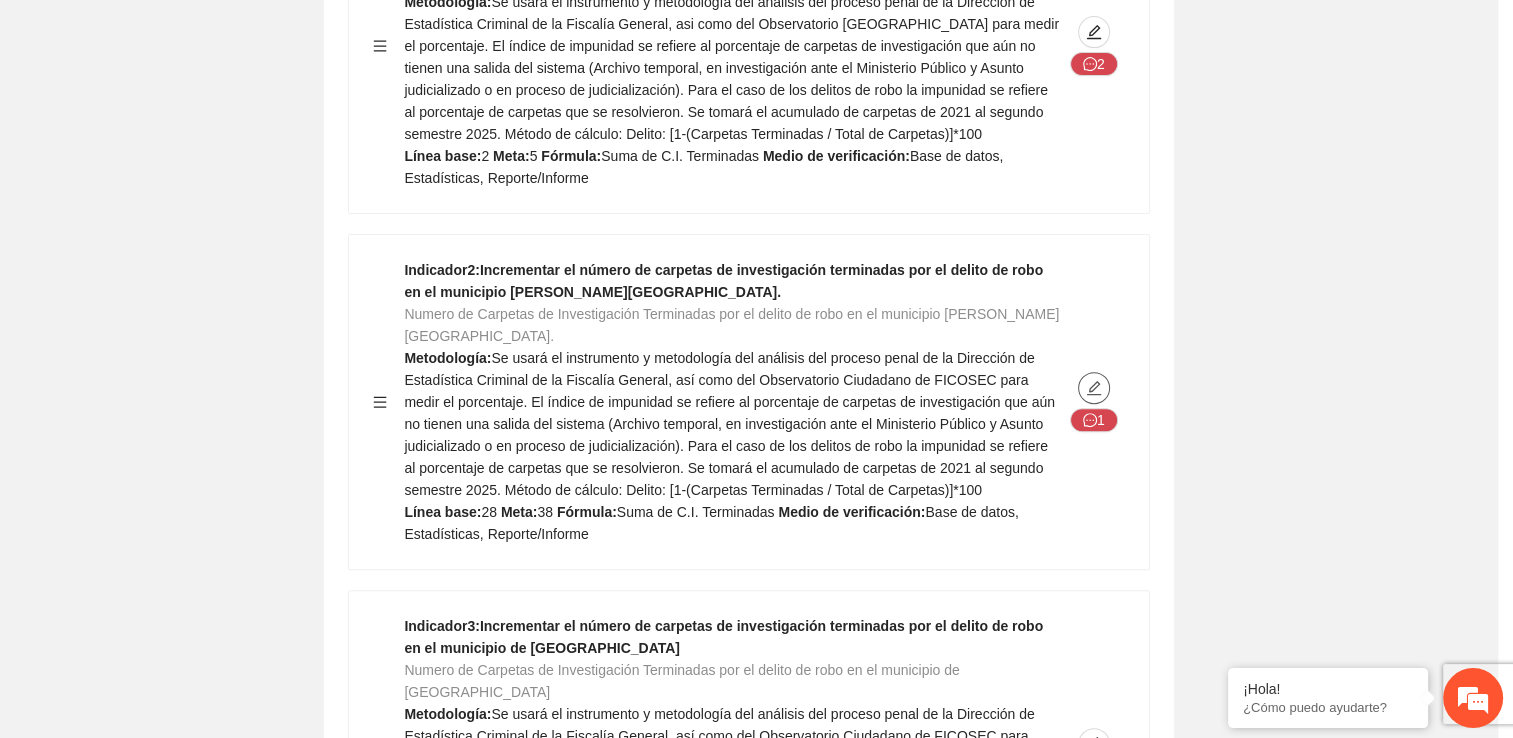 type on "**" 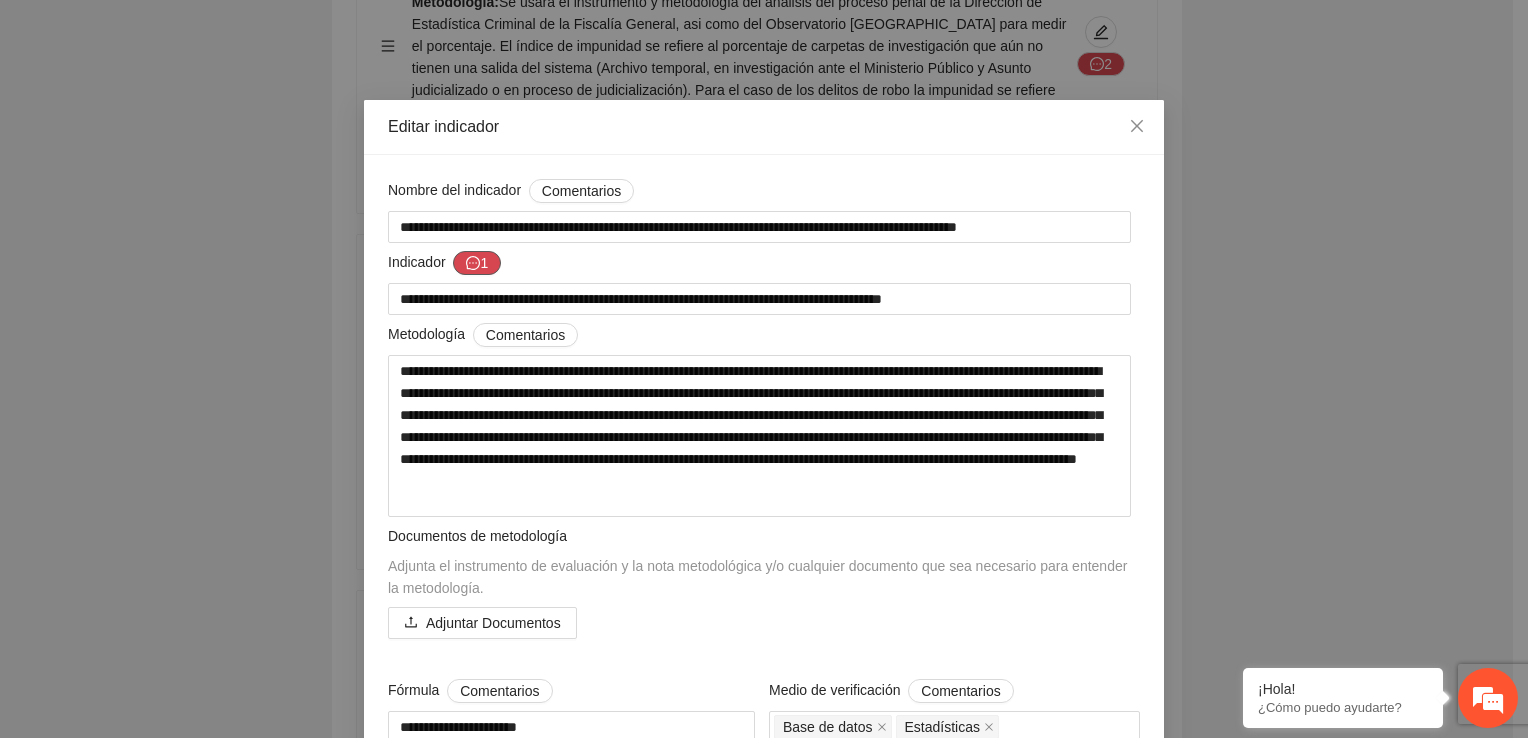click 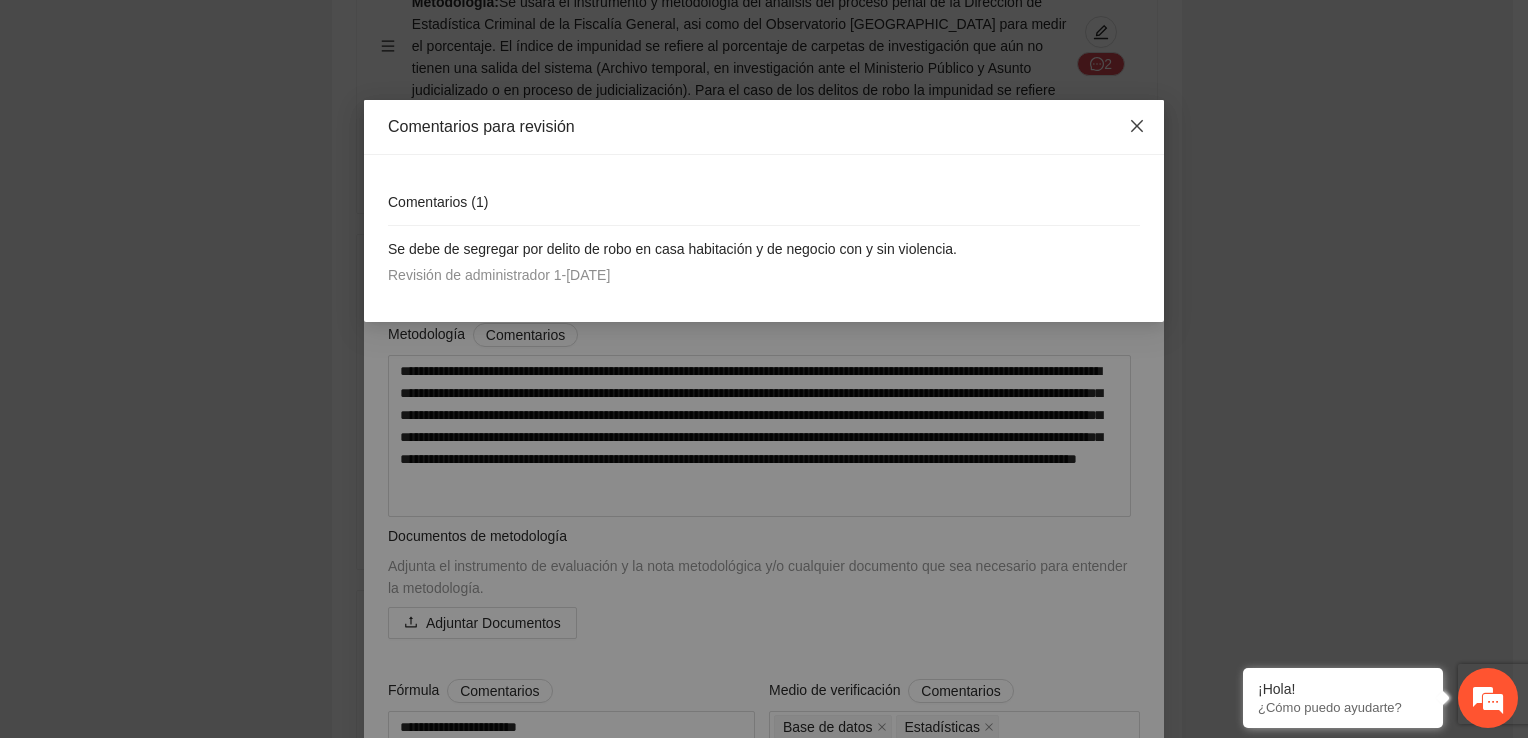 click 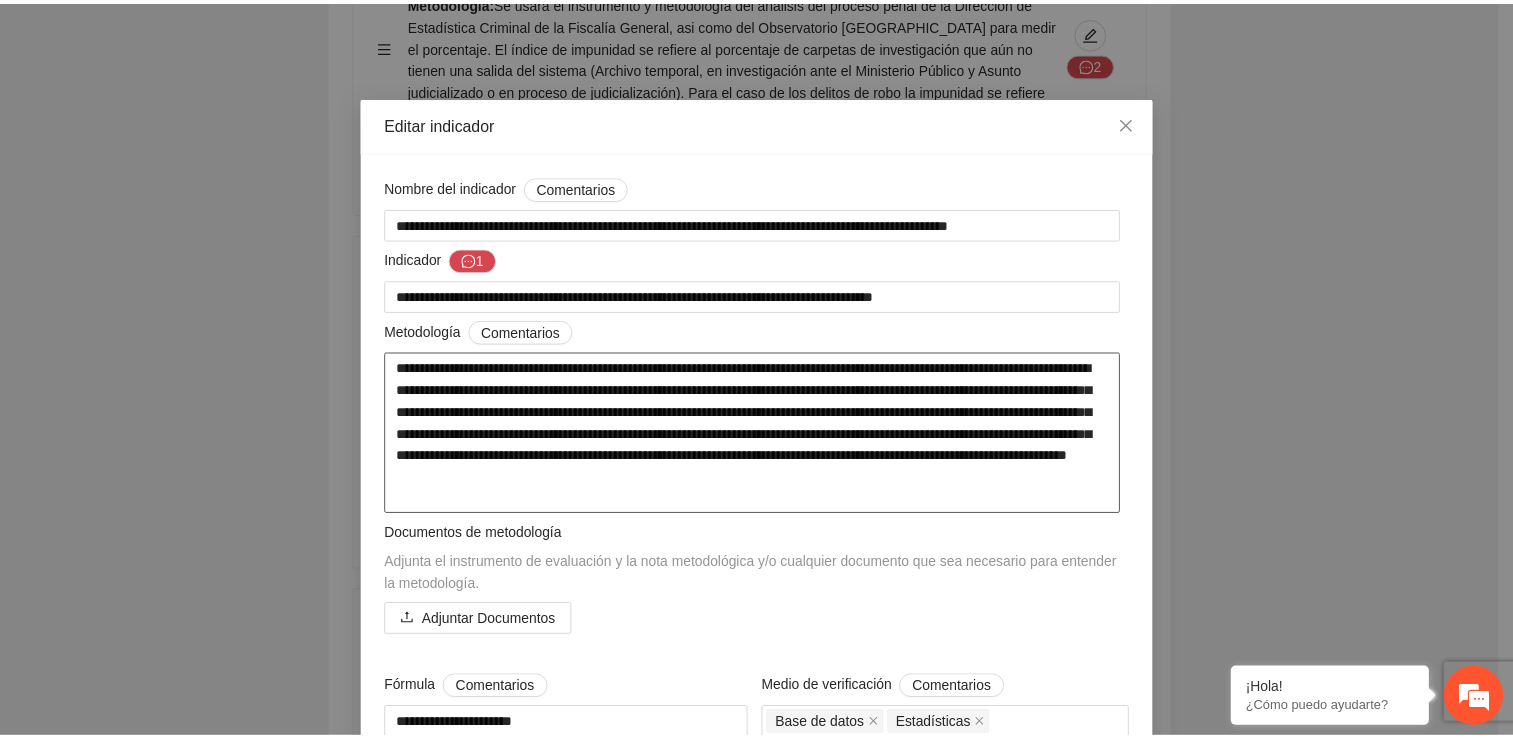 scroll, scrollTop: 0, scrollLeft: 0, axis: both 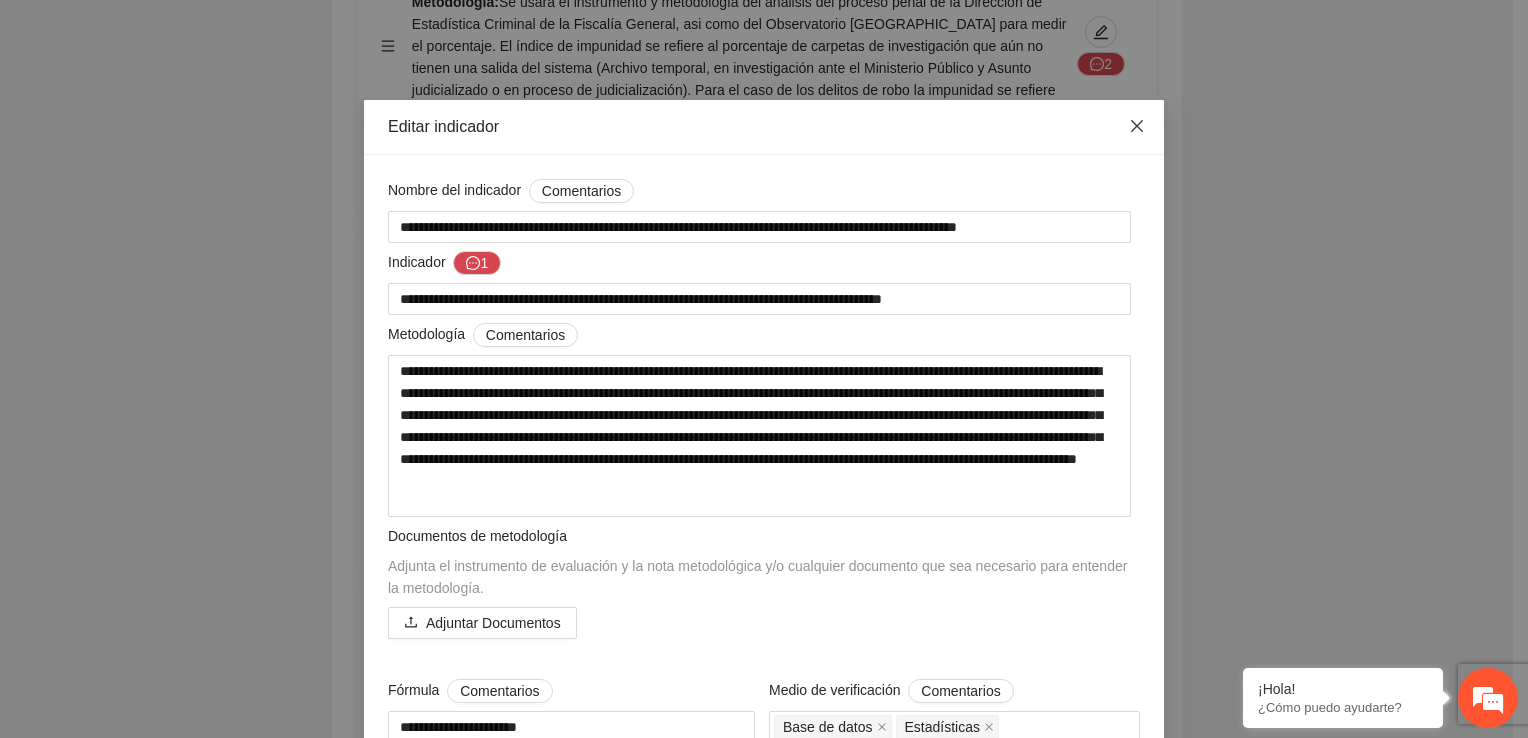 click at bounding box center [1137, 127] 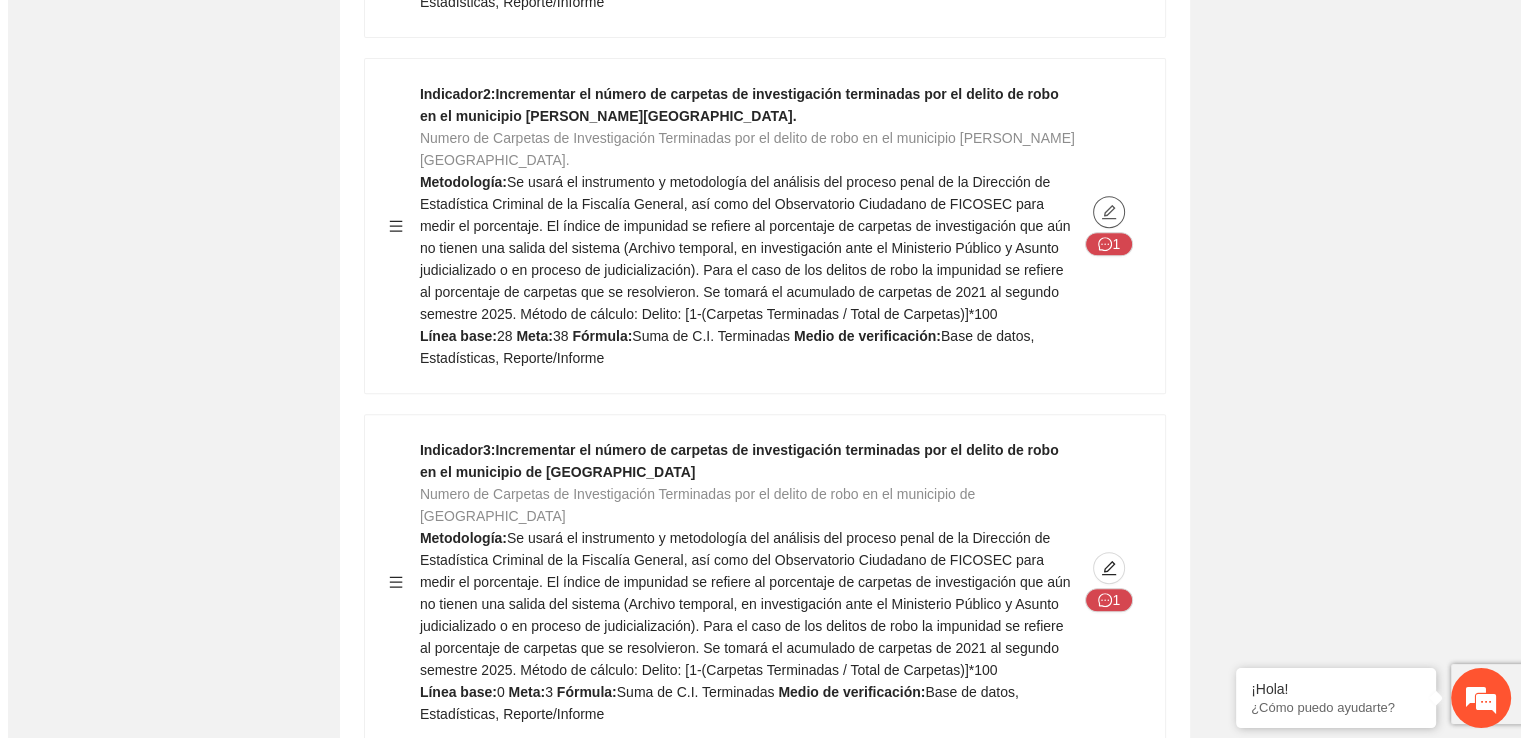 scroll, scrollTop: 1000, scrollLeft: 0, axis: vertical 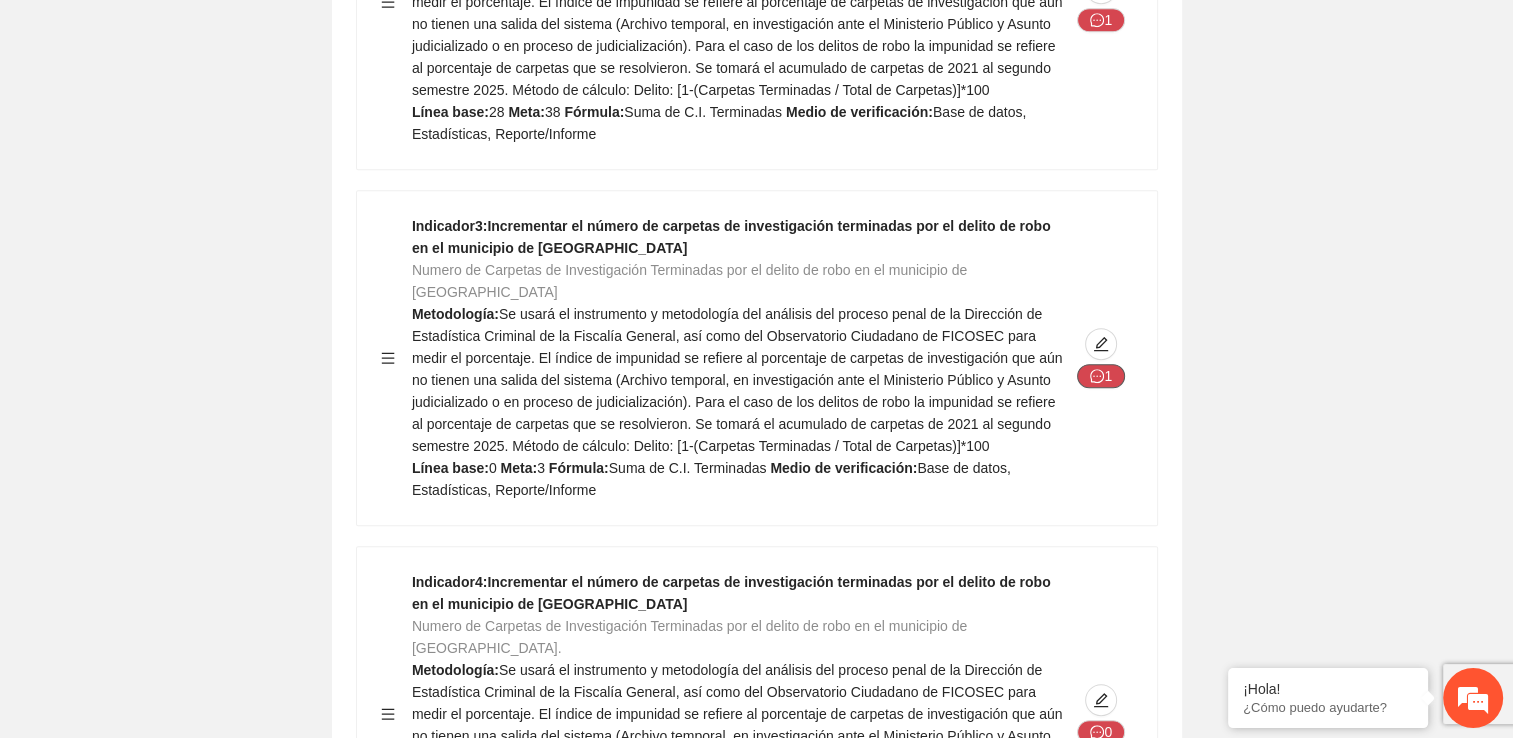 click 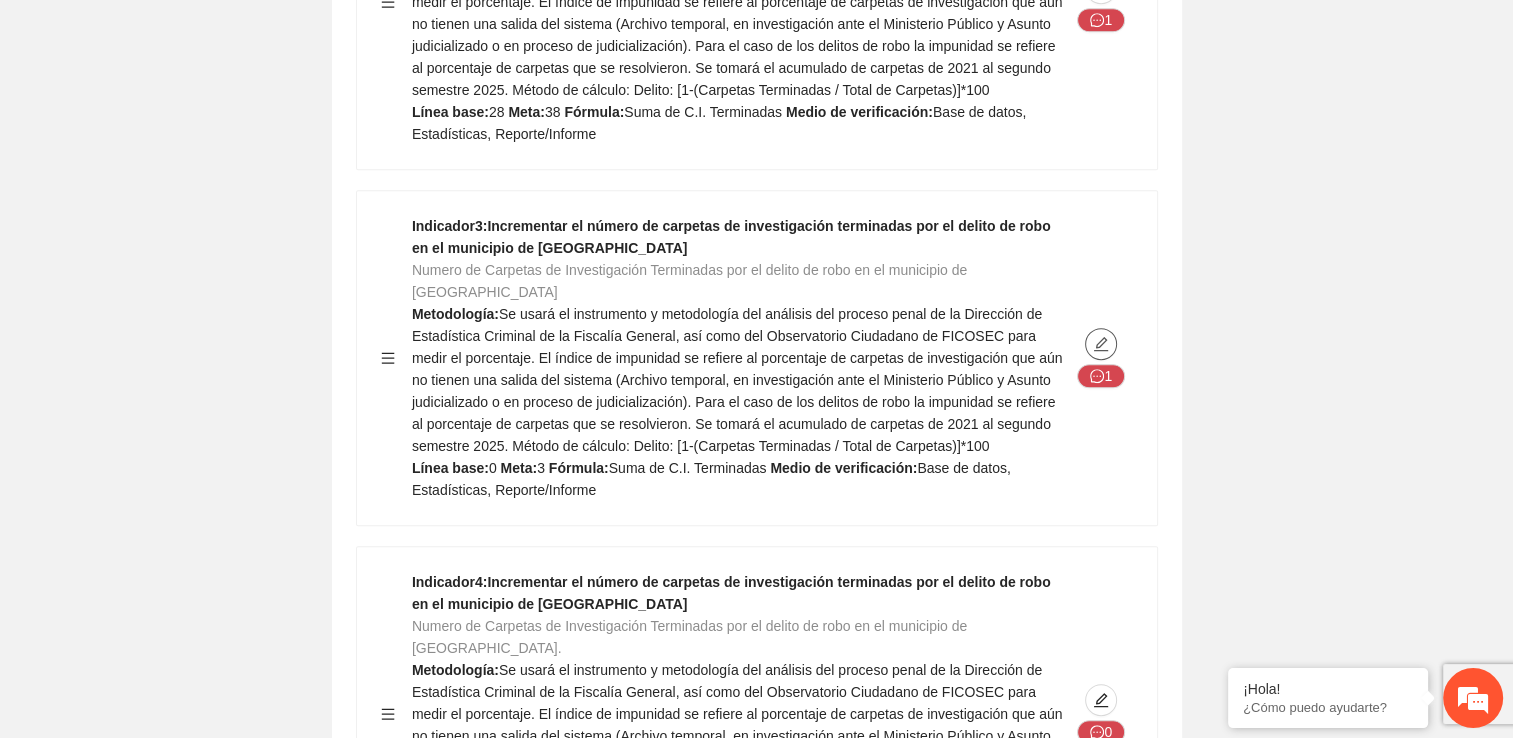 click 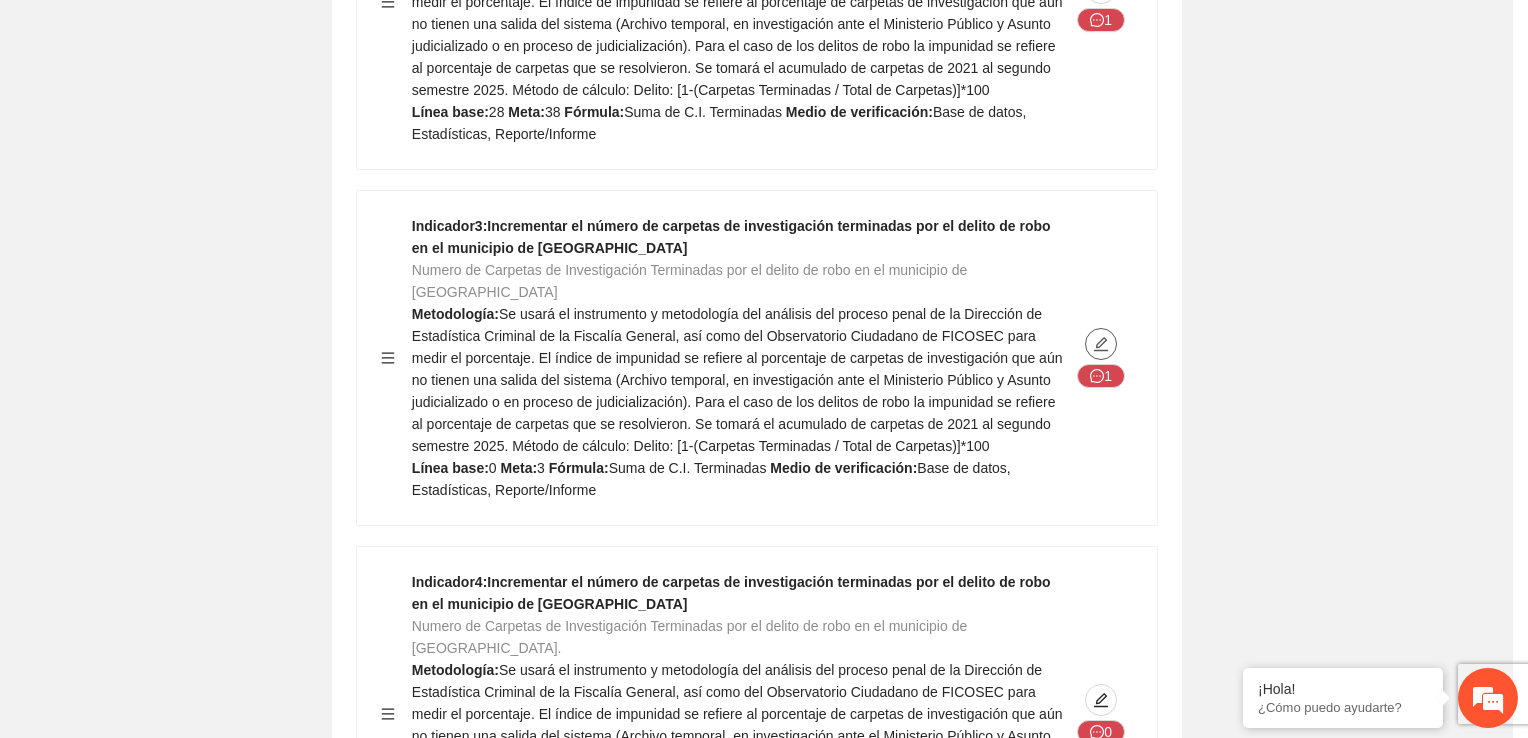 type on "*" 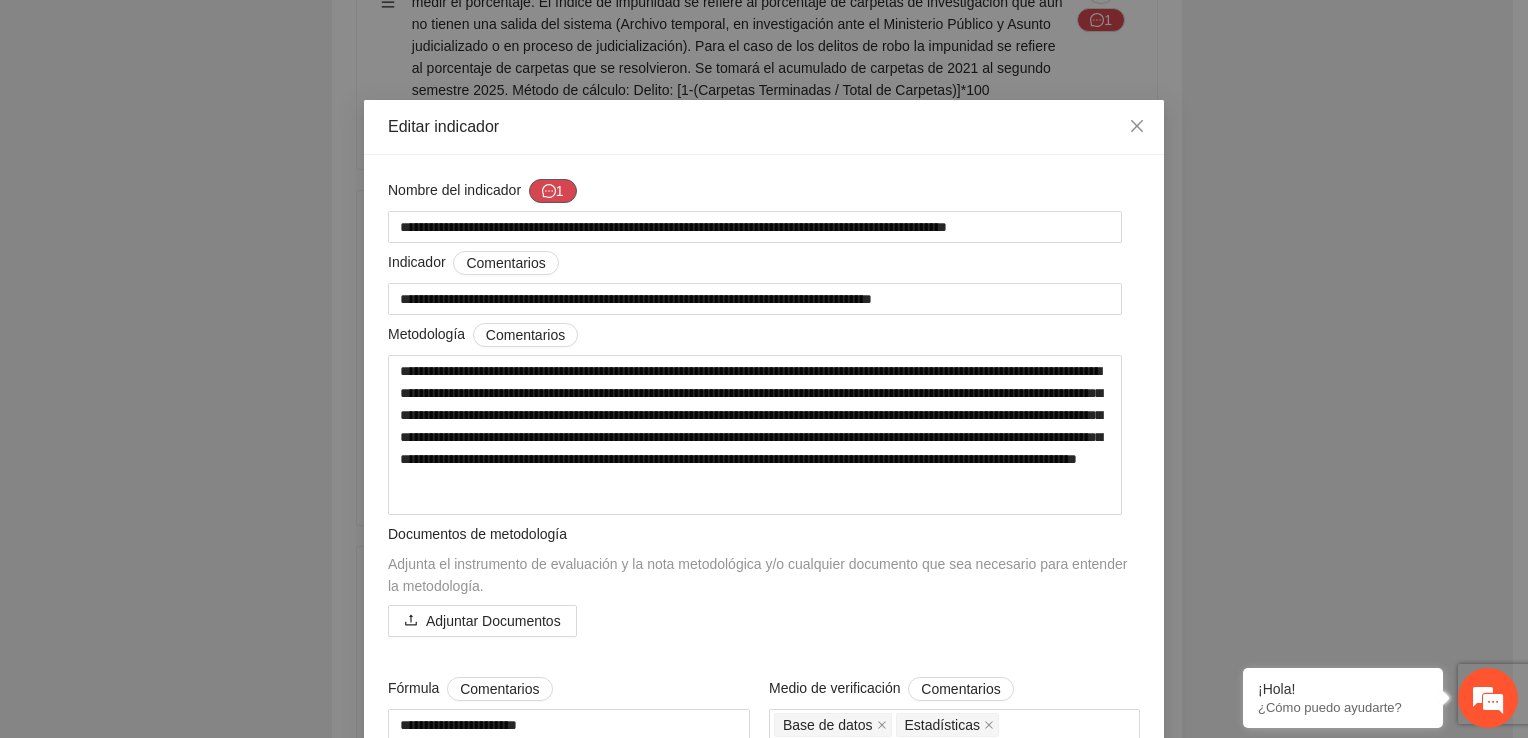 click on "1" at bounding box center (553, 191) 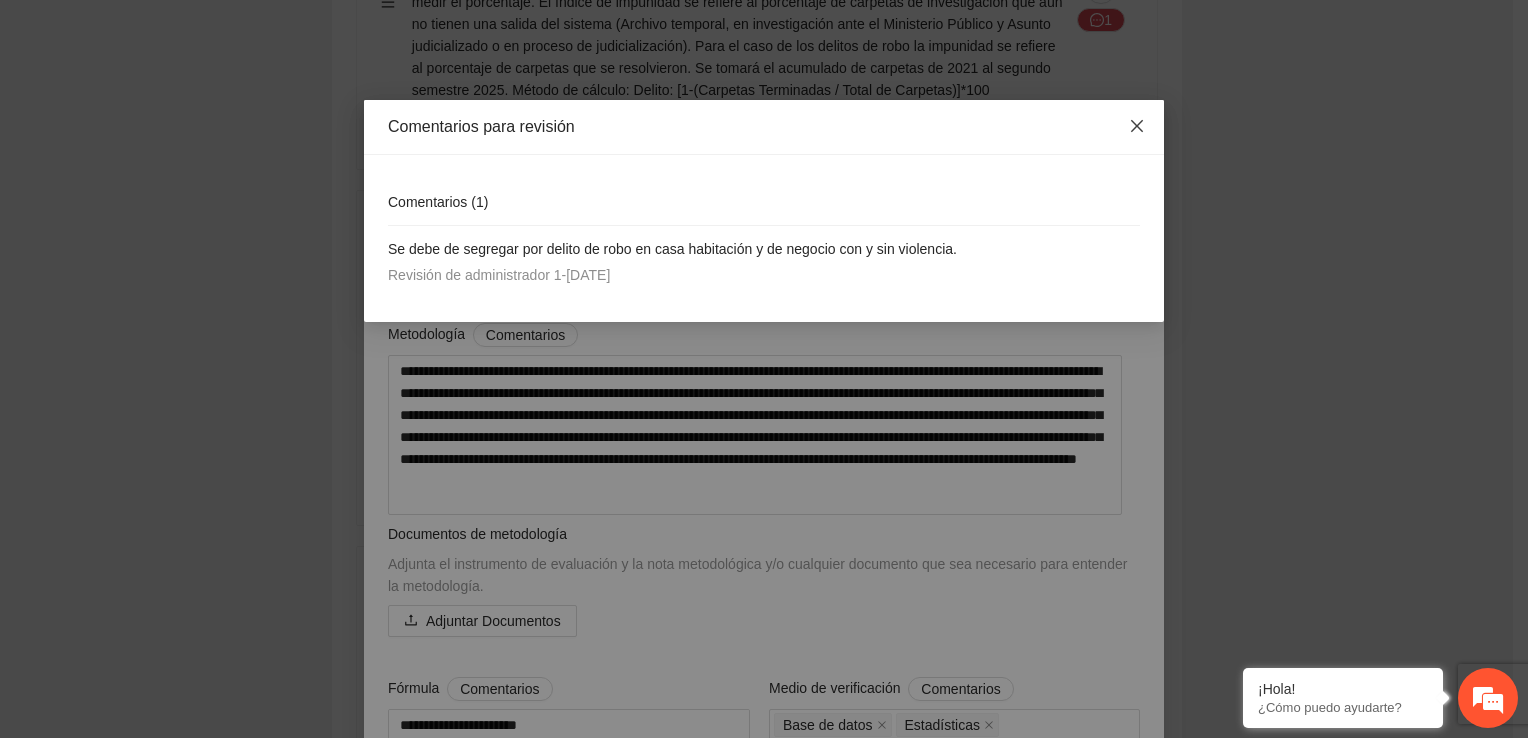 click 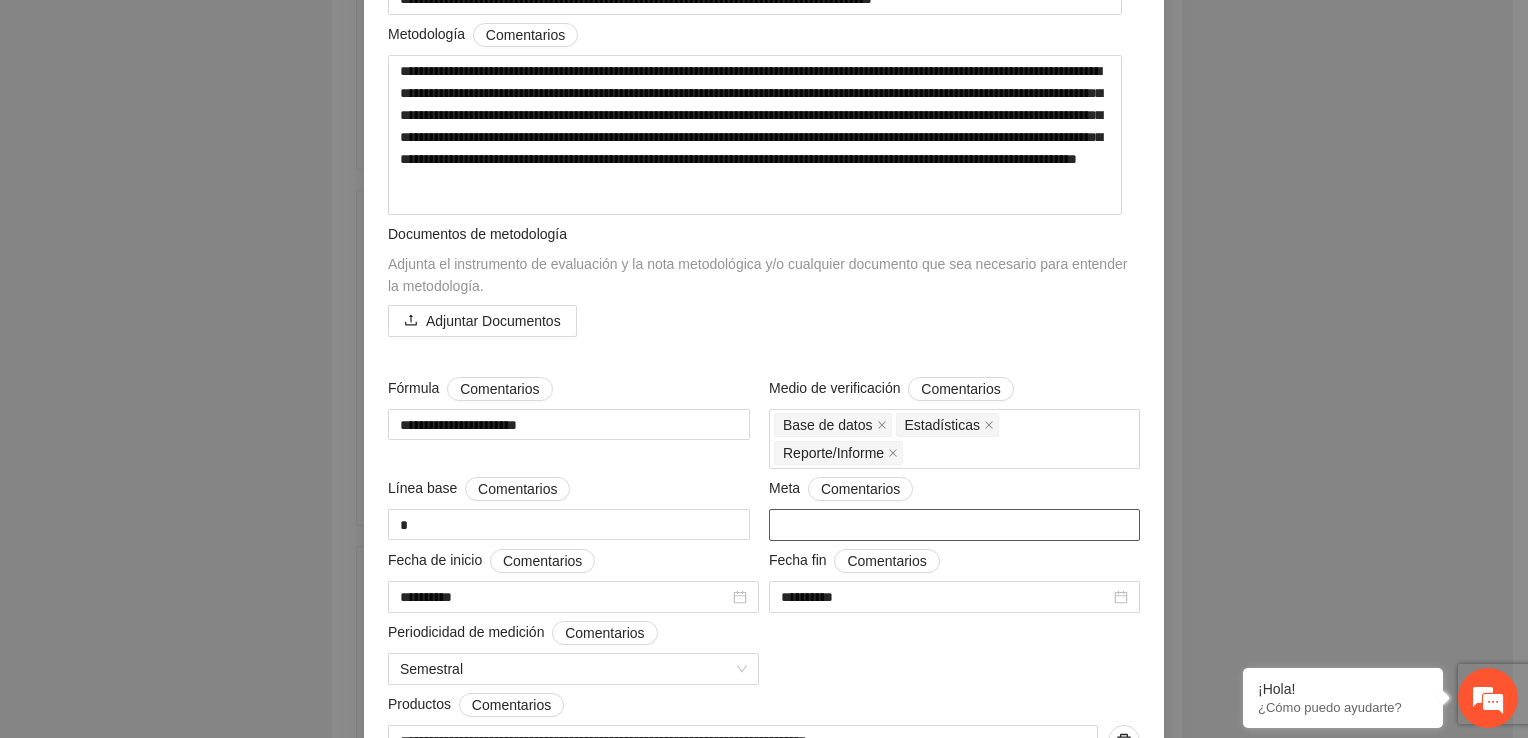 scroll, scrollTop: 451, scrollLeft: 0, axis: vertical 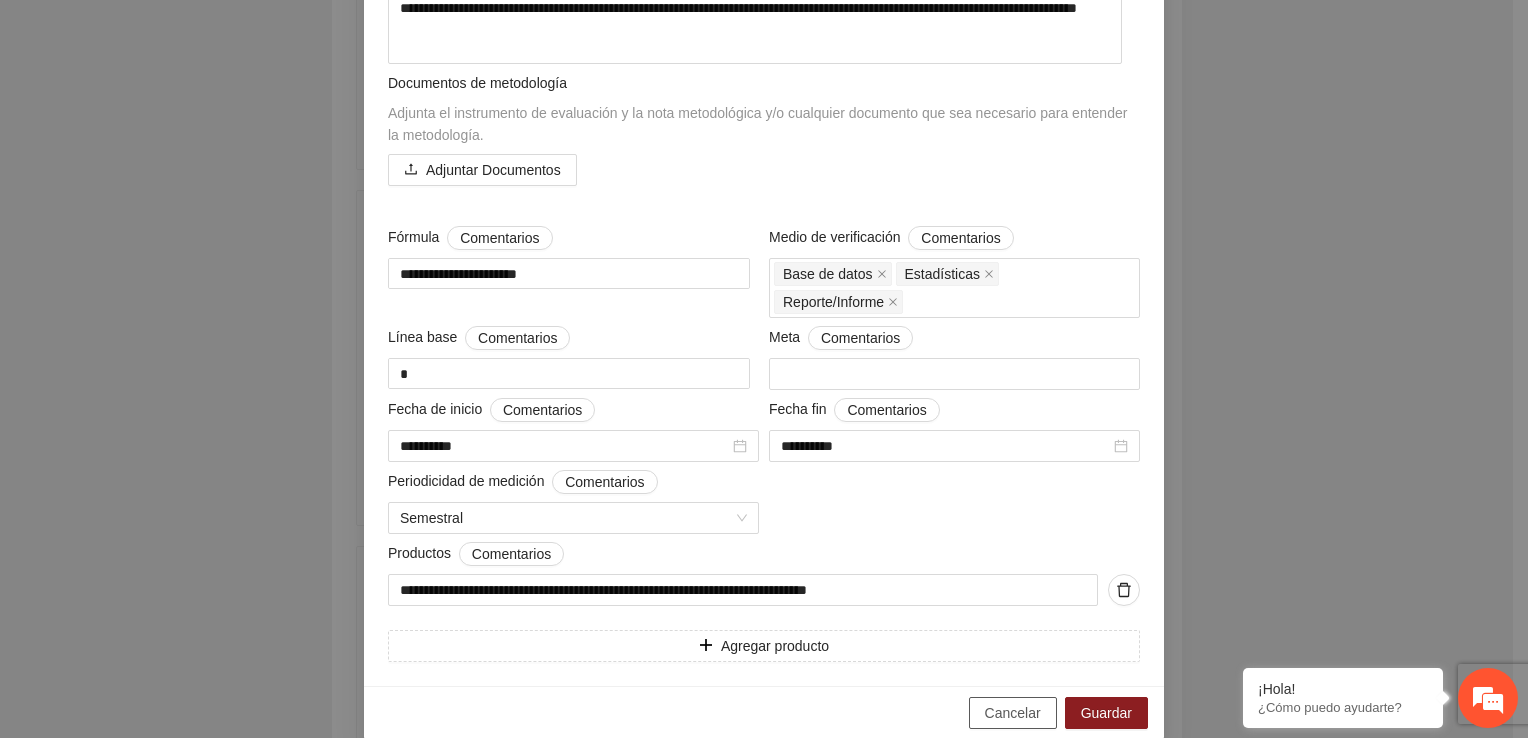 click on "Cancelar" at bounding box center (1013, 713) 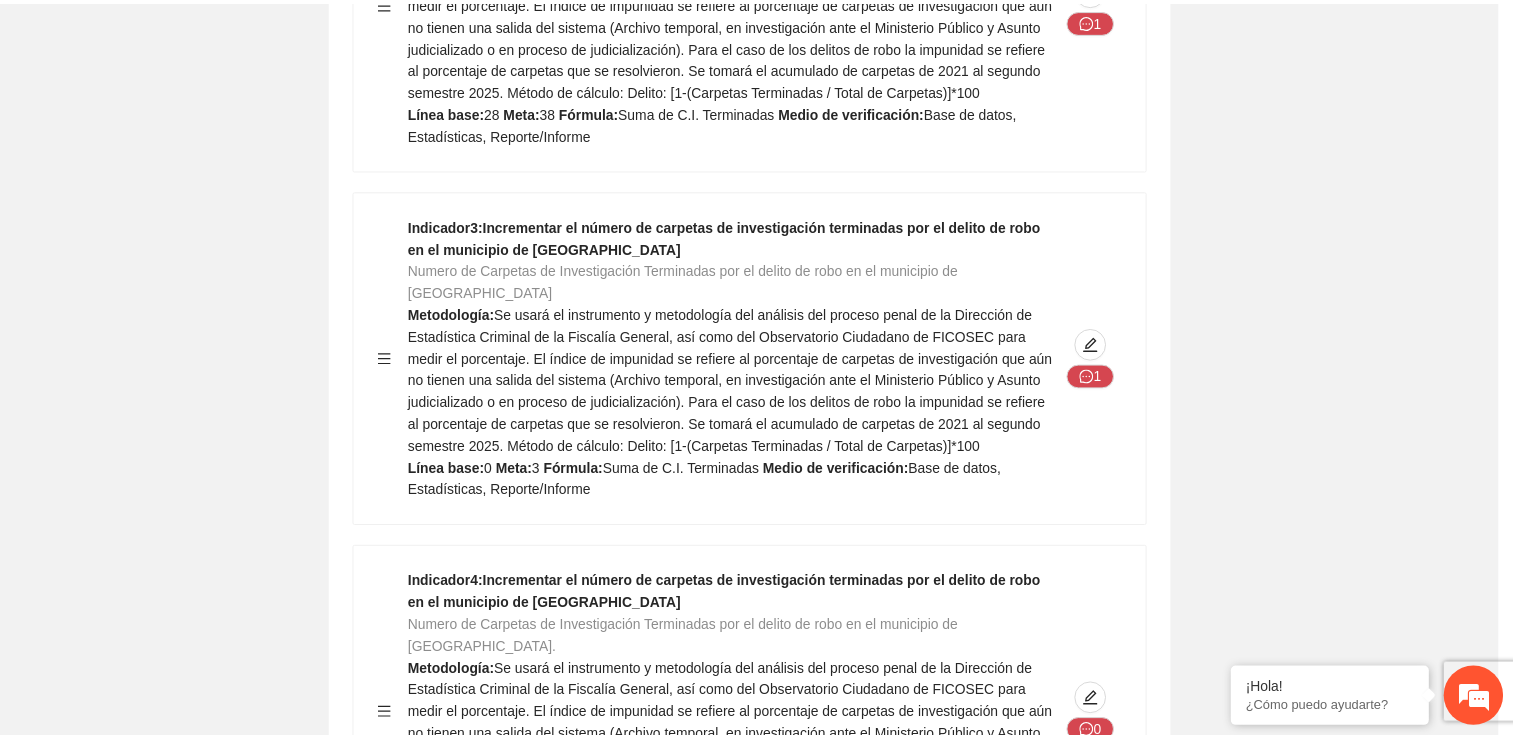 scroll, scrollTop: 163, scrollLeft: 0, axis: vertical 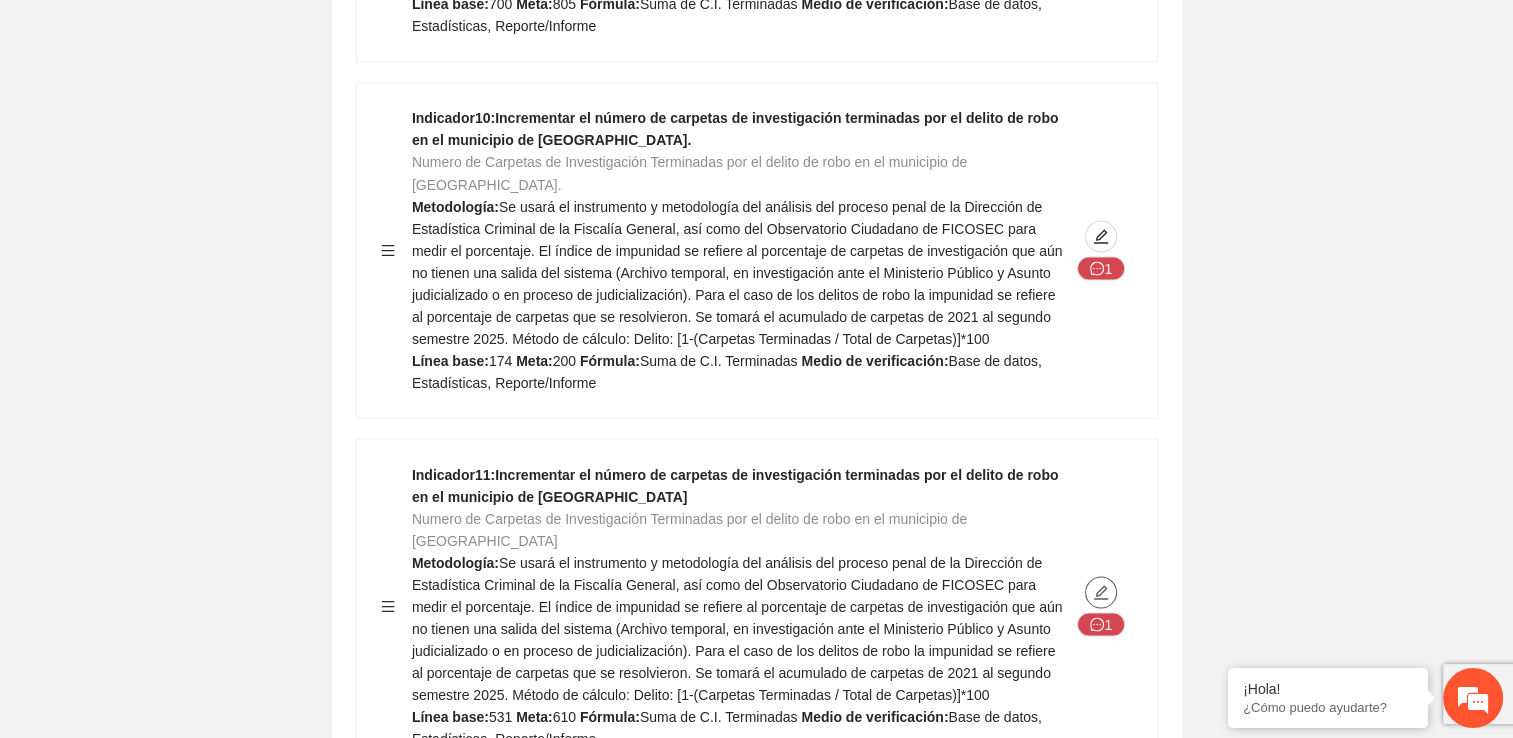 click 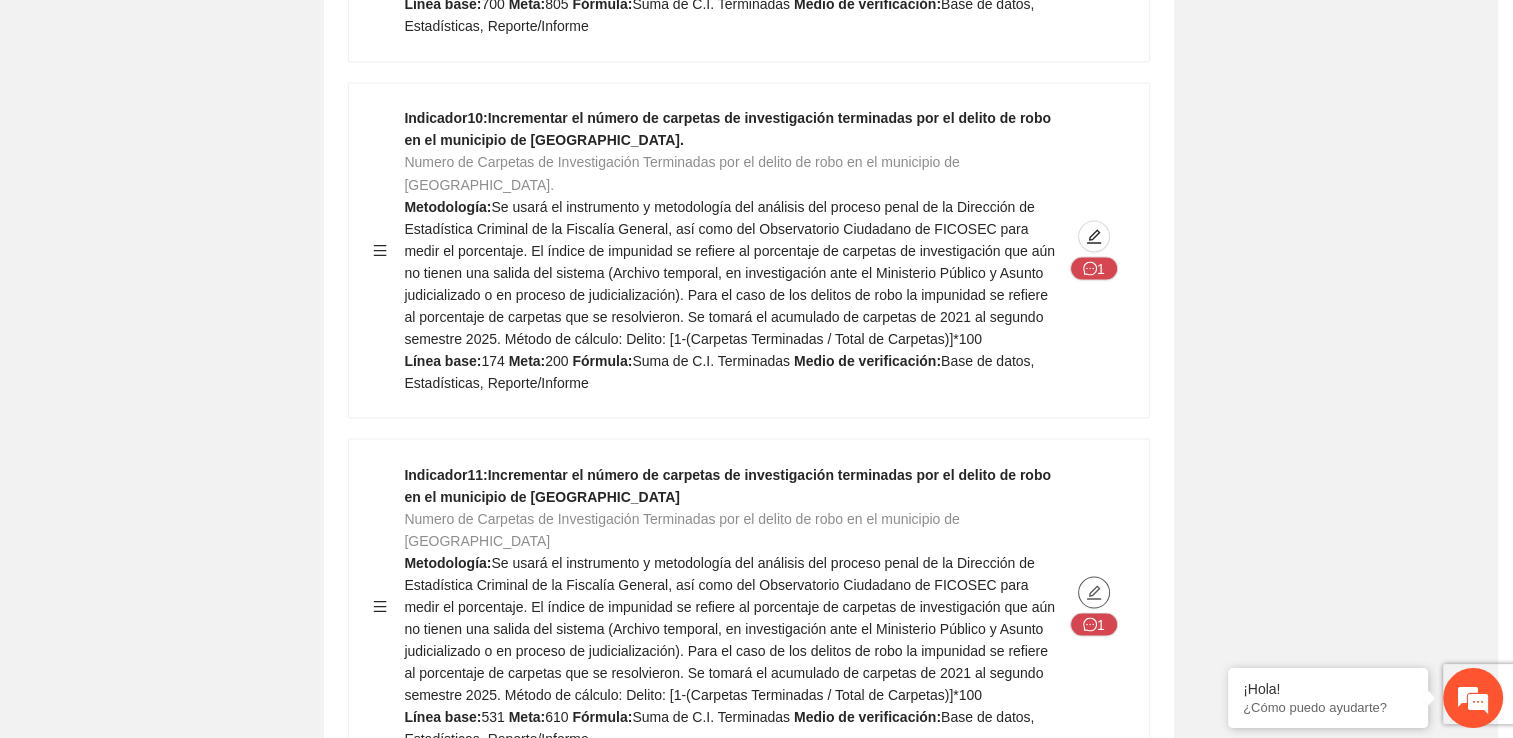 type on "***" 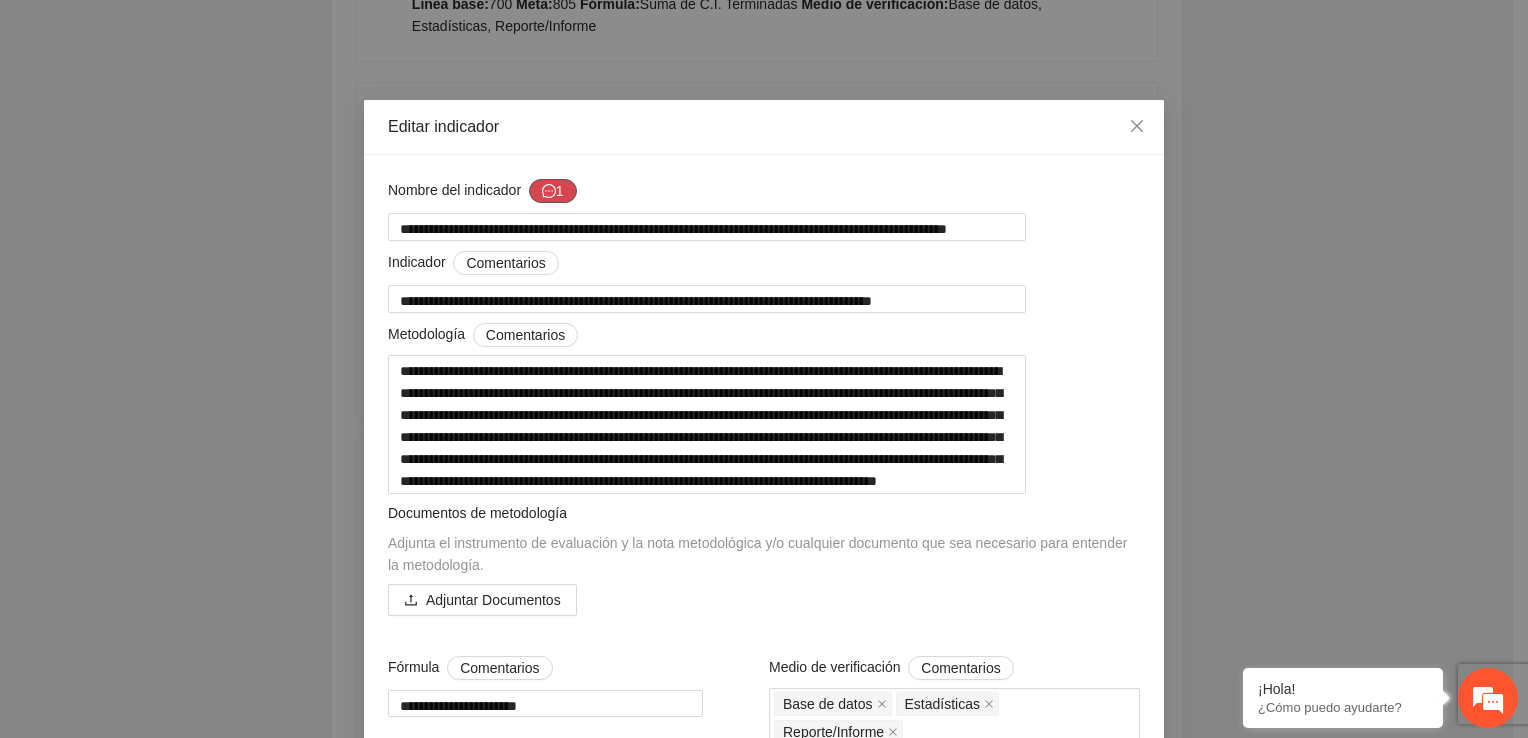 click on "1" at bounding box center (553, 191) 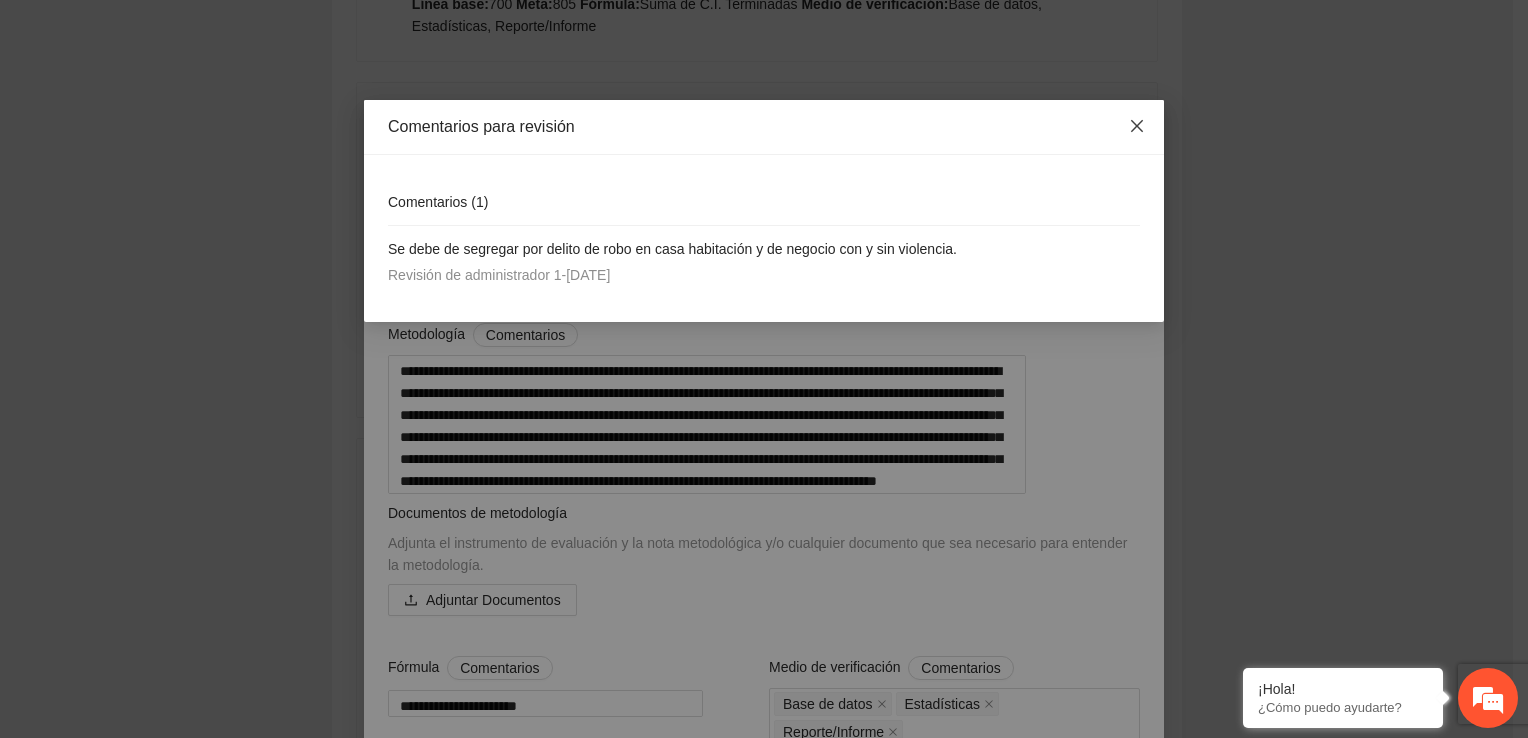 click 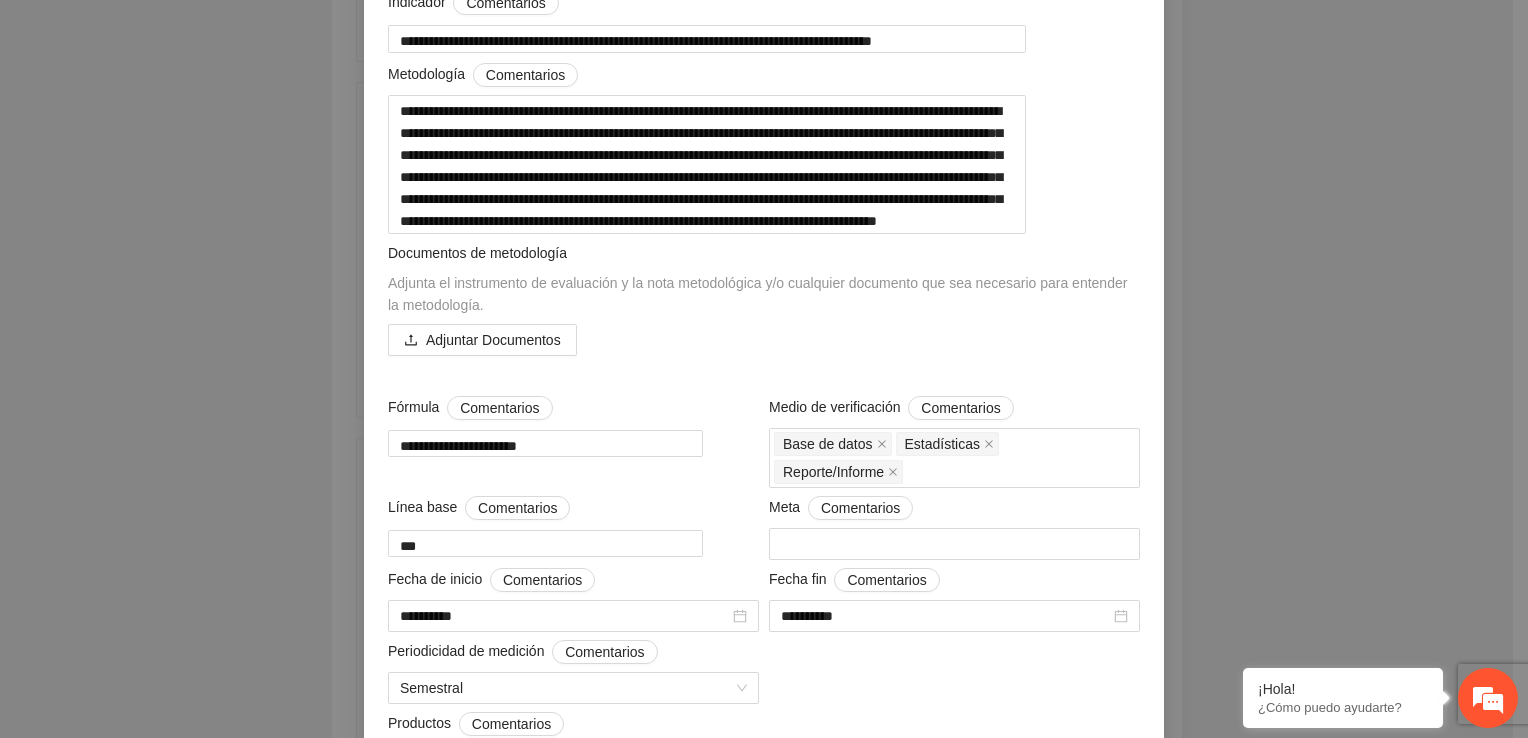 scroll, scrollTop: 451, scrollLeft: 0, axis: vertical 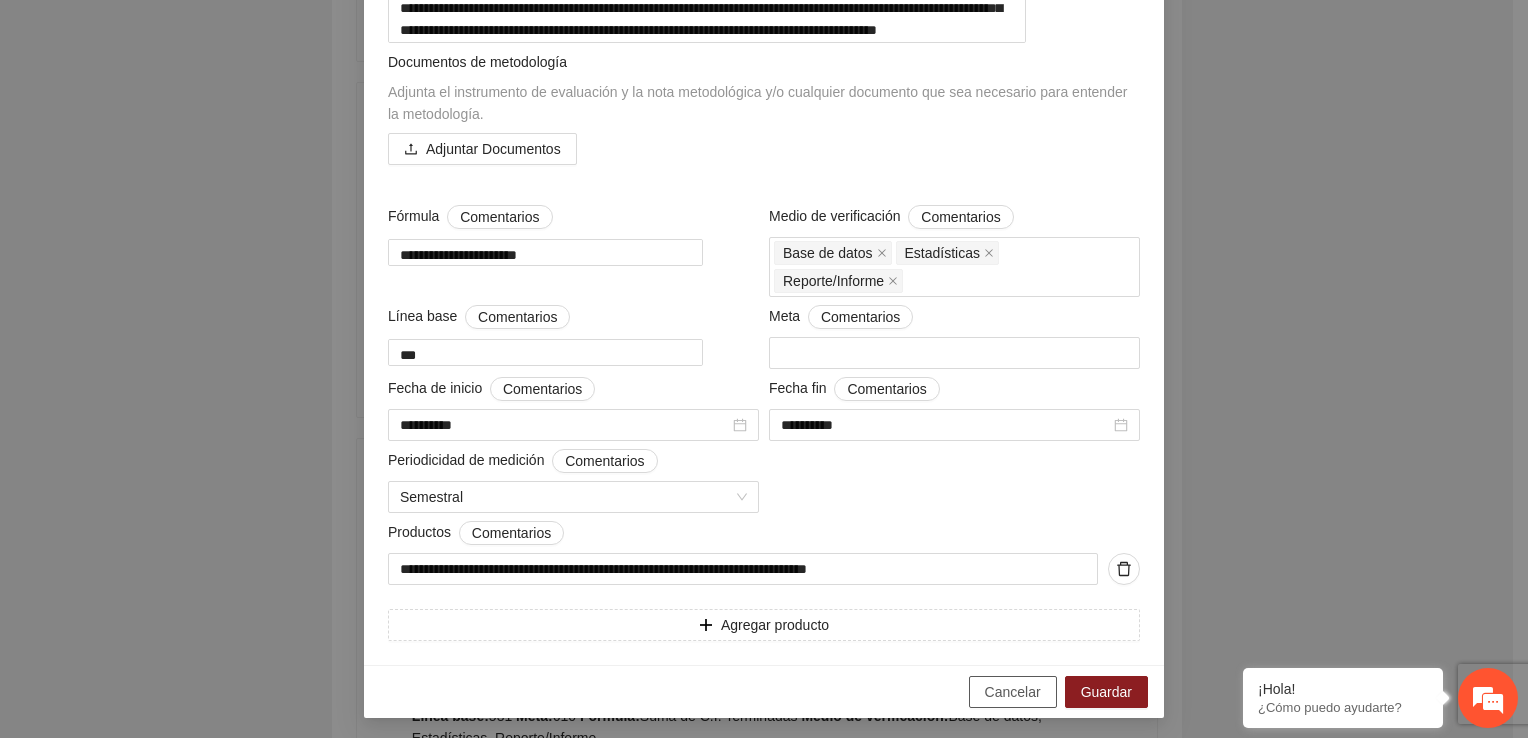 click on "Cancelar" at bounding box center [1013, 692] 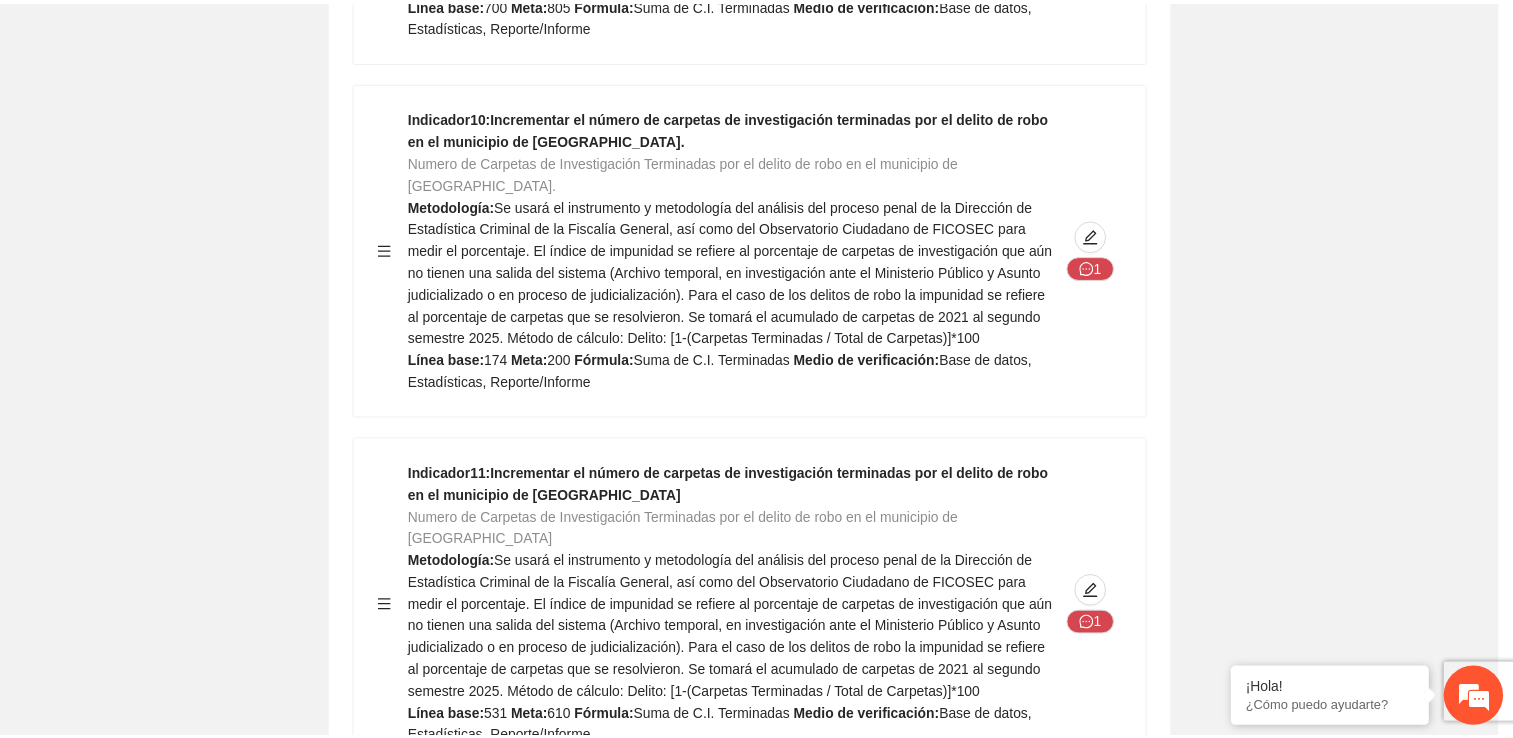 scroll, scrollTop: 163, scrollLeft: 0, axis: vertical 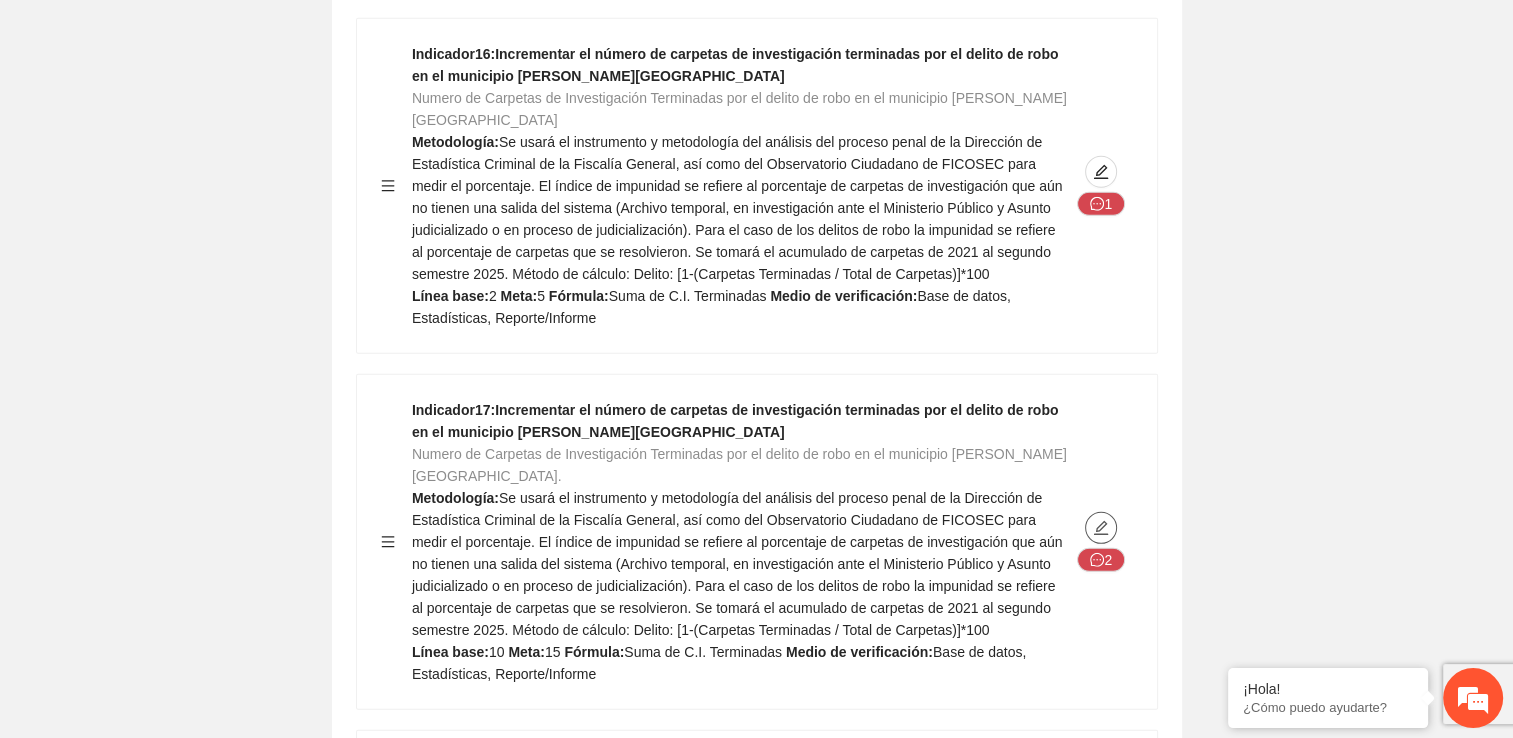 click 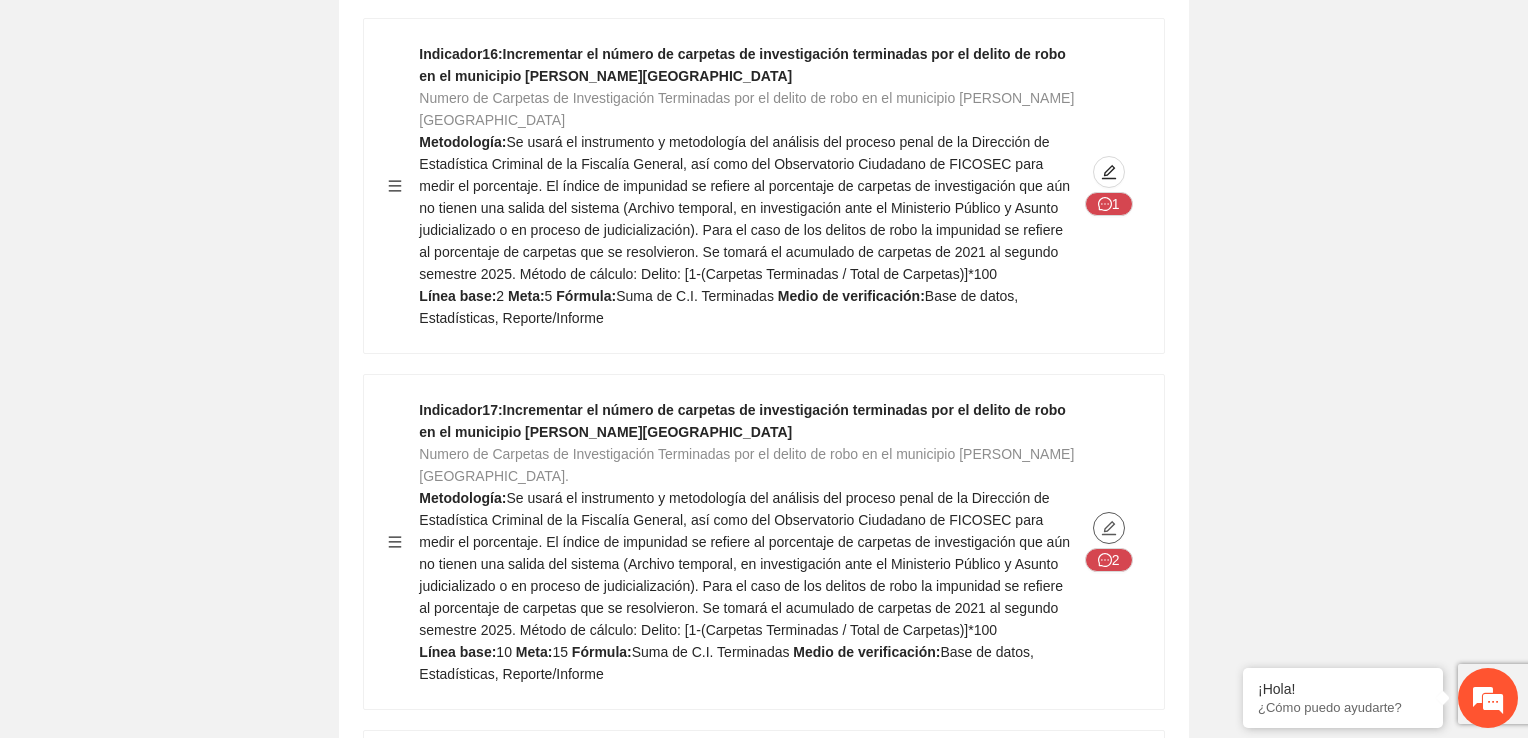 type on "**" 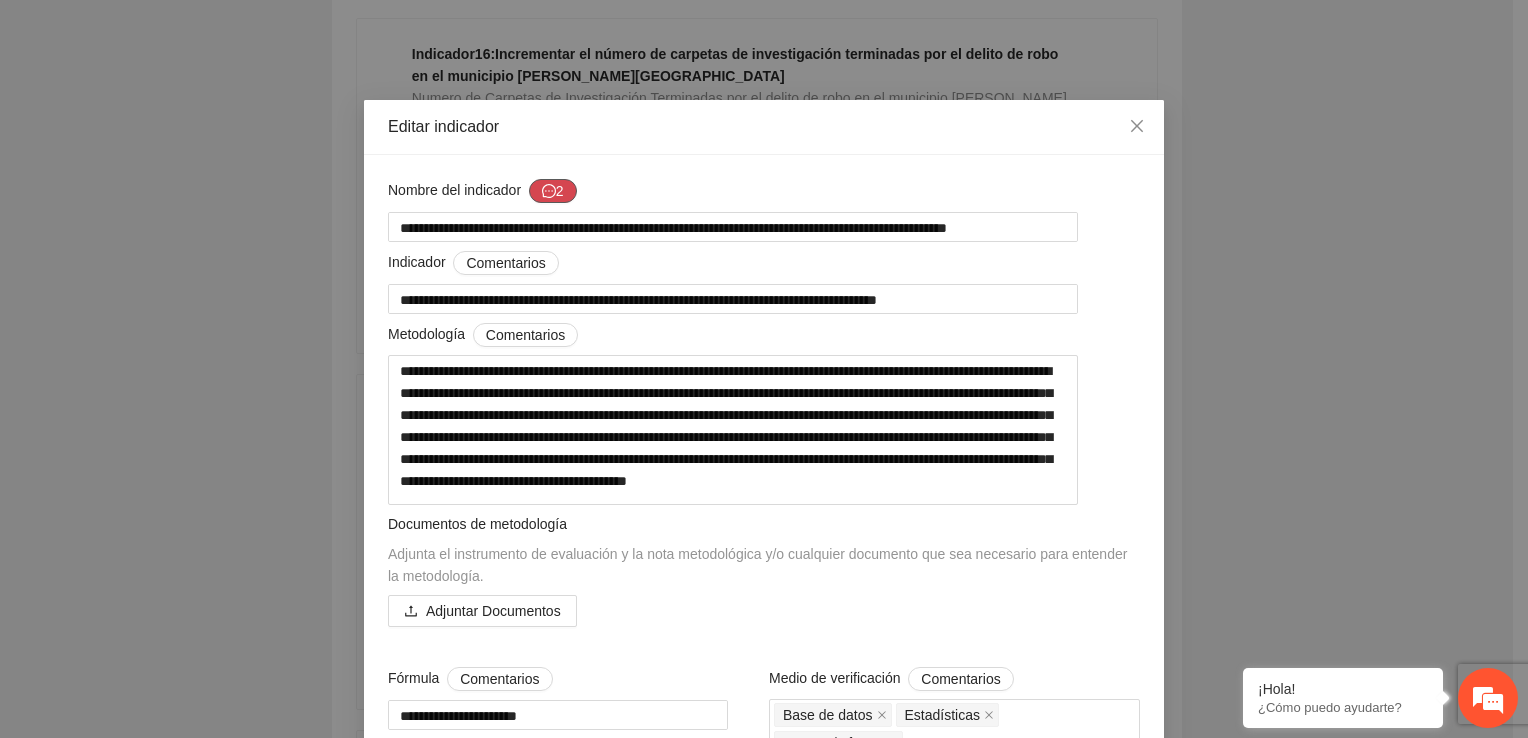 click on "2" at bounding box center [553, 191] 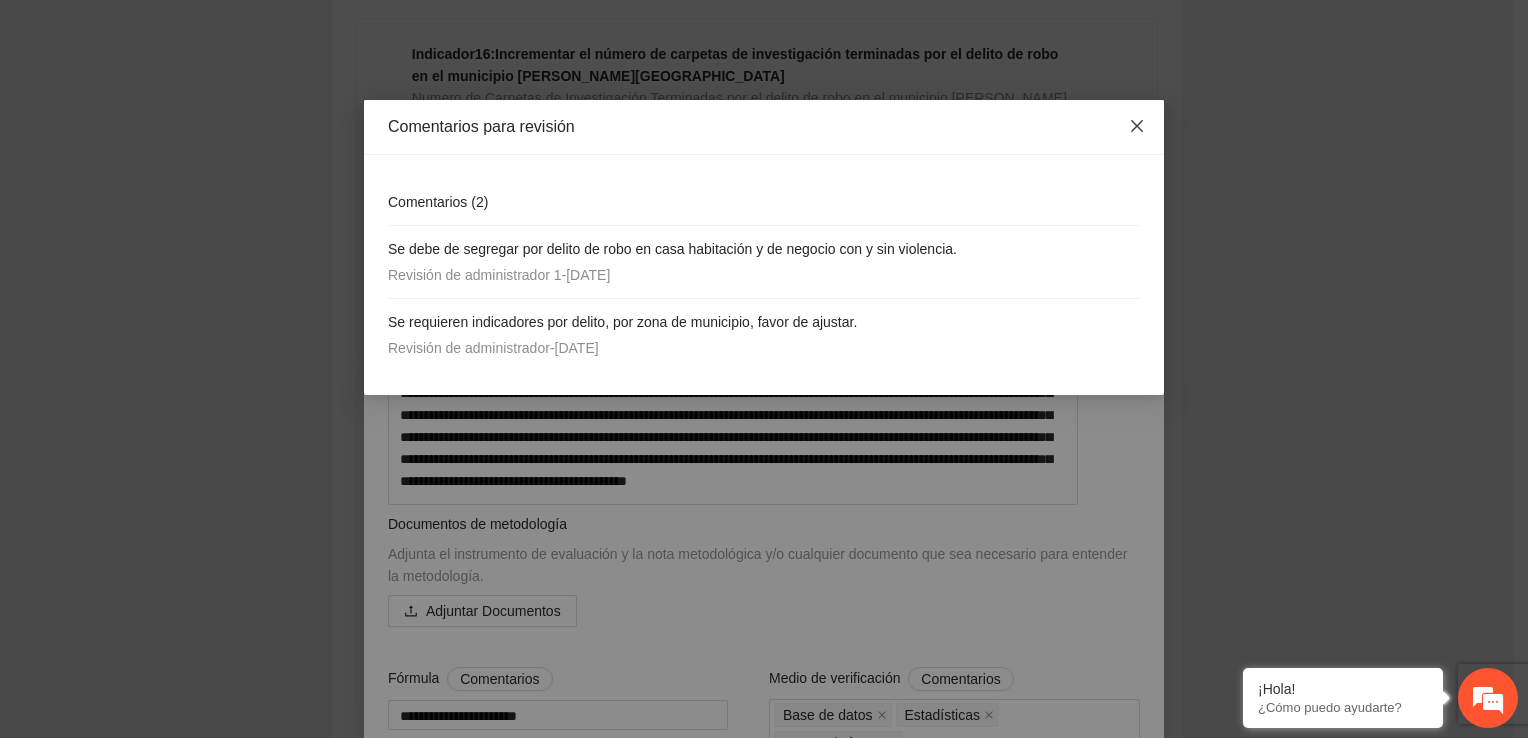 click 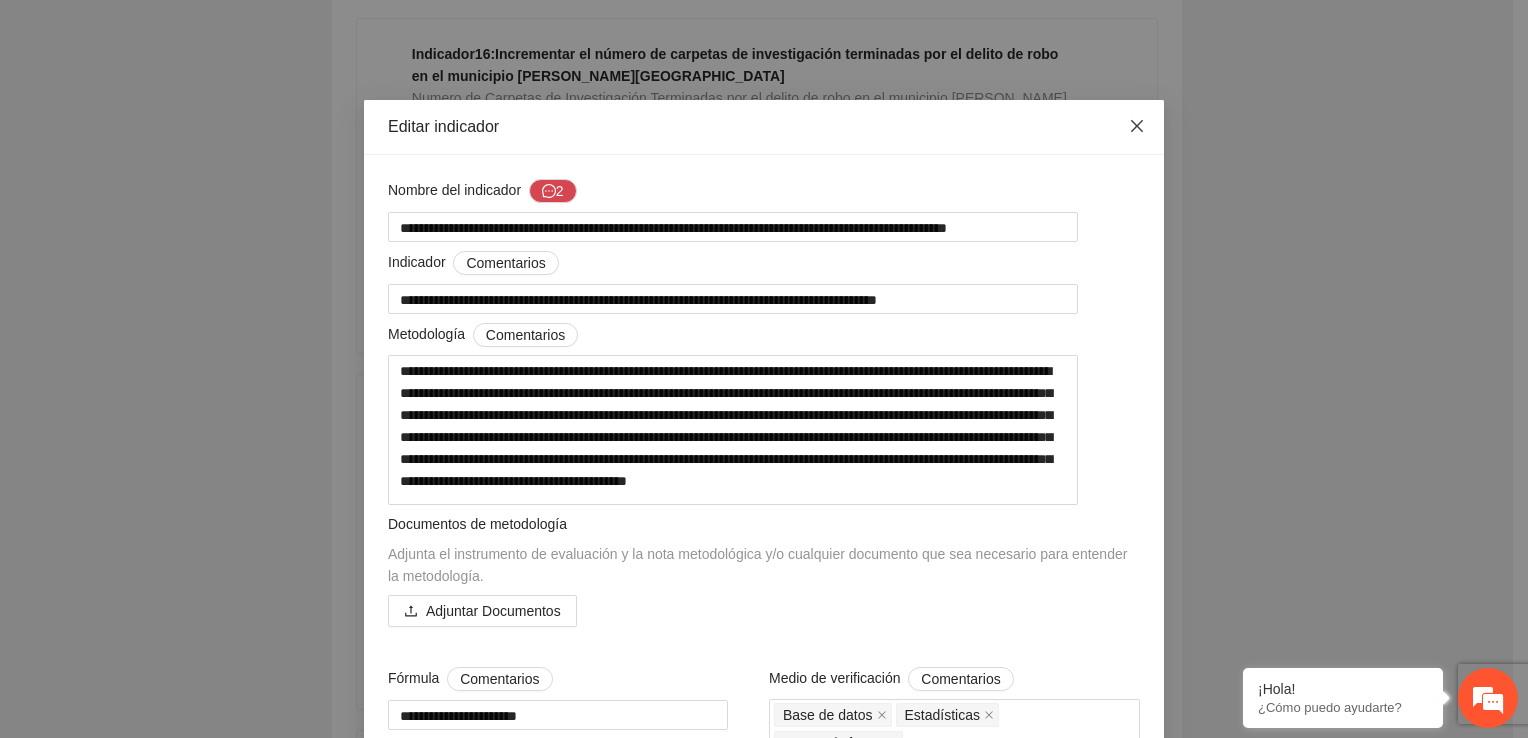click 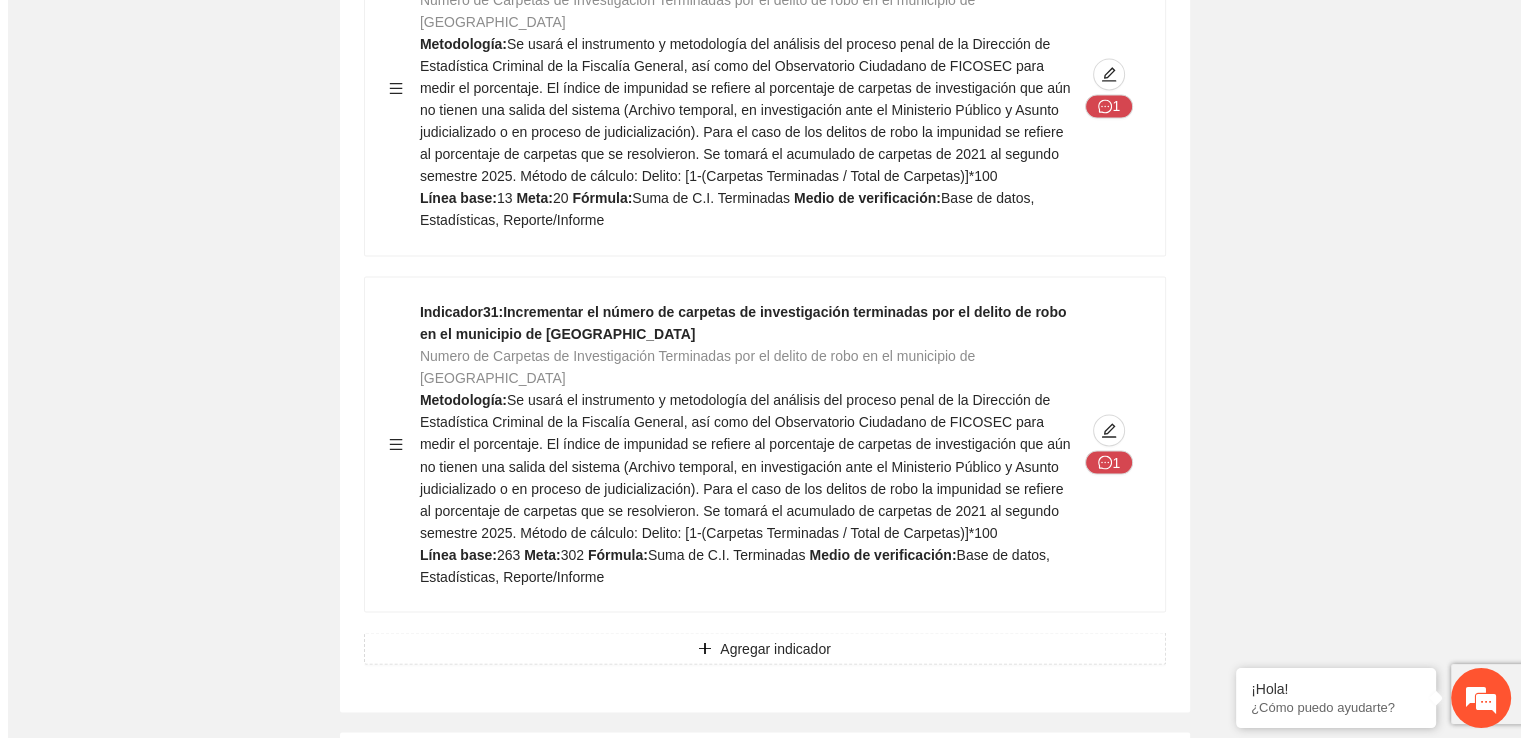 scroll, scrollTop: 11000, scrollLeft: 0, axis: vertical 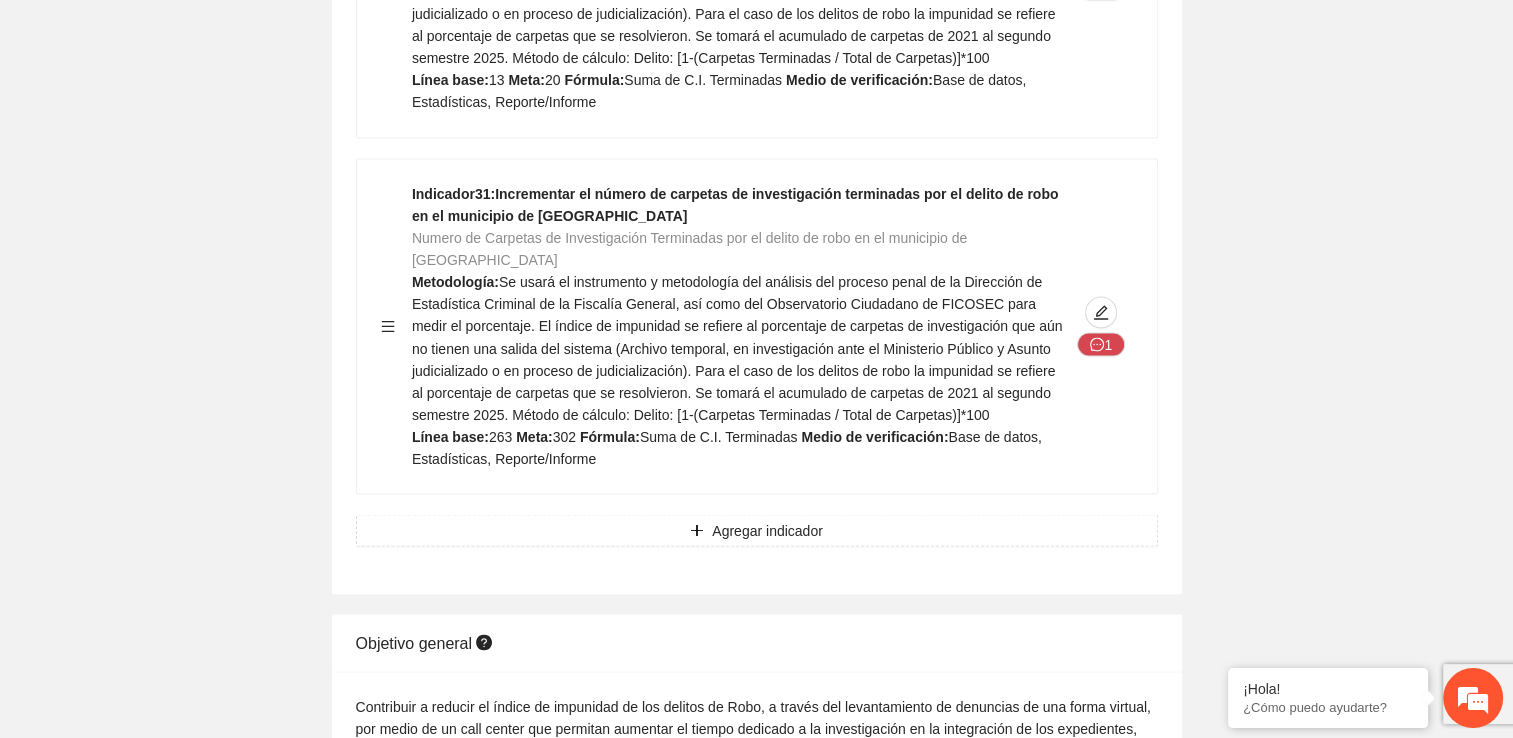 click 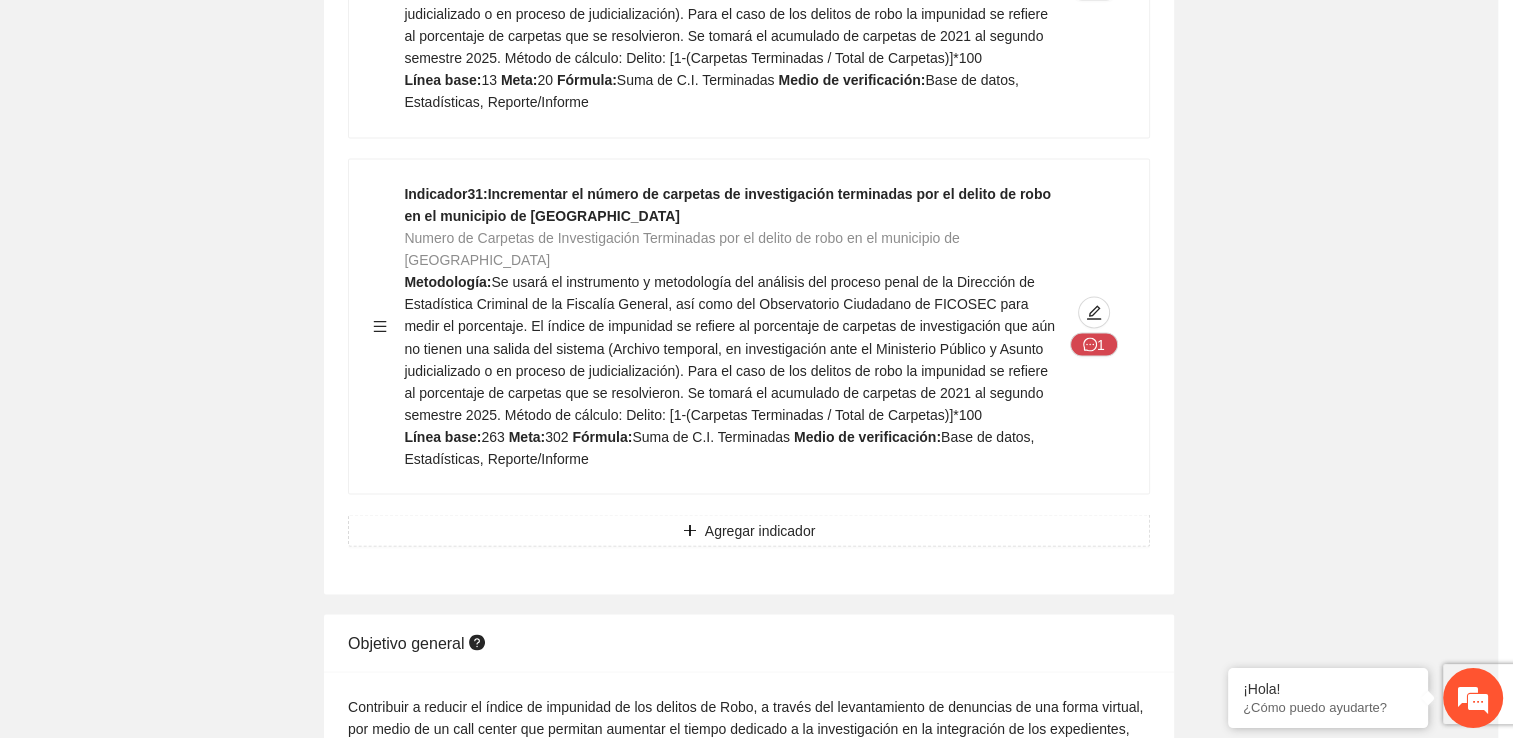 type on "*" 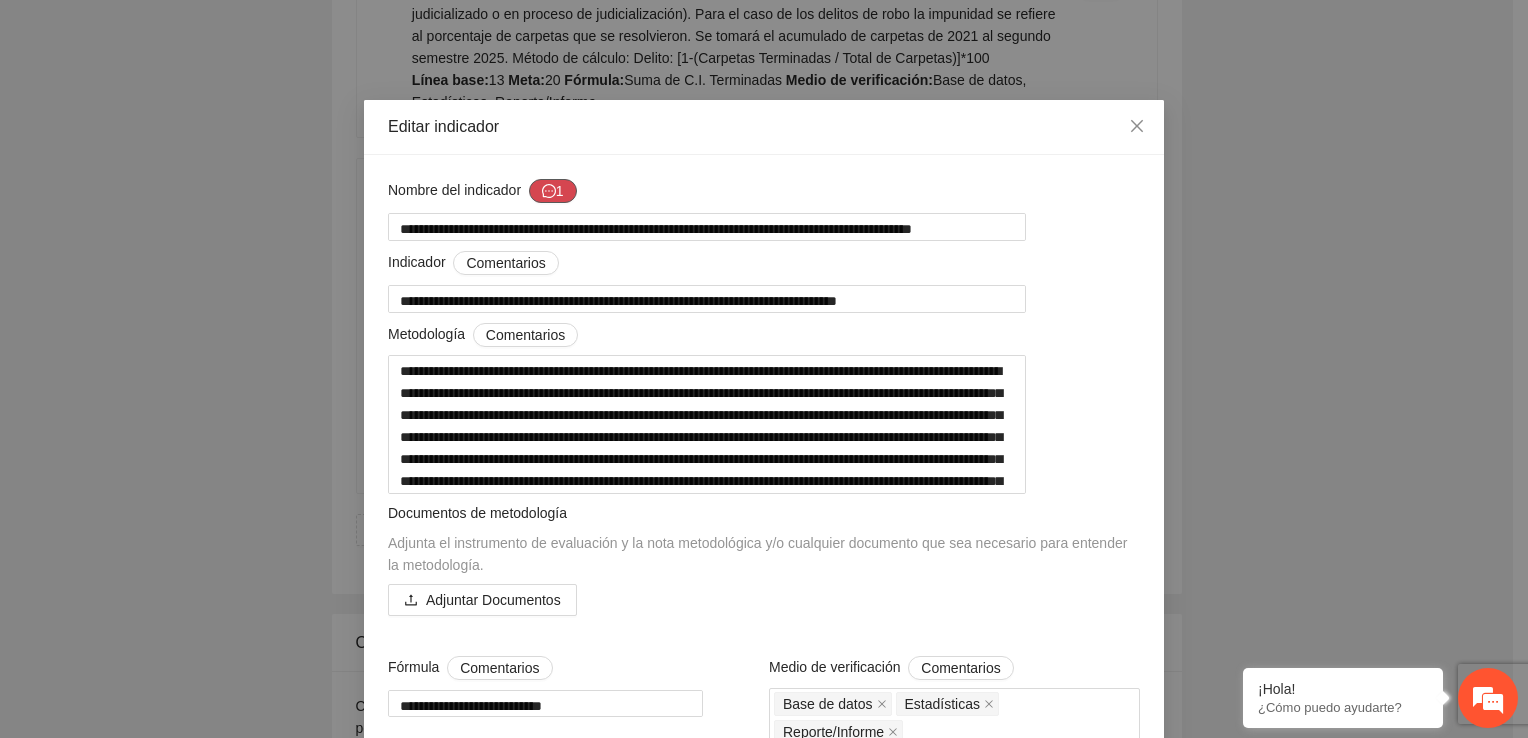 click on "1" at bounding box center (553, 191) 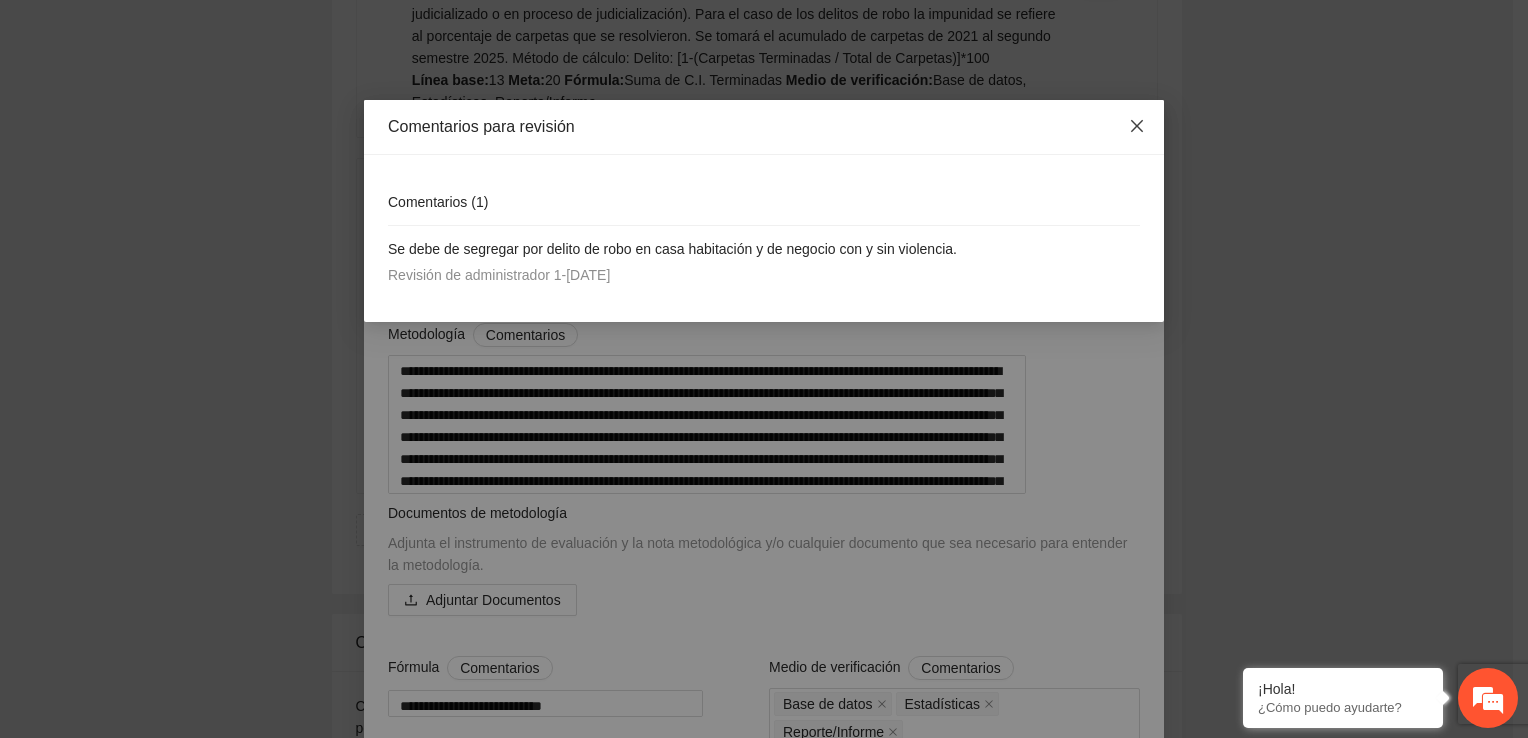 click 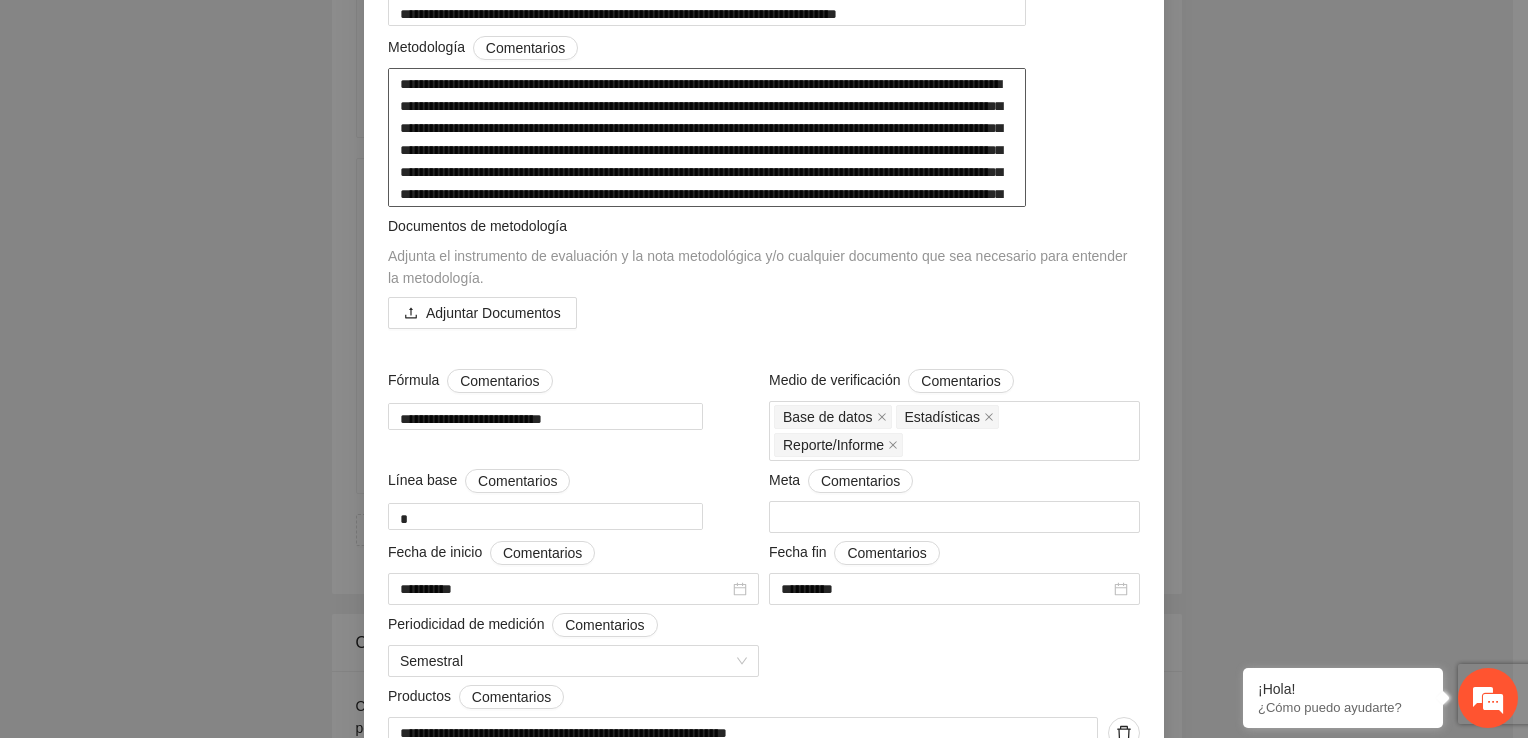 scroll, scrollTop: 451, scrollLeft: 0, axis: vertical 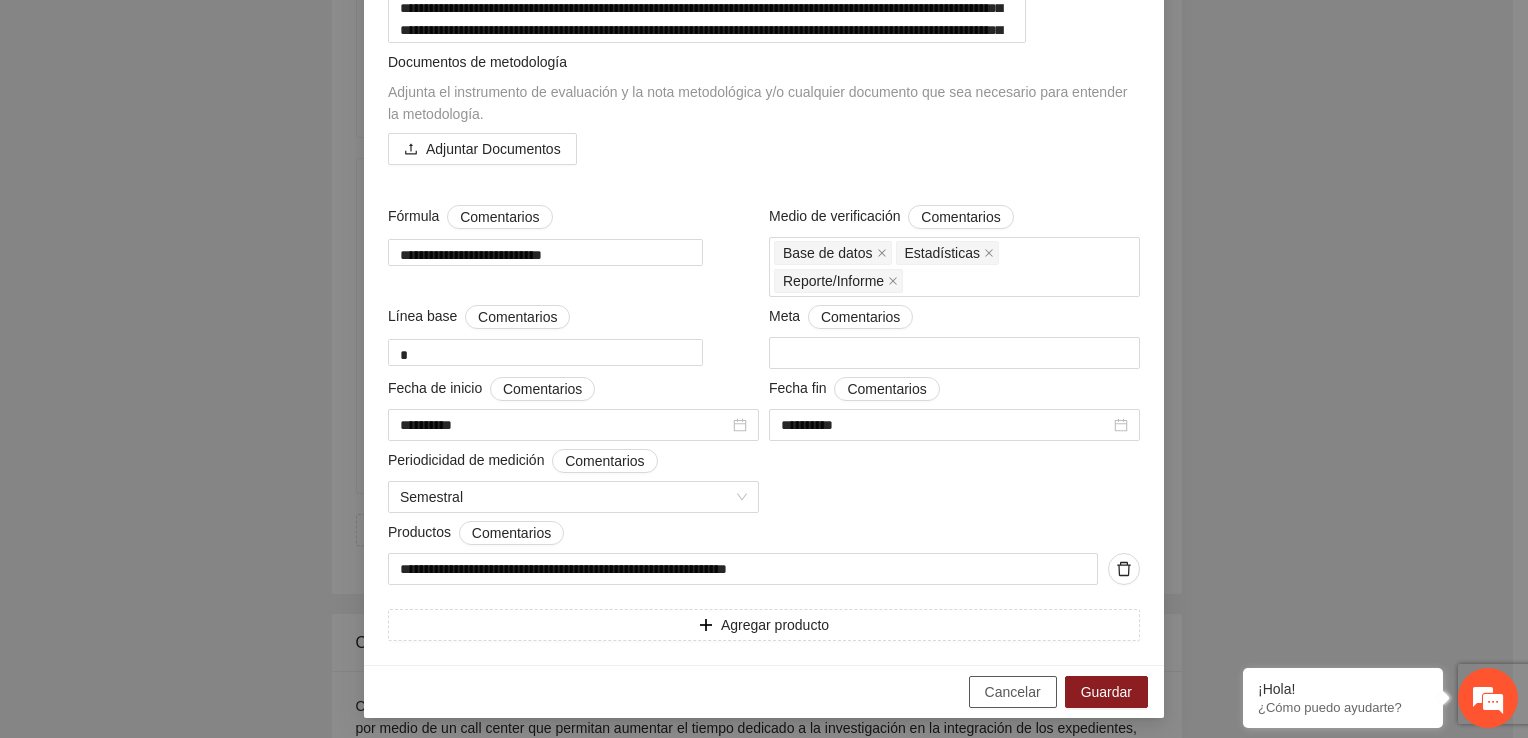 click on "Cancelar" at bounding box center [1013, 692] 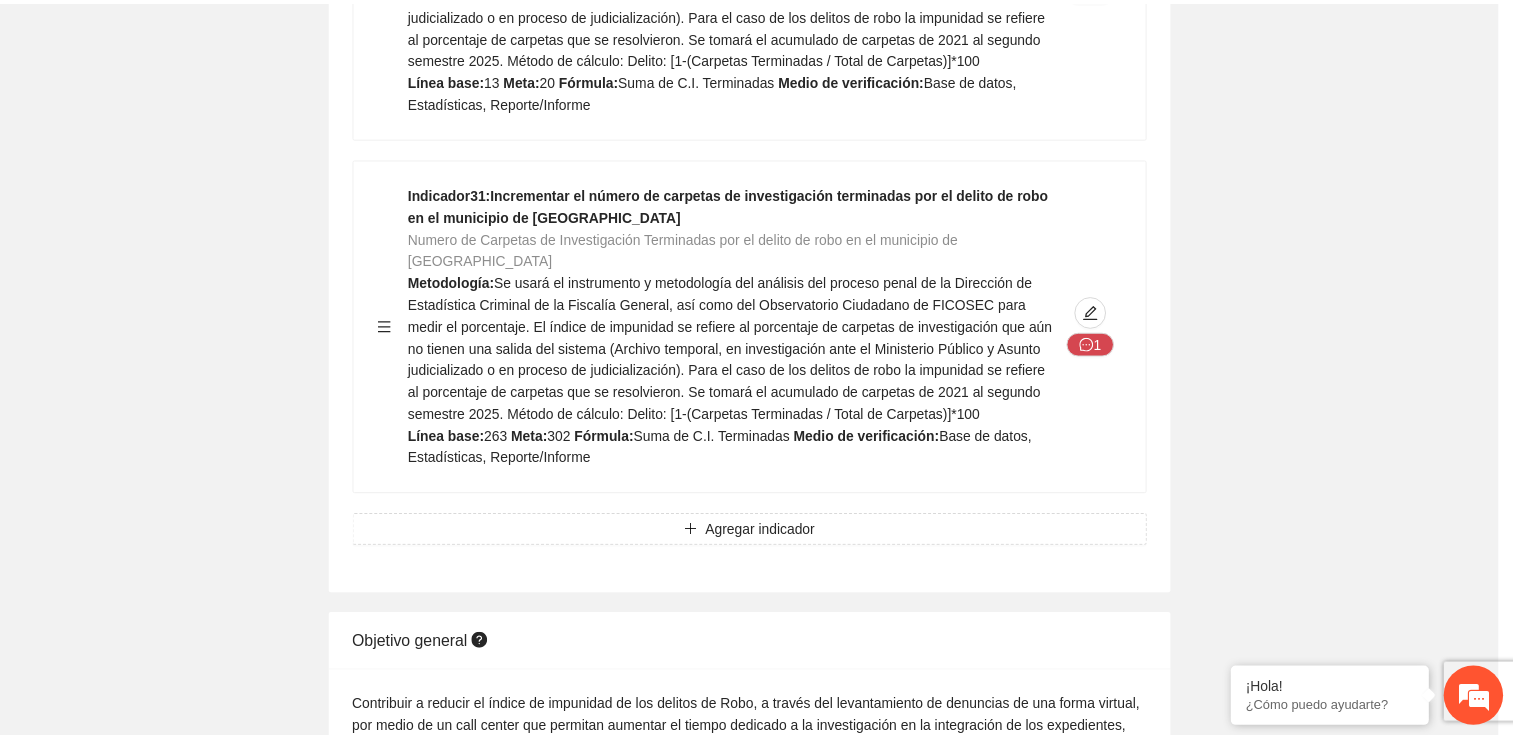 scroll, scrollTop: 163, scrollLeft: 0, axis: vertical 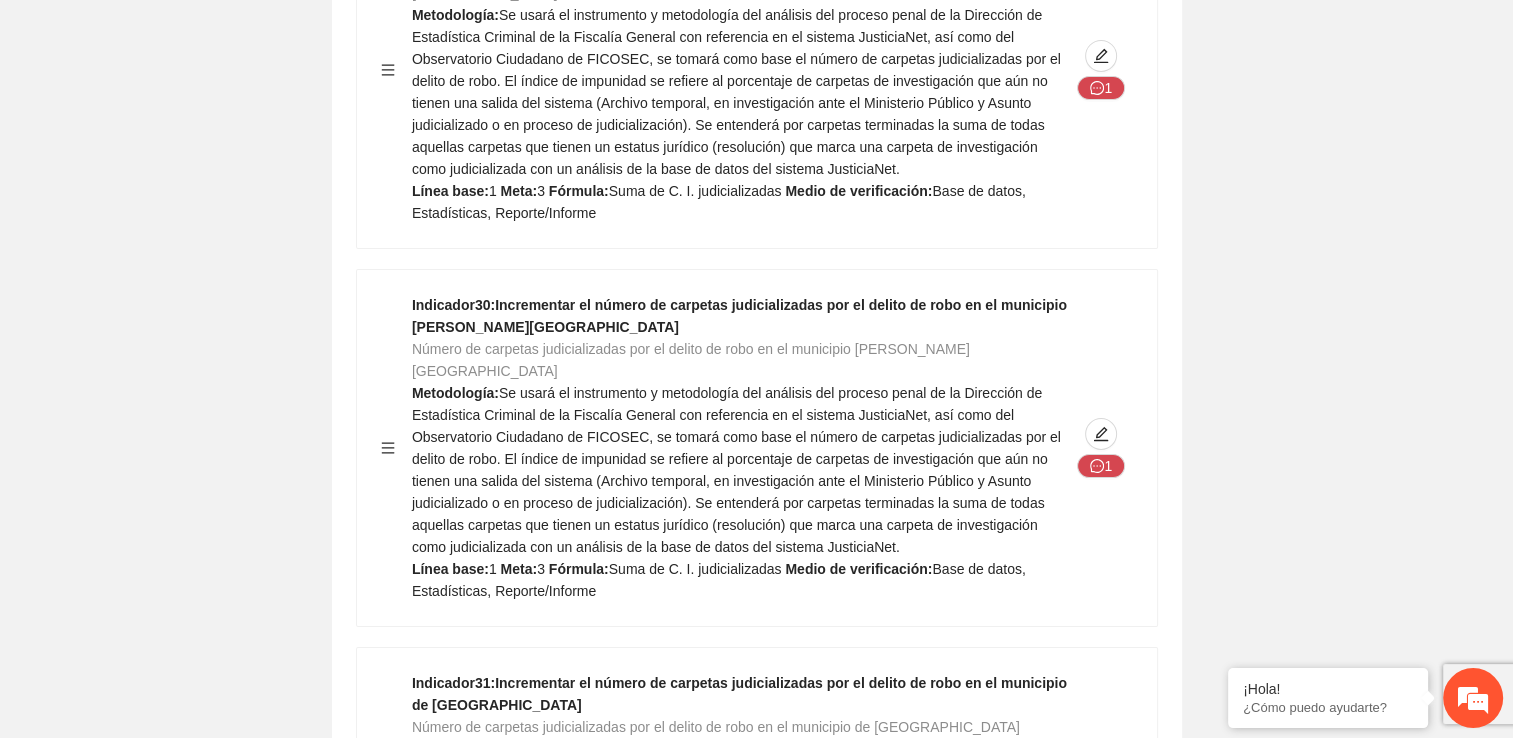 click 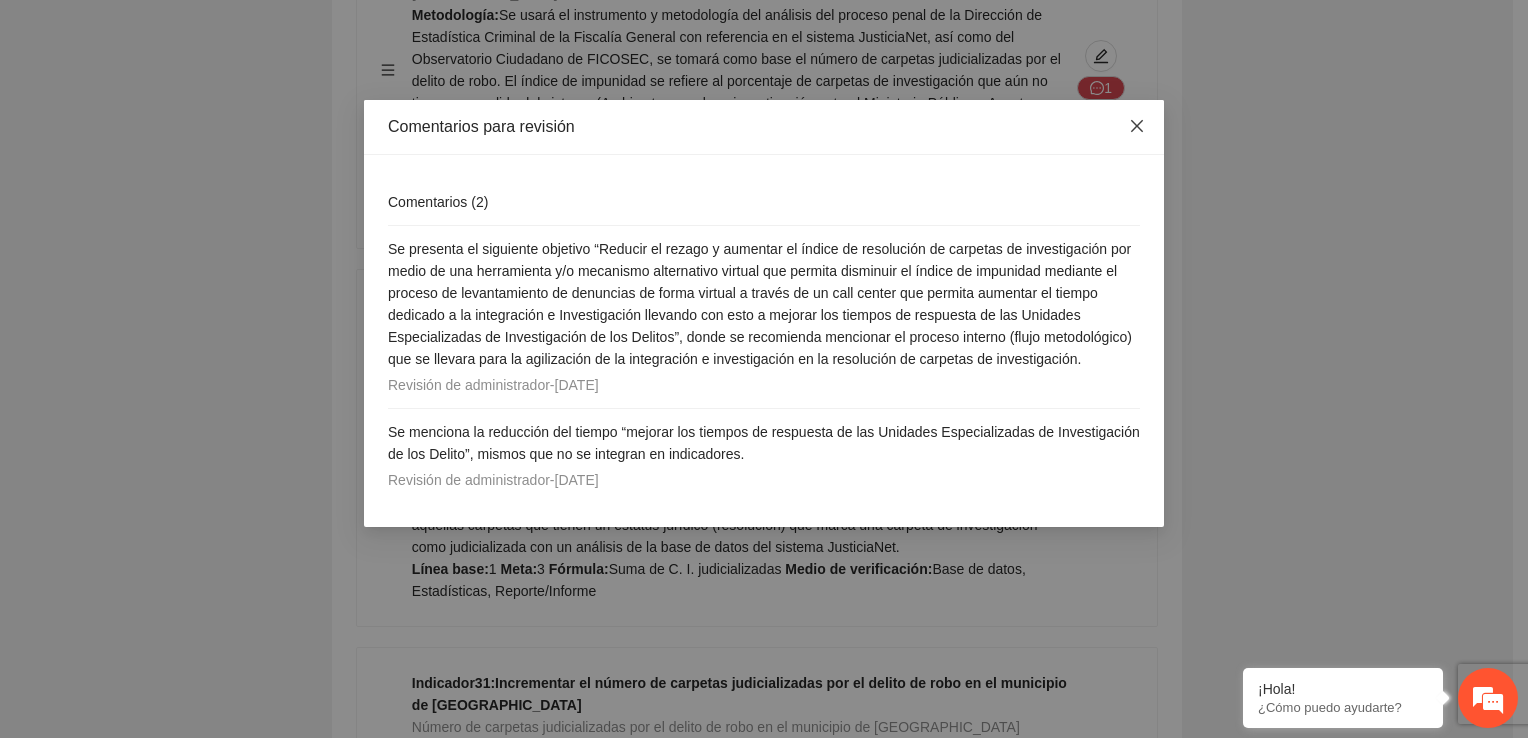 click 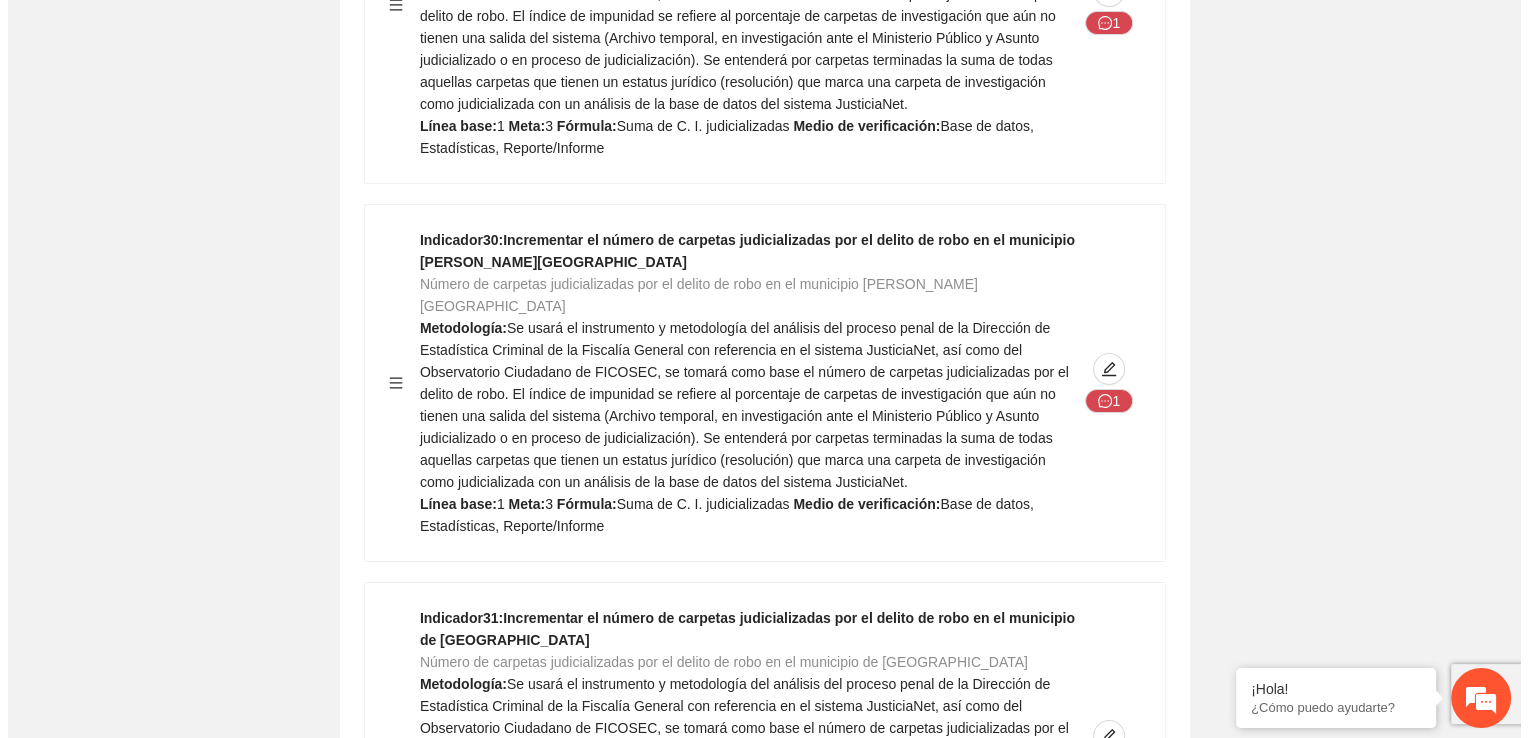scroll, scrollTop: 22300, scrollLeft: 0, axis: vertical 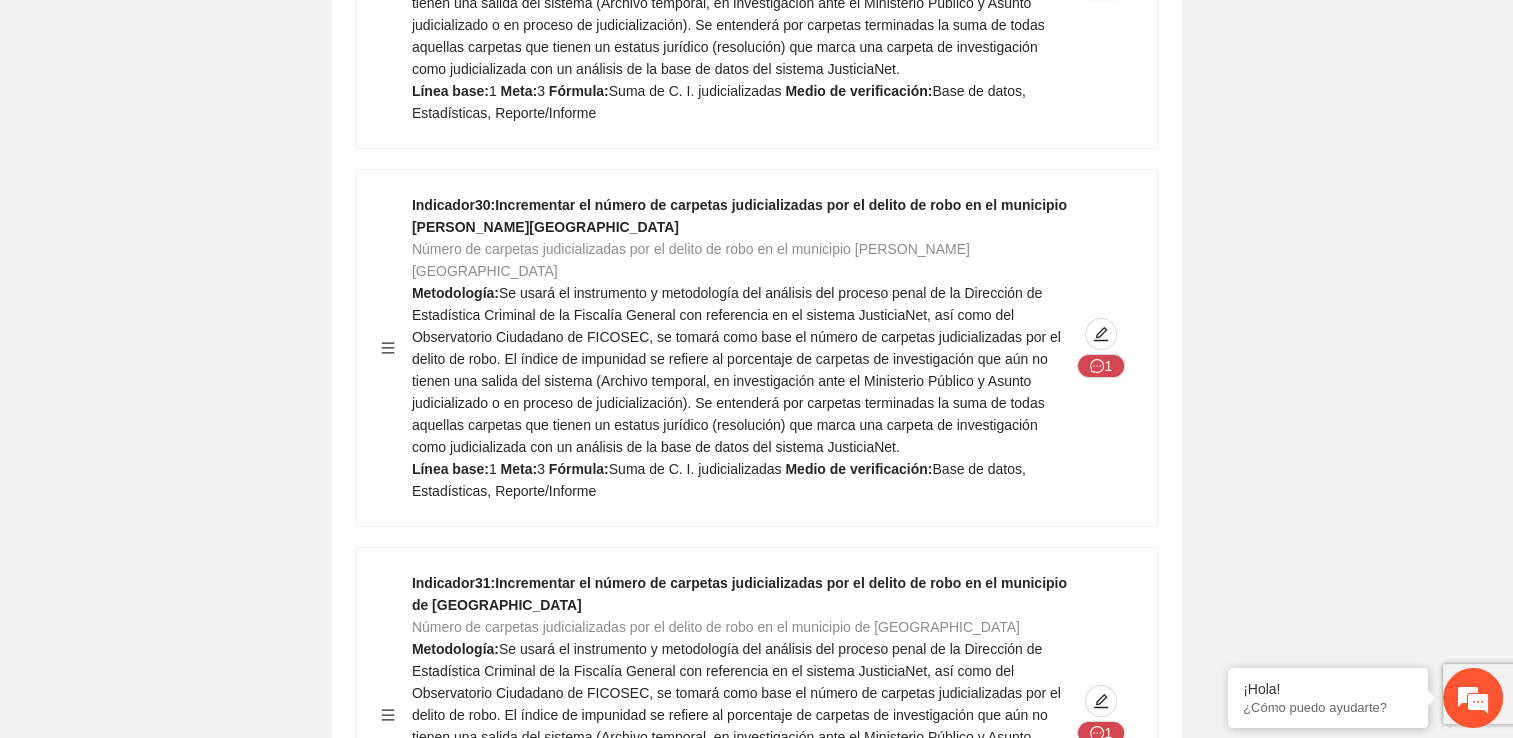 click 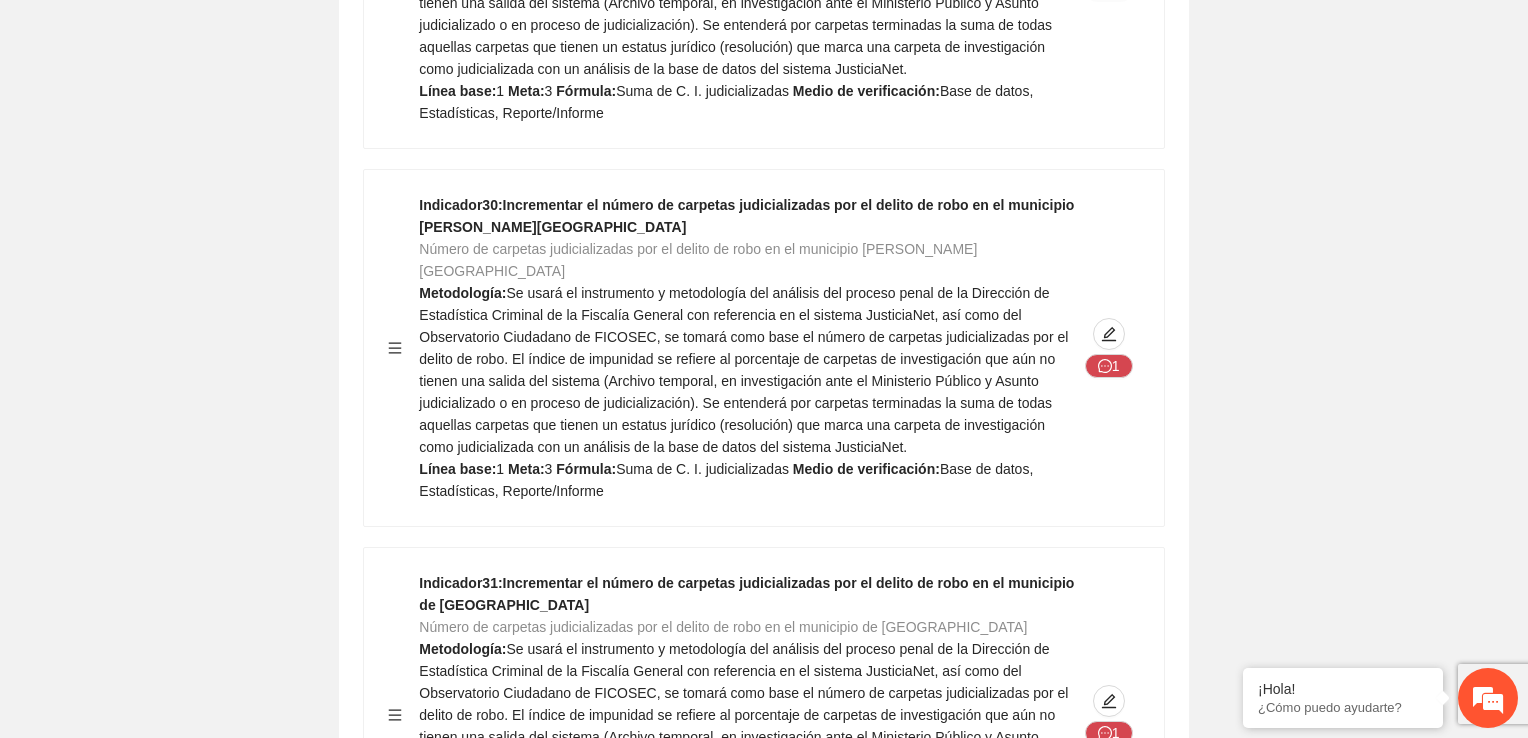 type on "*" 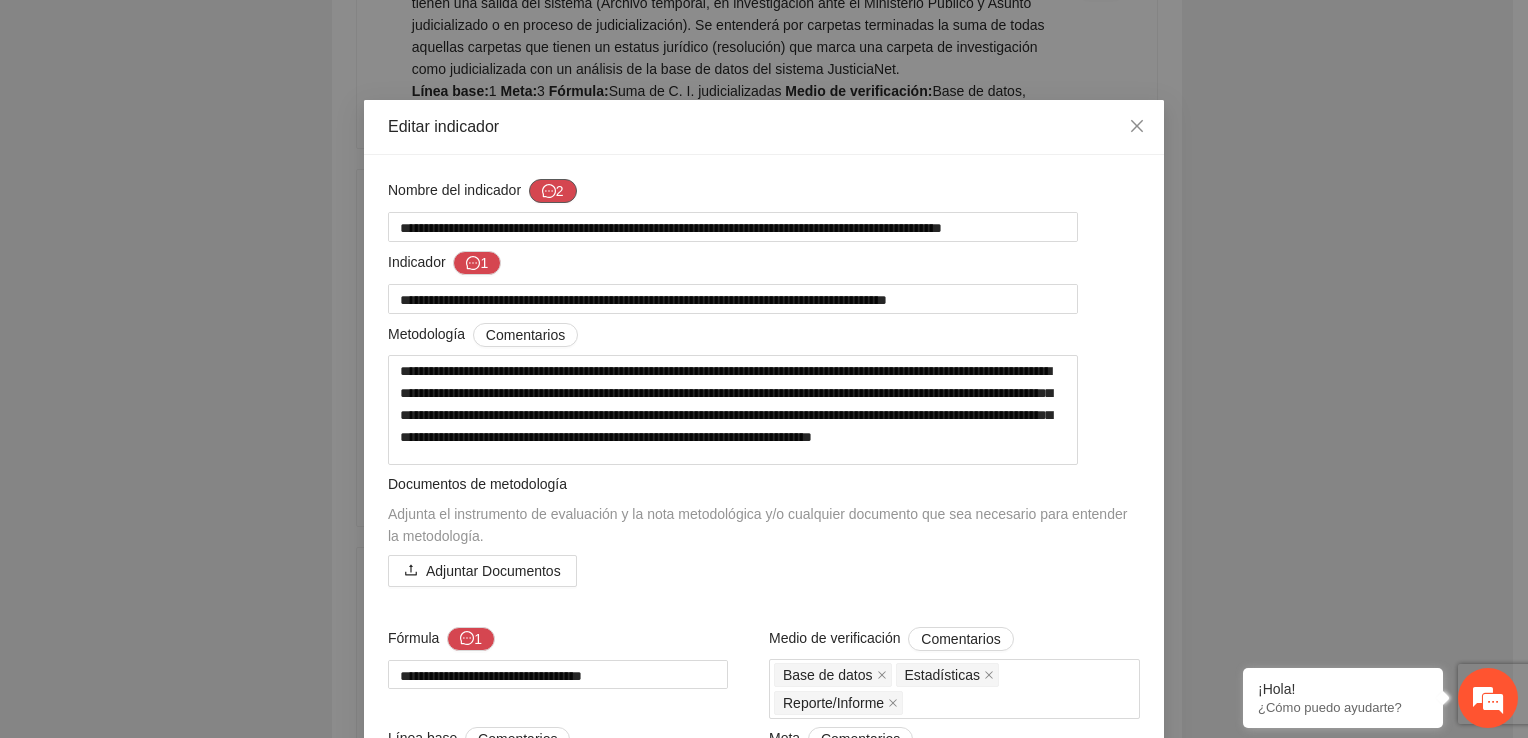 click 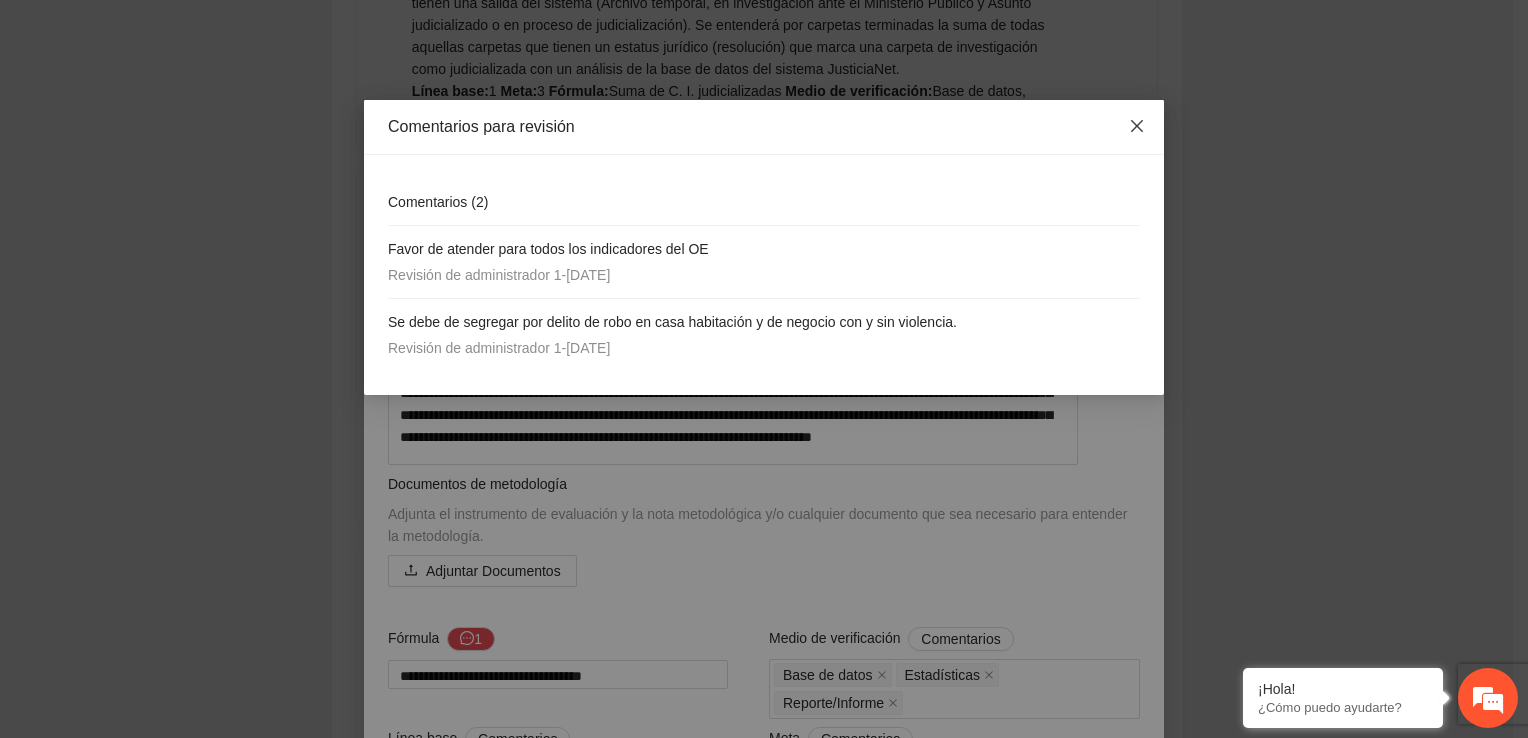 click 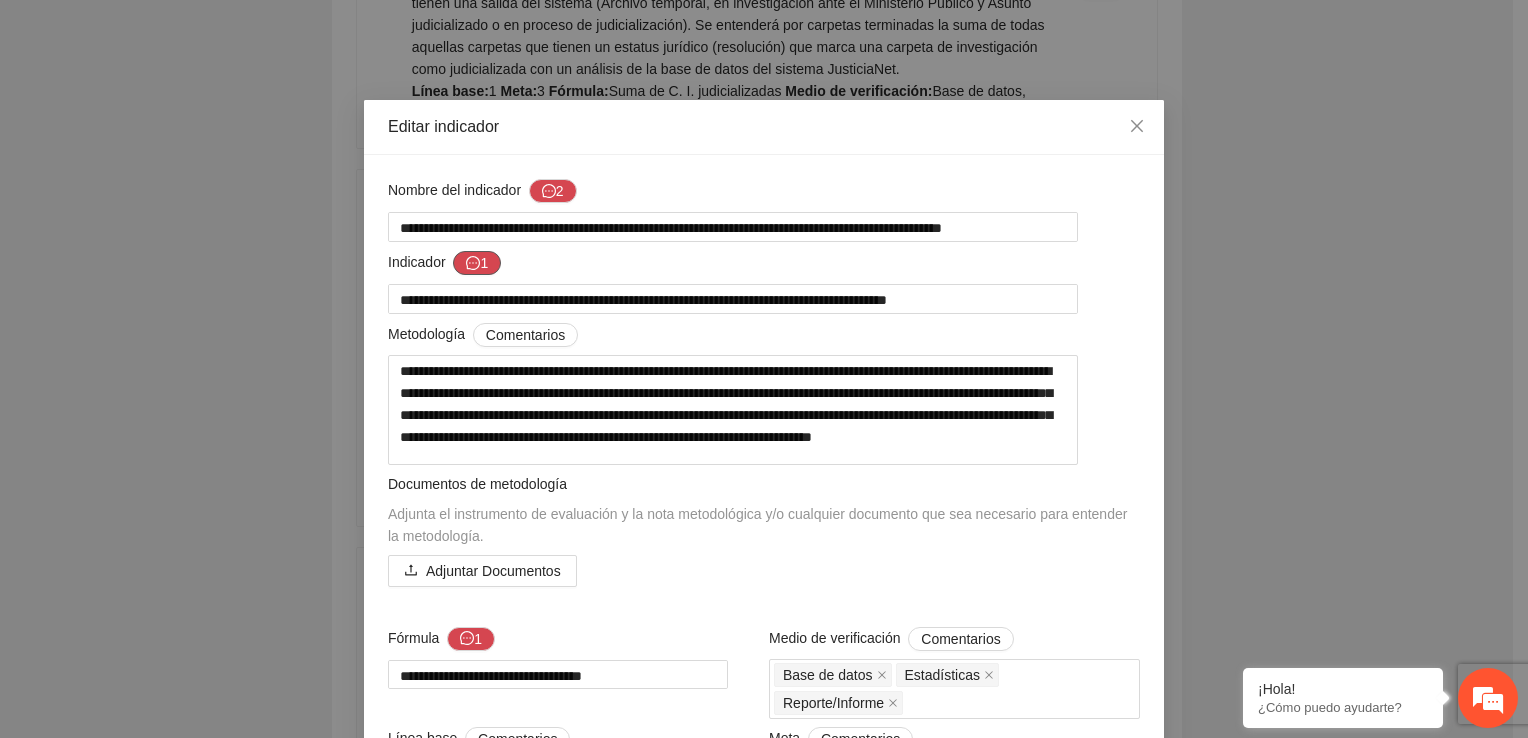 click 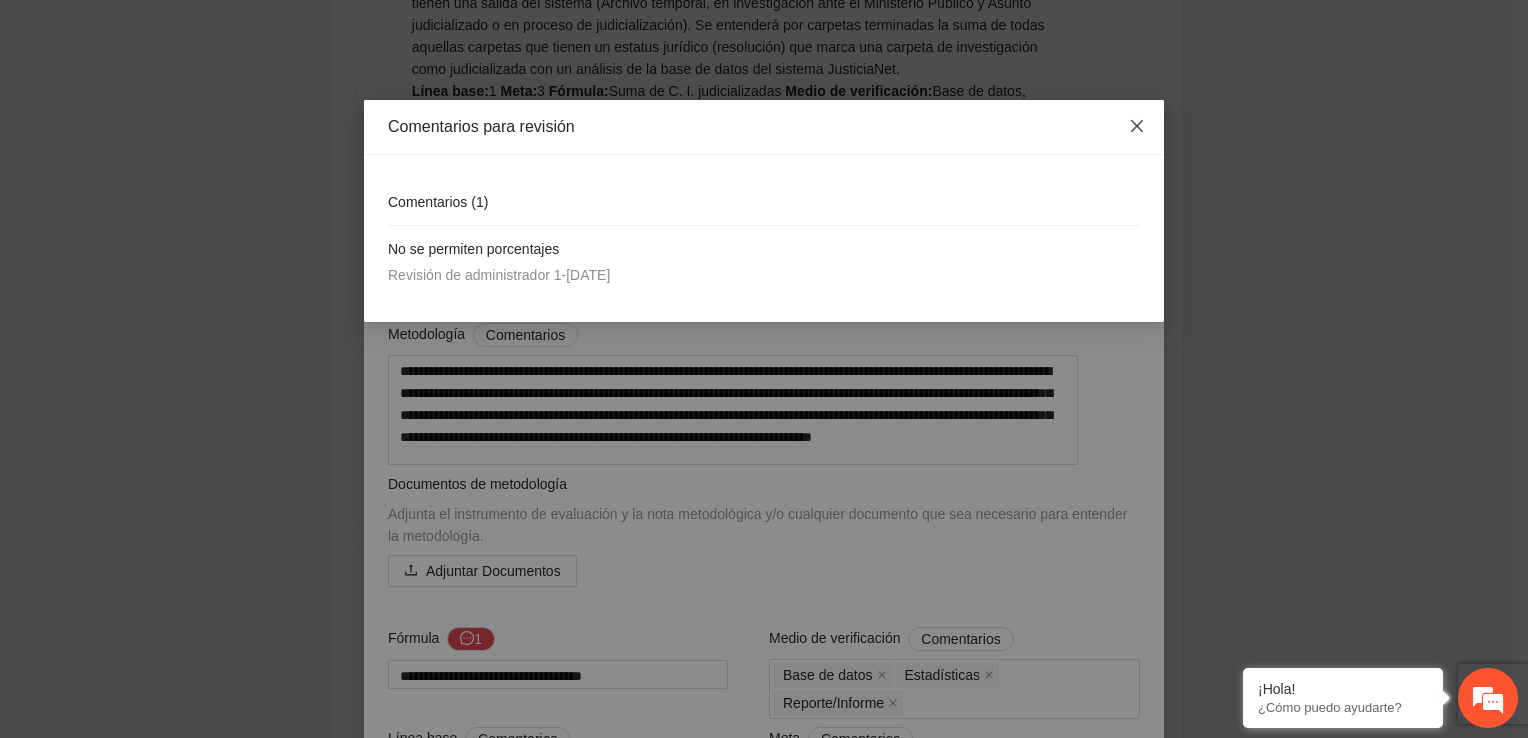 click 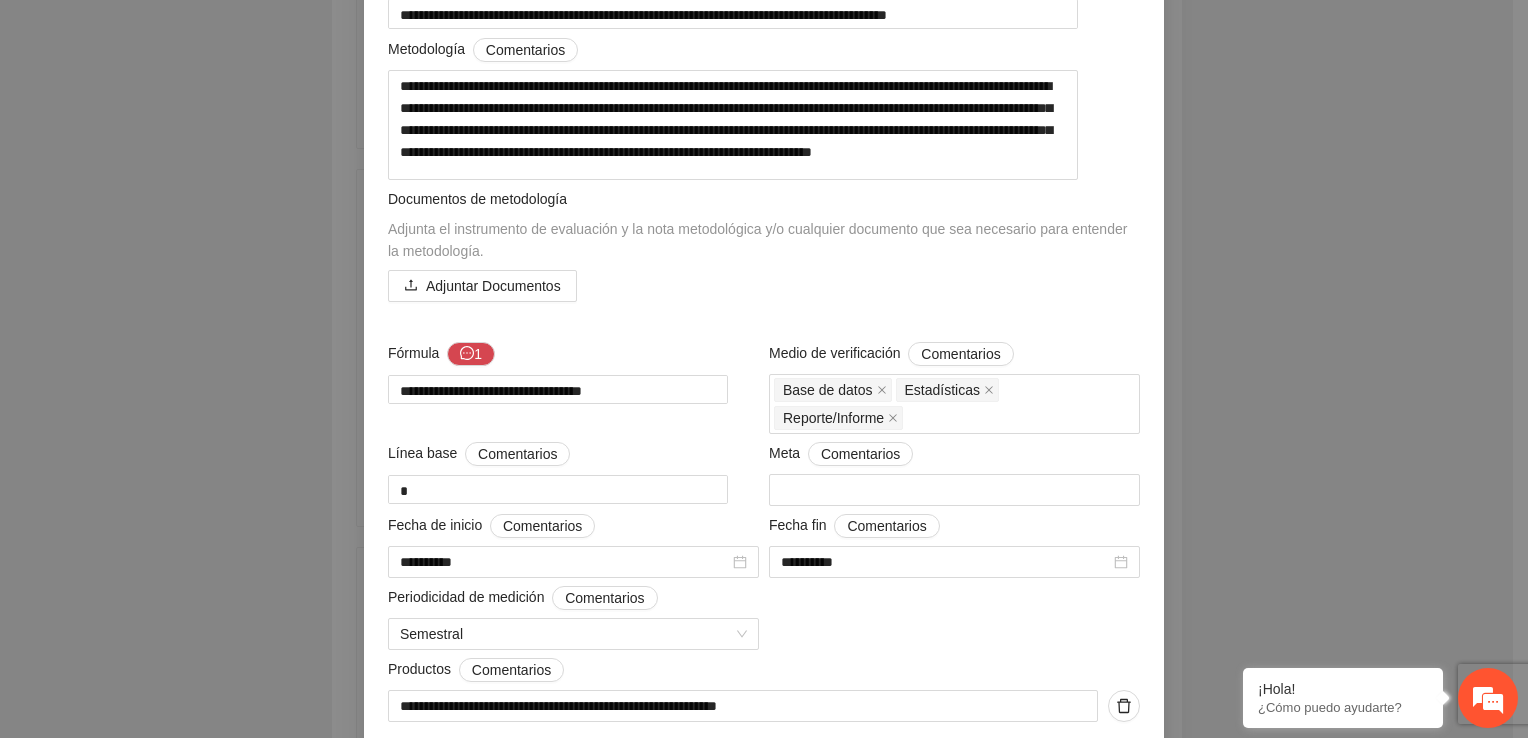 scroll, scrollTop: 300, scrollLeft: 0, axis: vertical 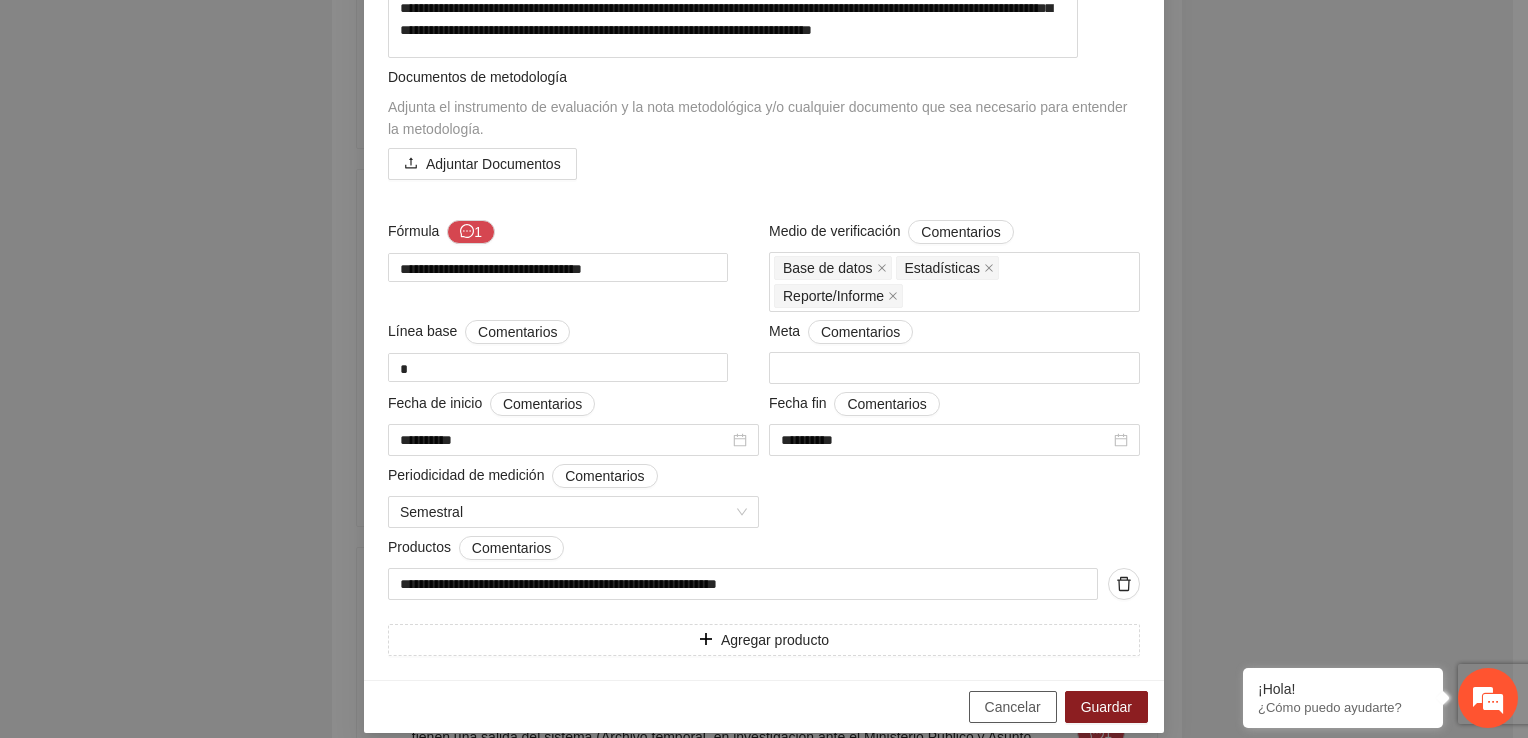 click on "Cancelar" at bounding box center (1013, 707) 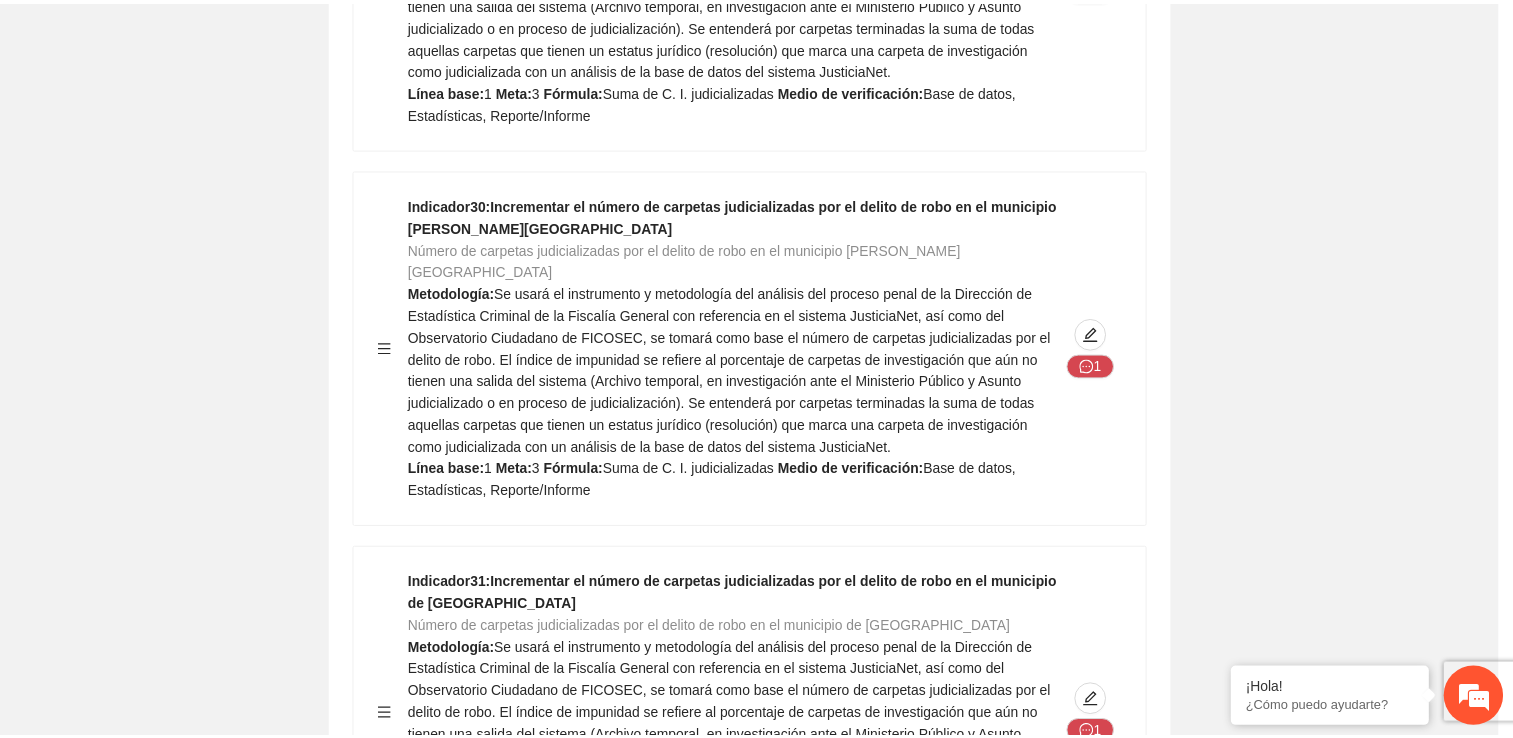 scroll, scrollTop: 163, scrollLeft: 0, axis: vertical 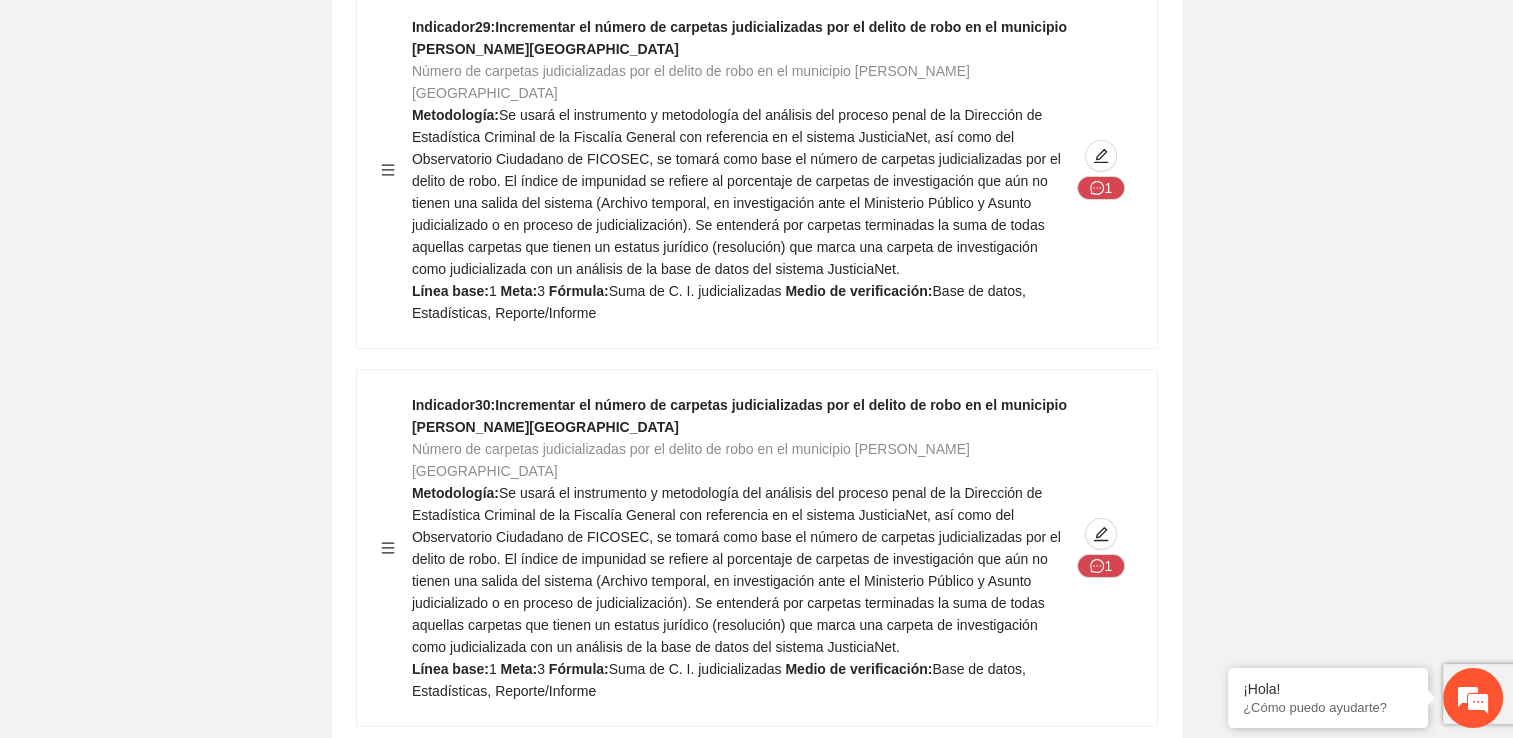click 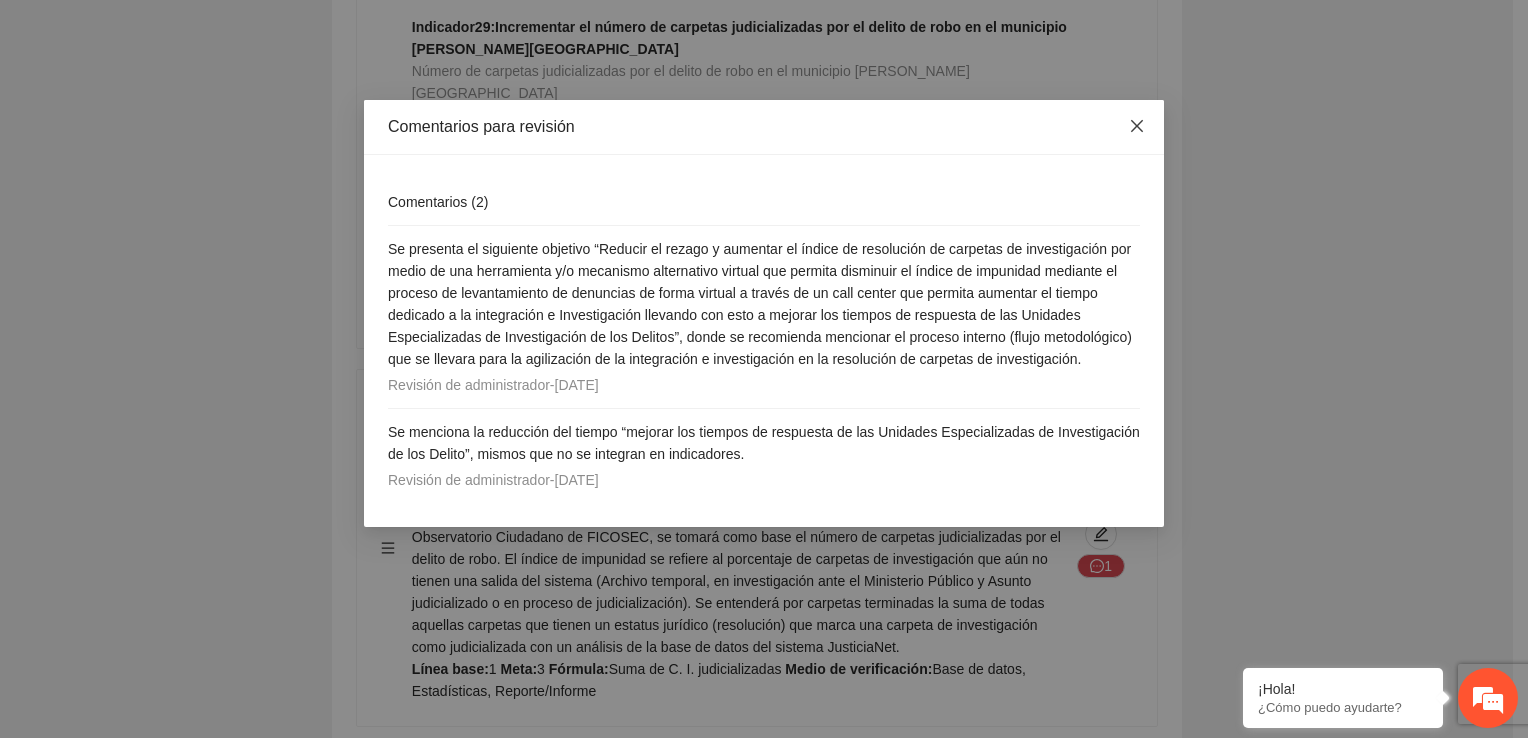 click 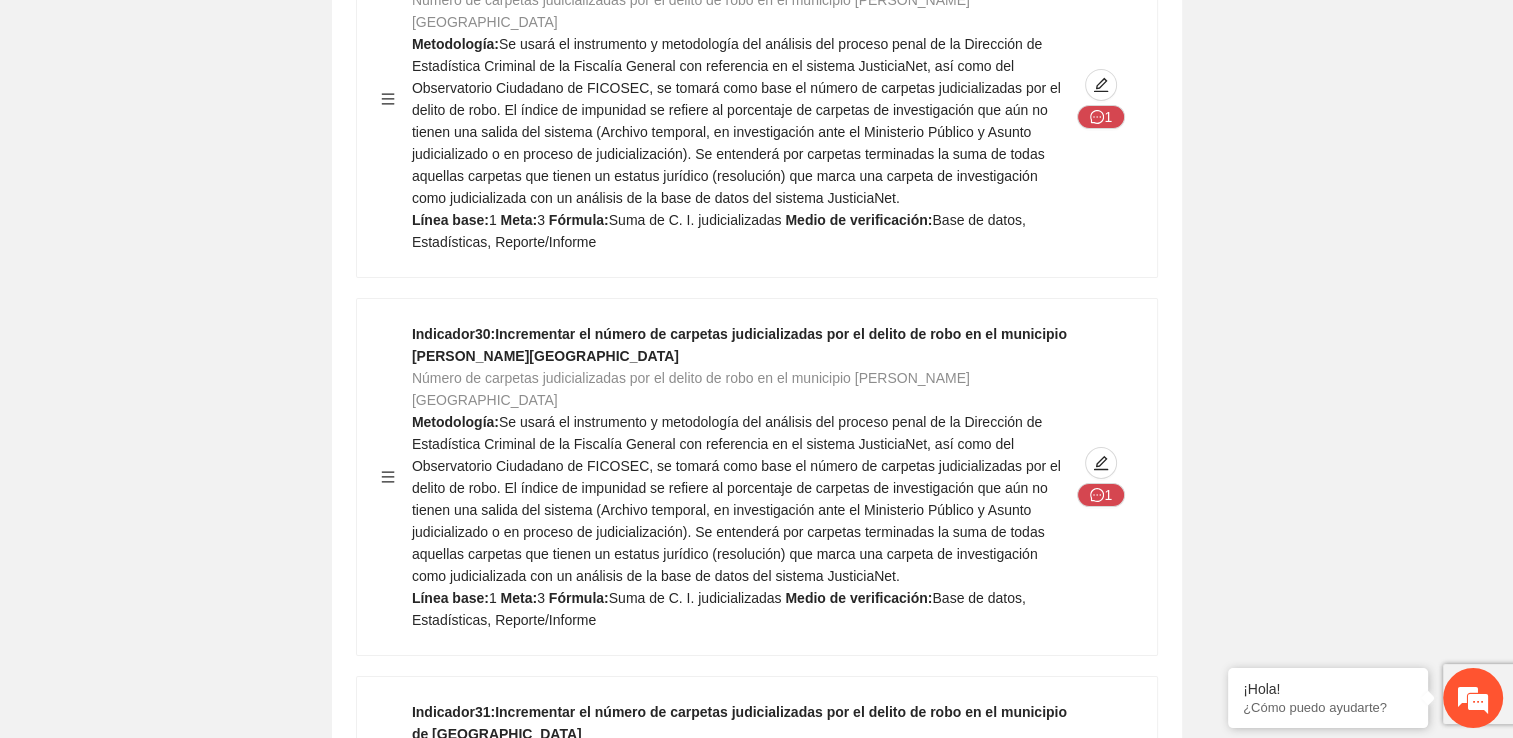scroll, scrollTop: 22300, scrollLeft: 0, axis: vertical 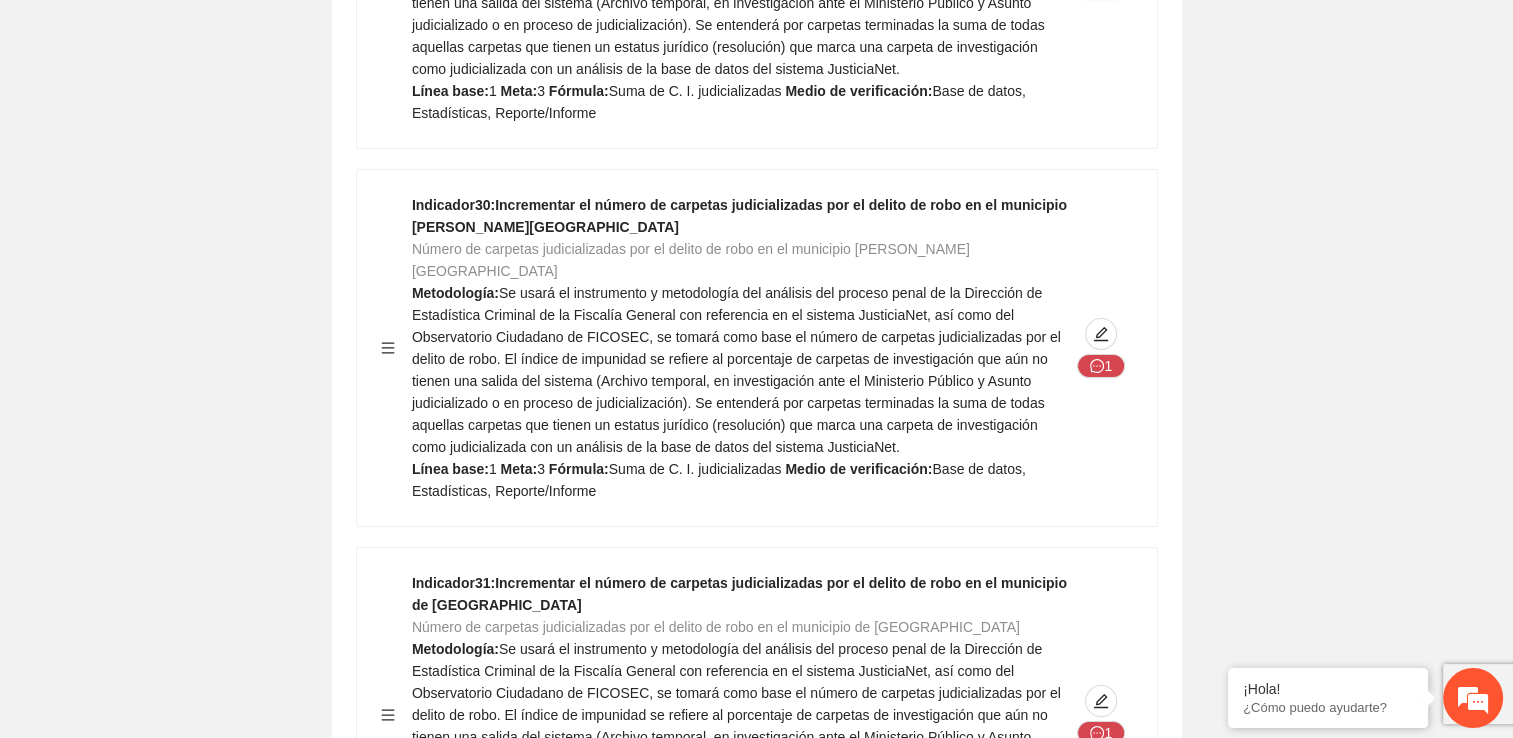 click 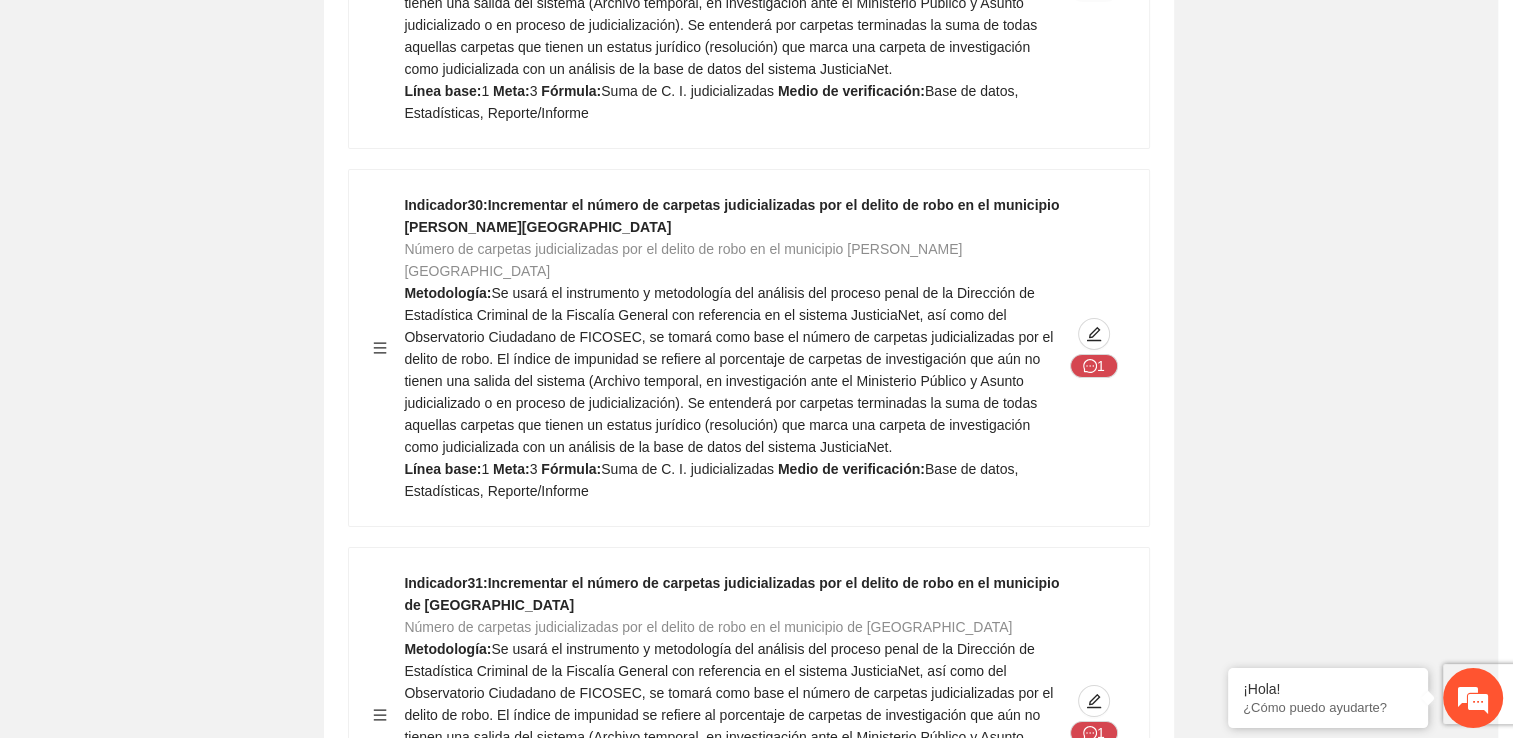 type on "*" 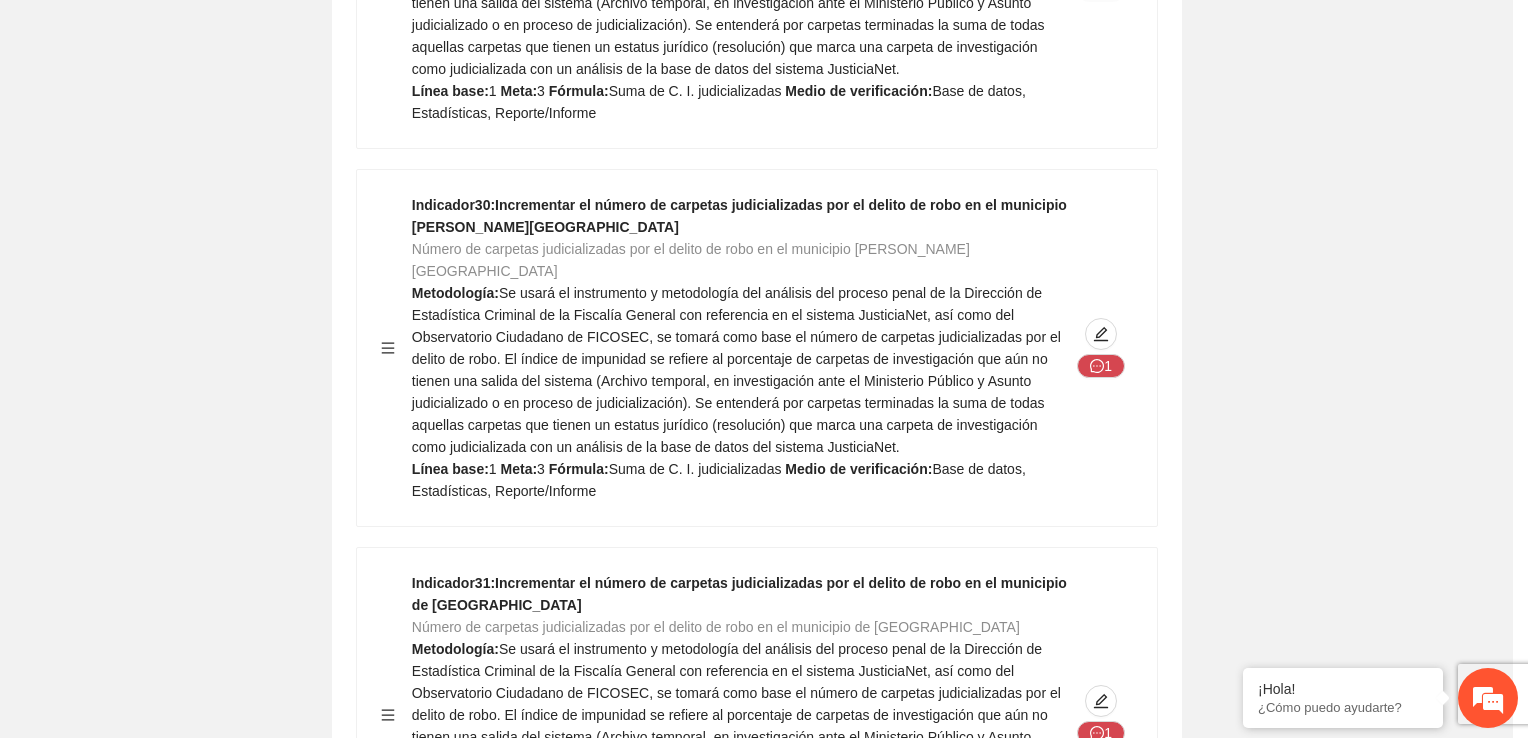 type on "*" 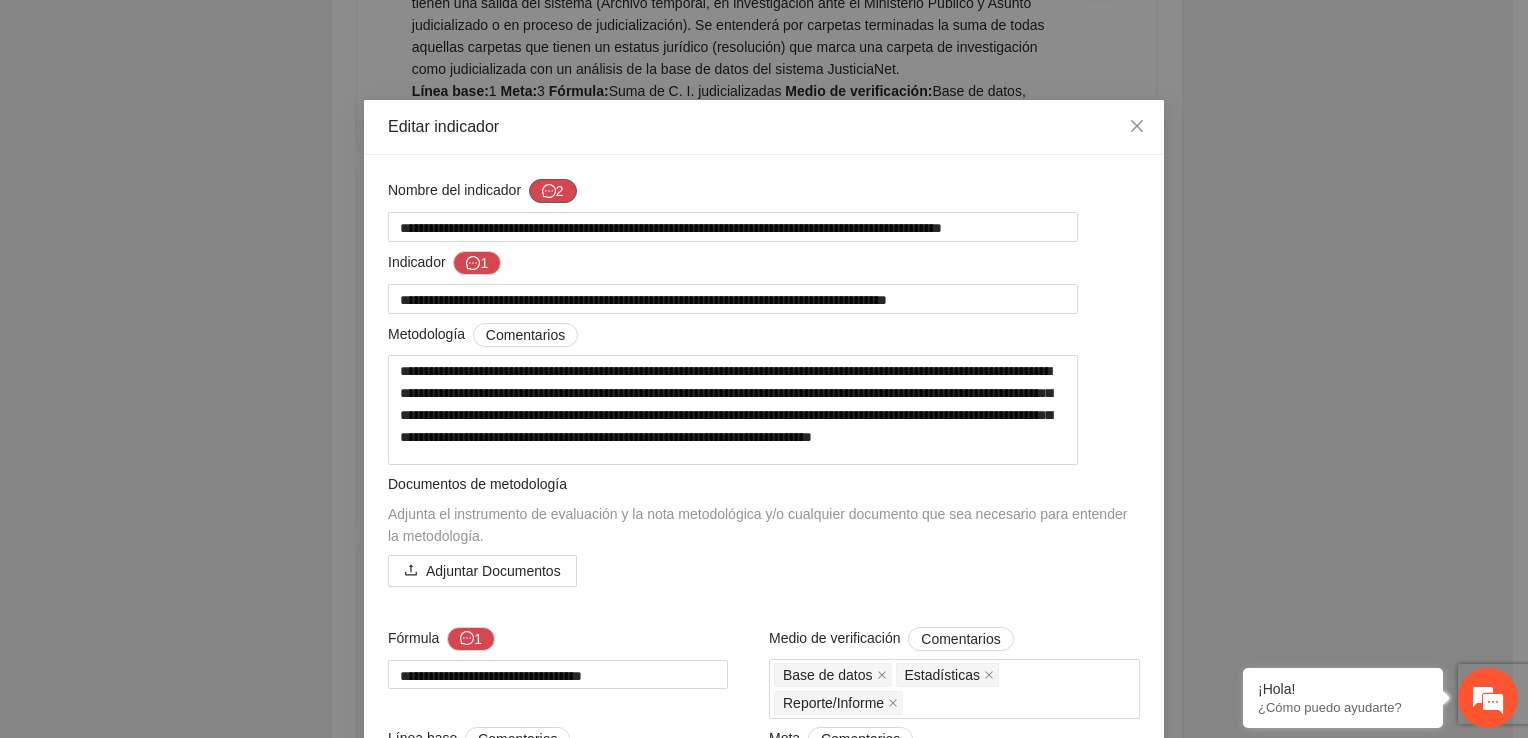 click on "2" at bounding box center [553, 191] 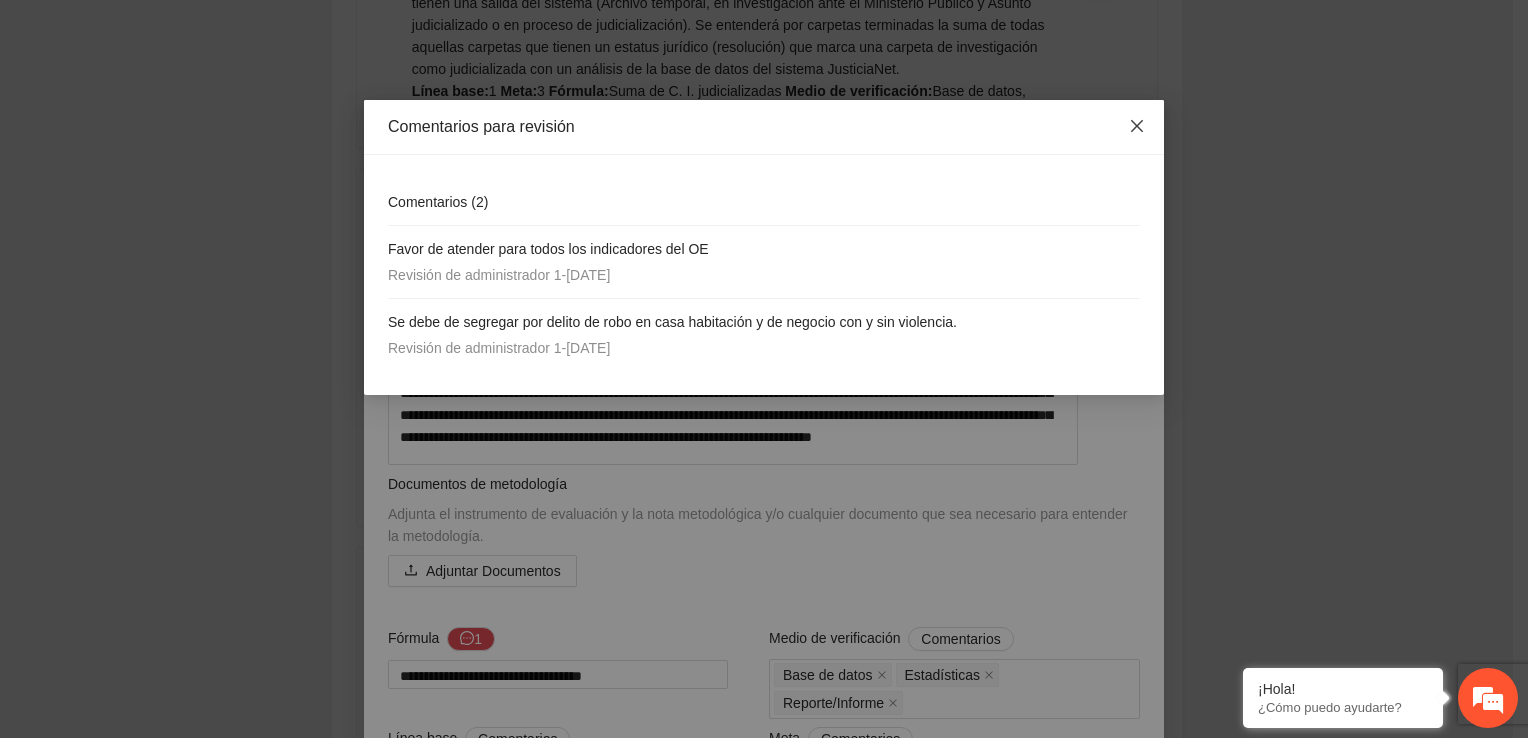 click 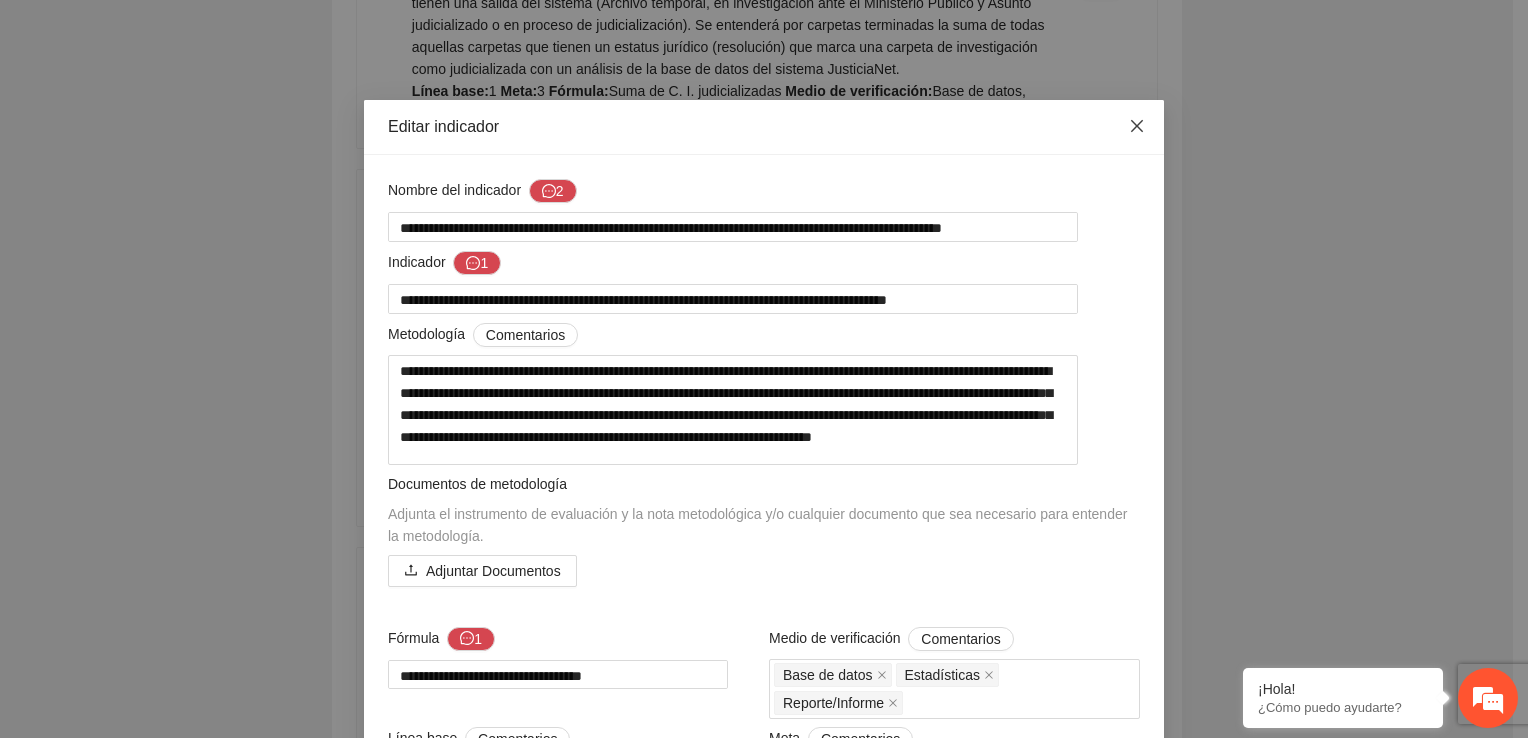click 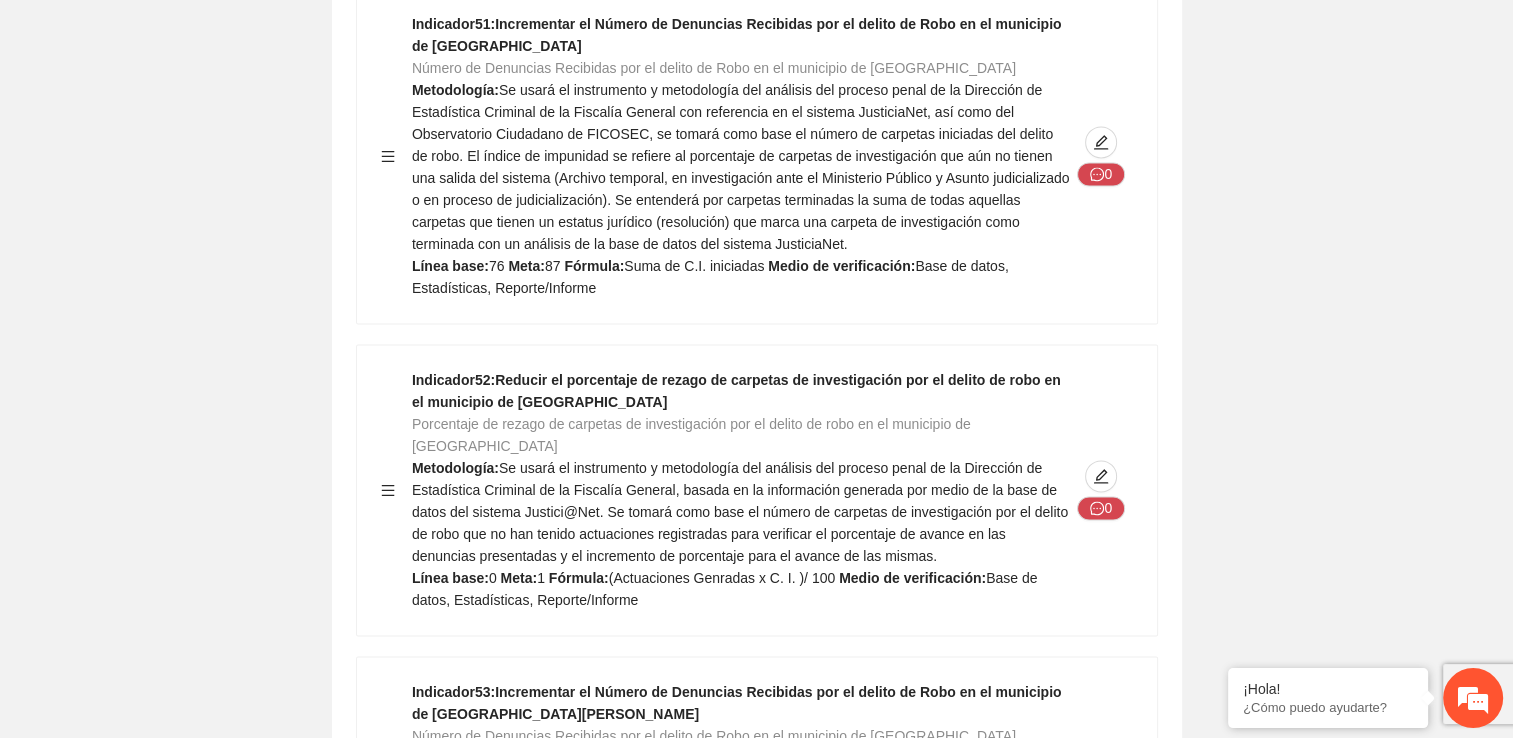 scroll, scrollTop: 40700, scrollLeft: 0, axis: vertical 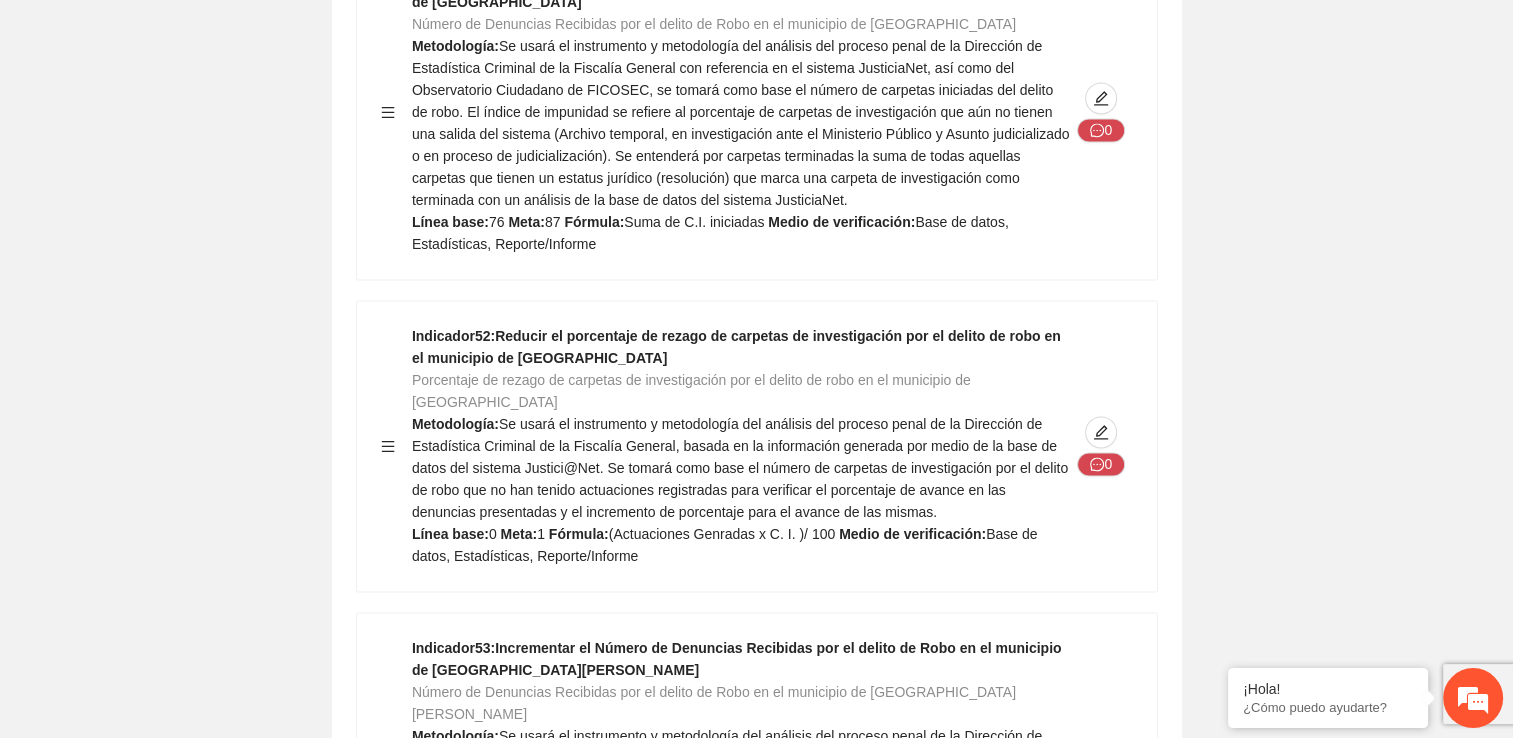 click 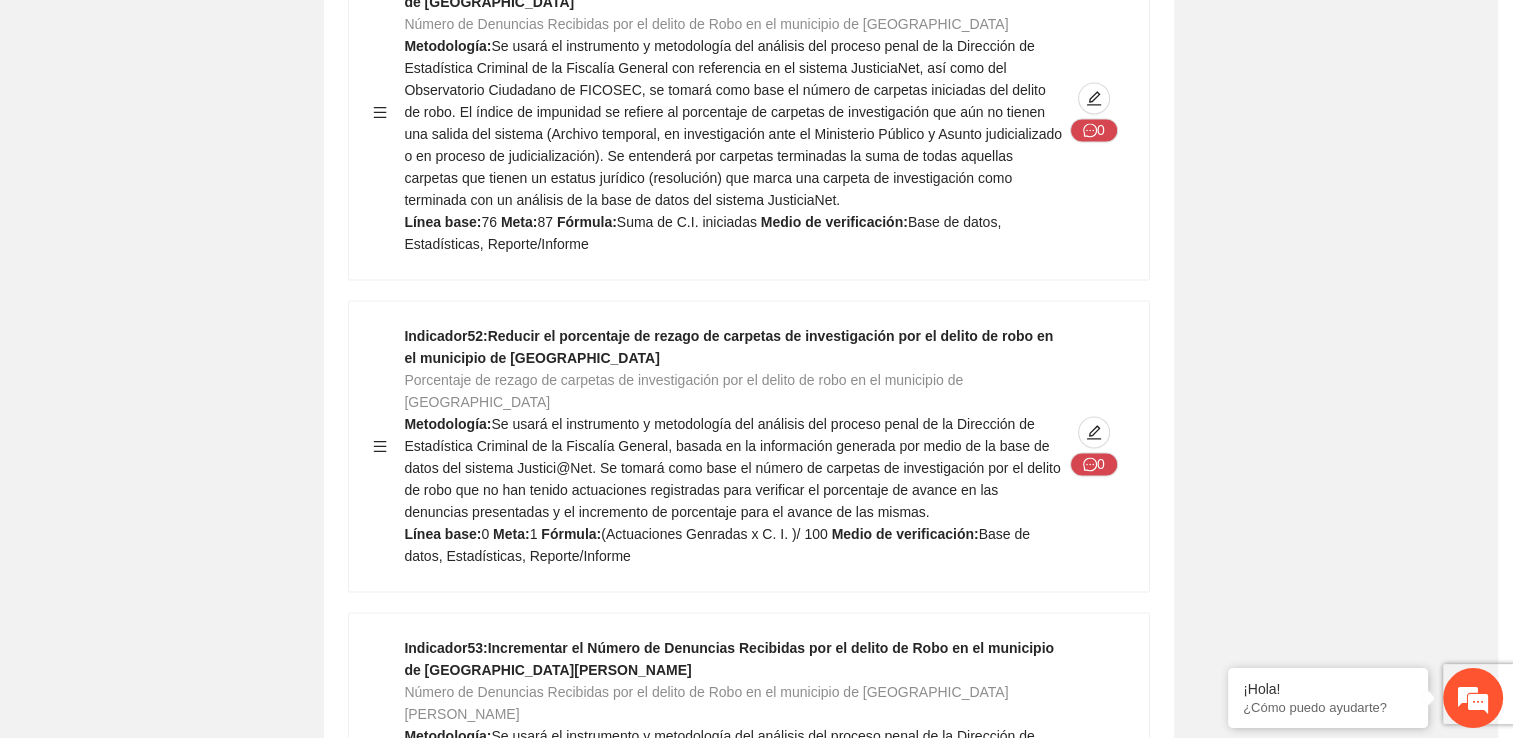 type on "*******" 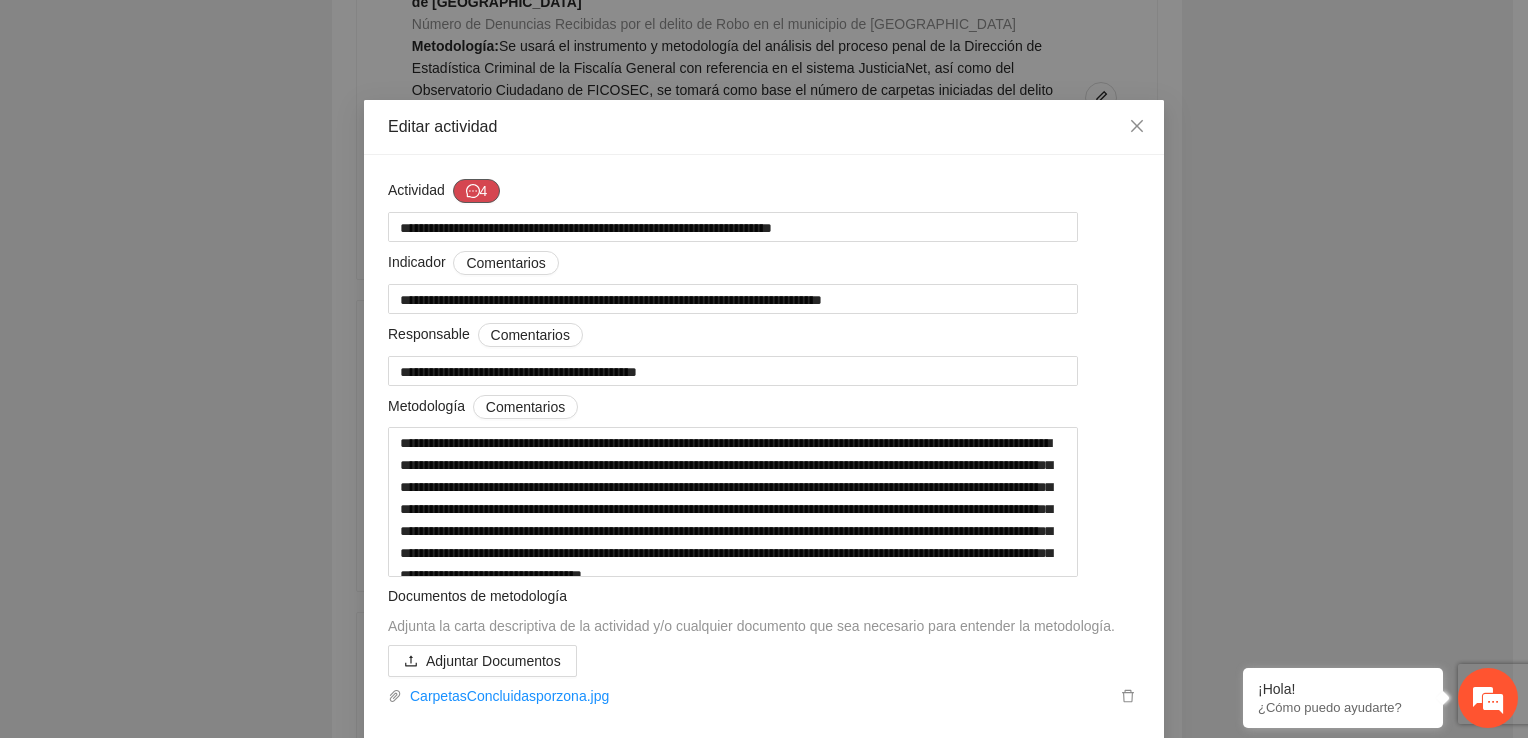 click on "4" at bounding box center (477, 191) 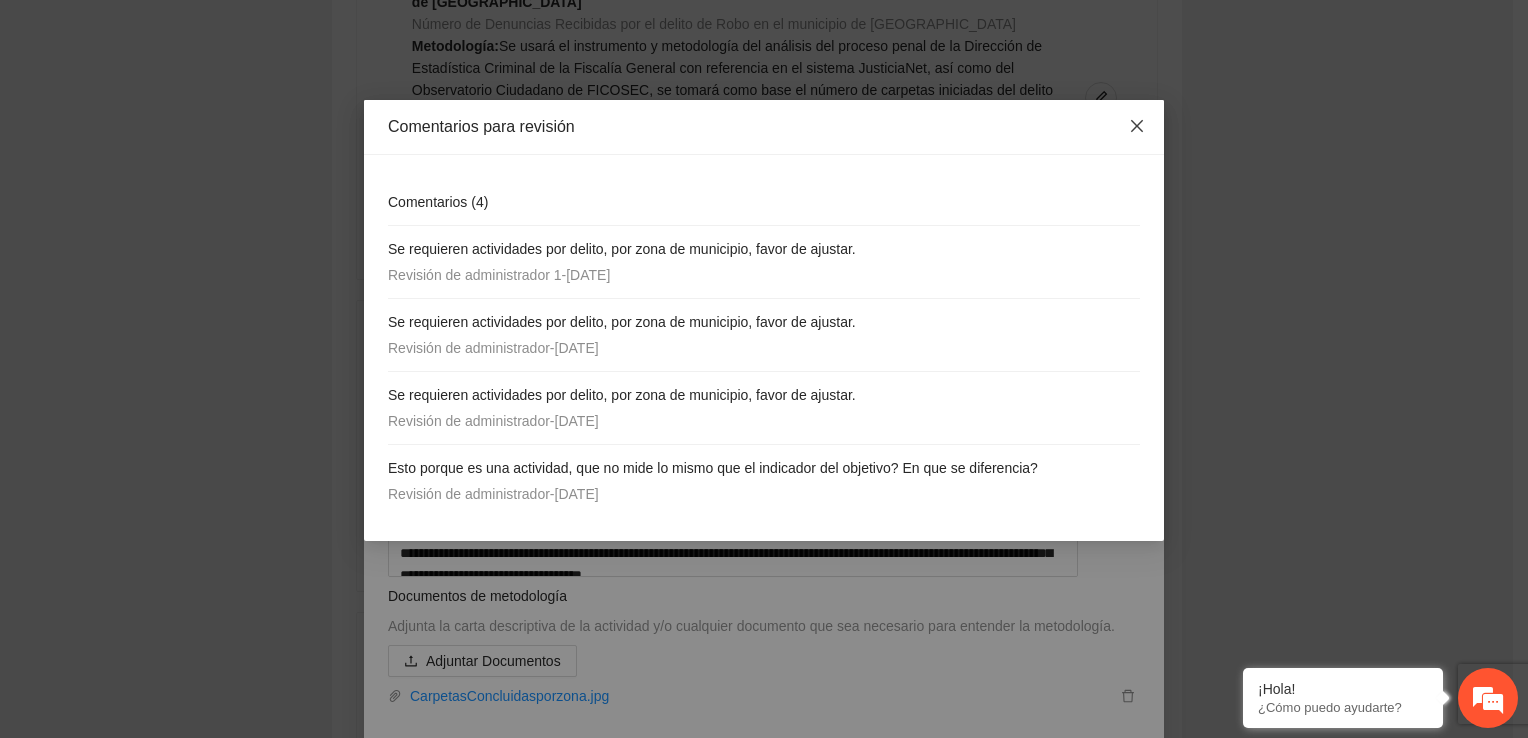 click 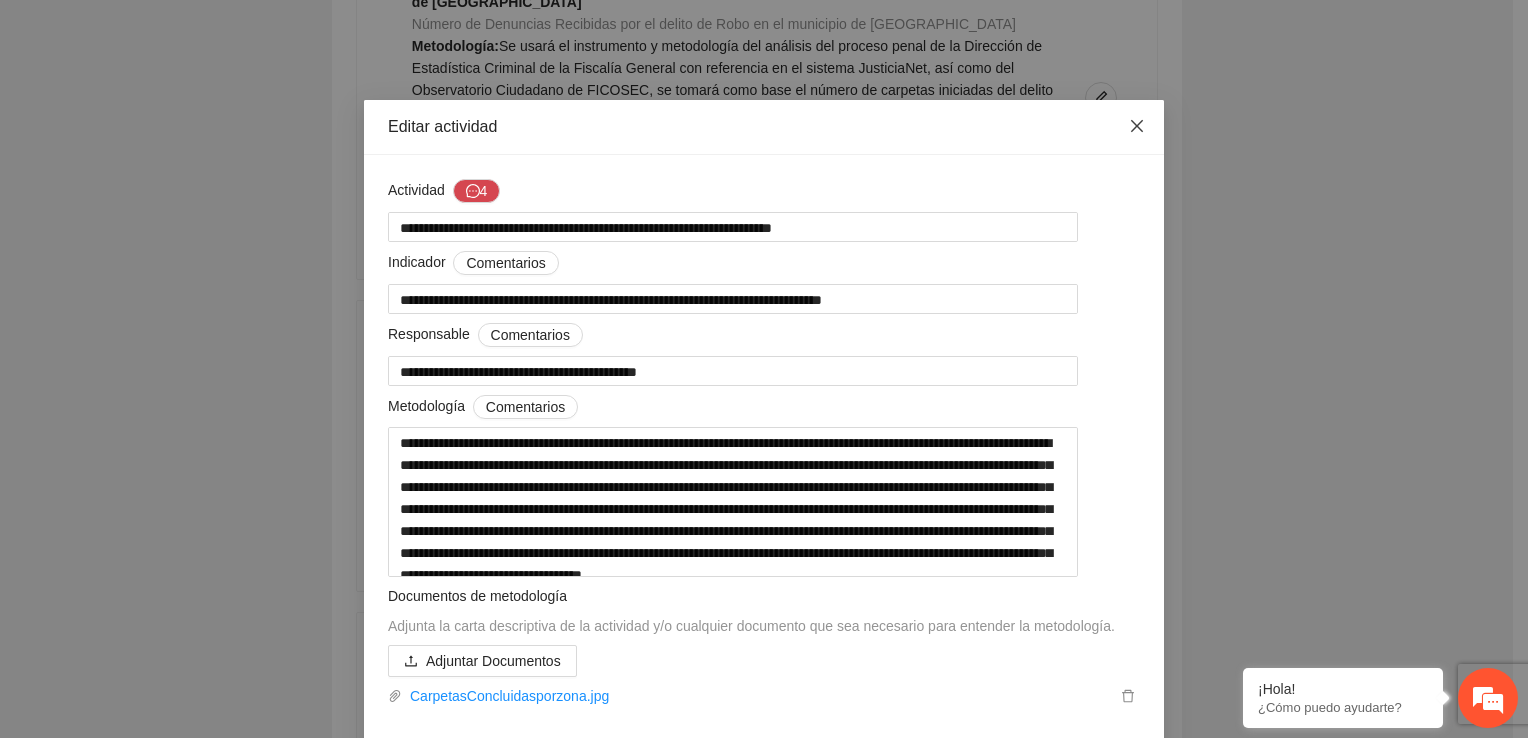 click 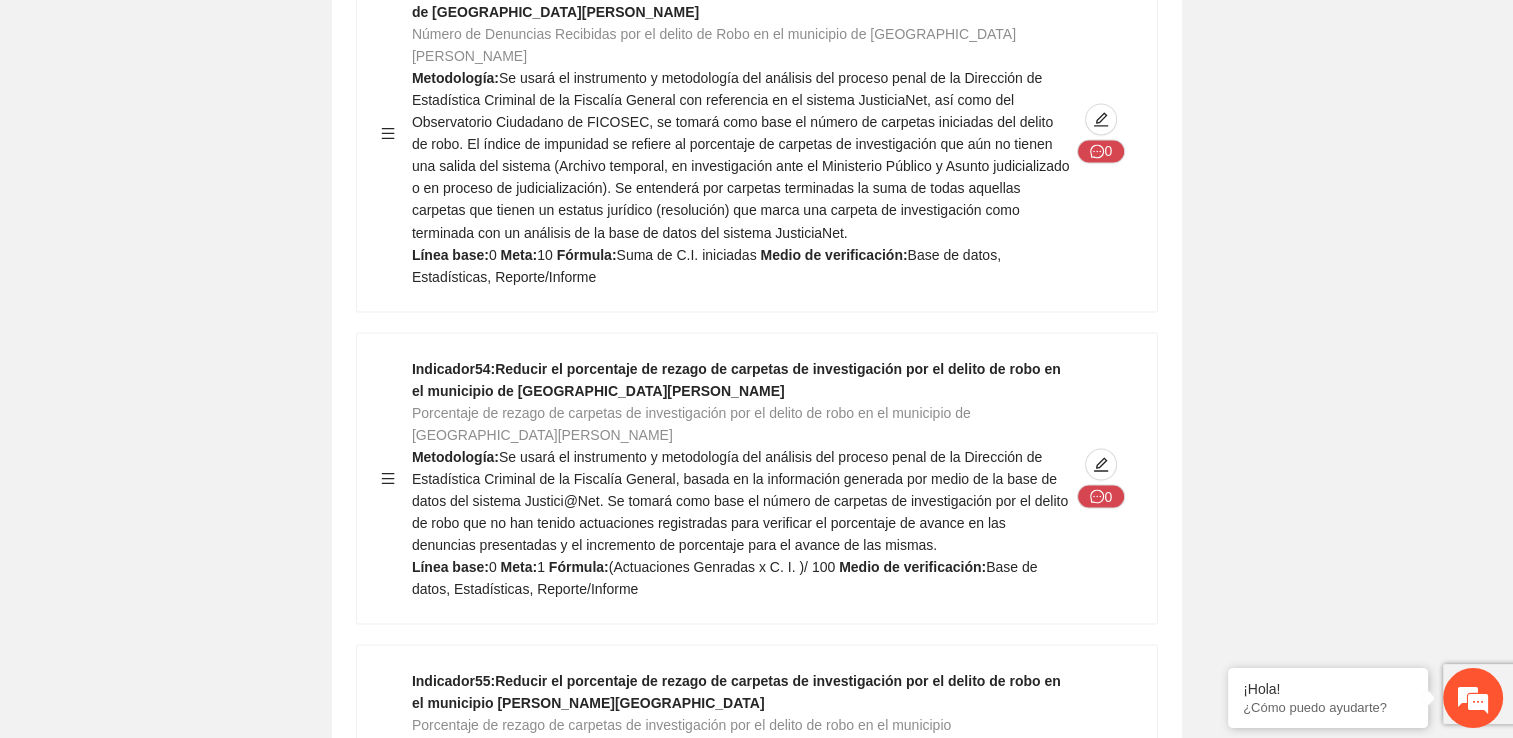 scroll, scrollTop: 41400, scrollLeft: 0, axis: vertical 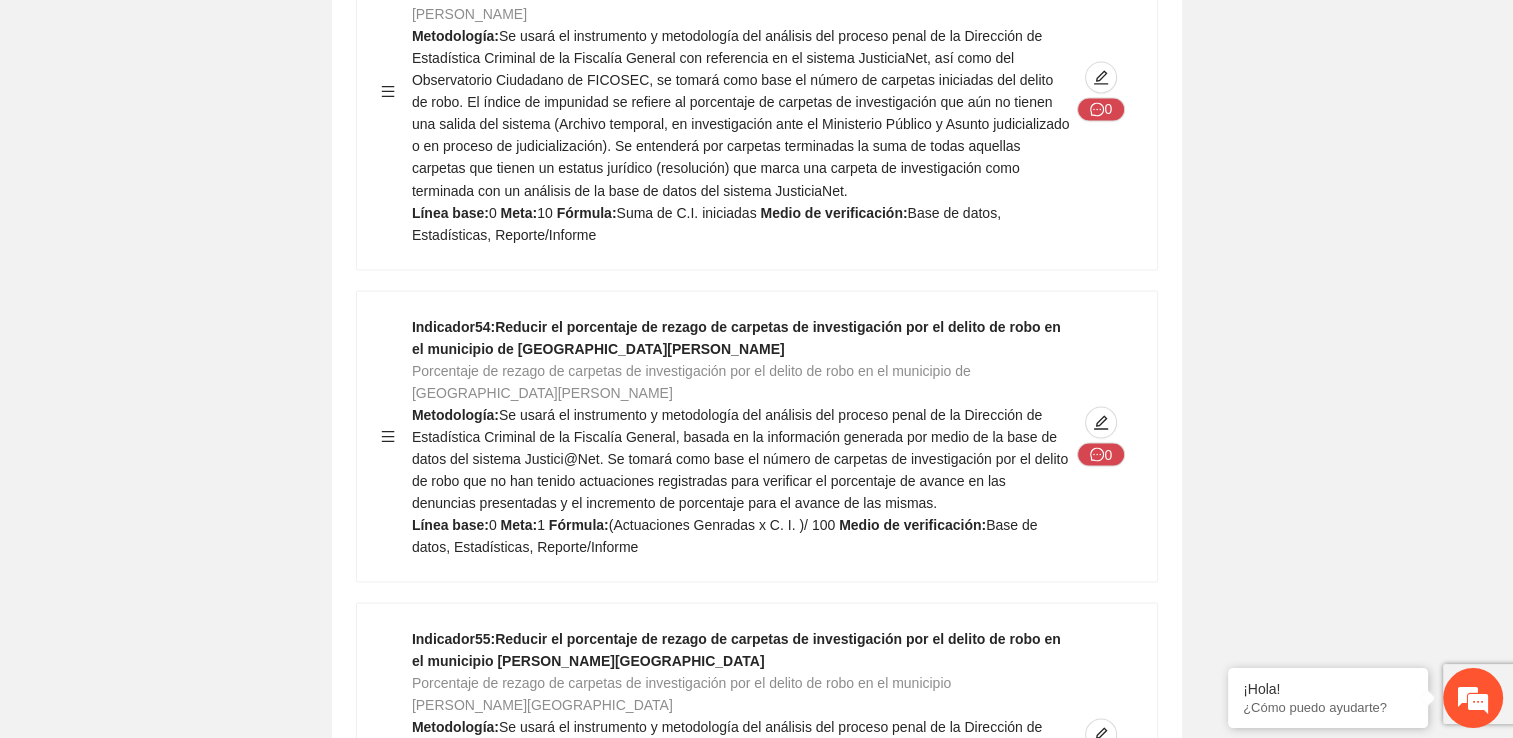 click 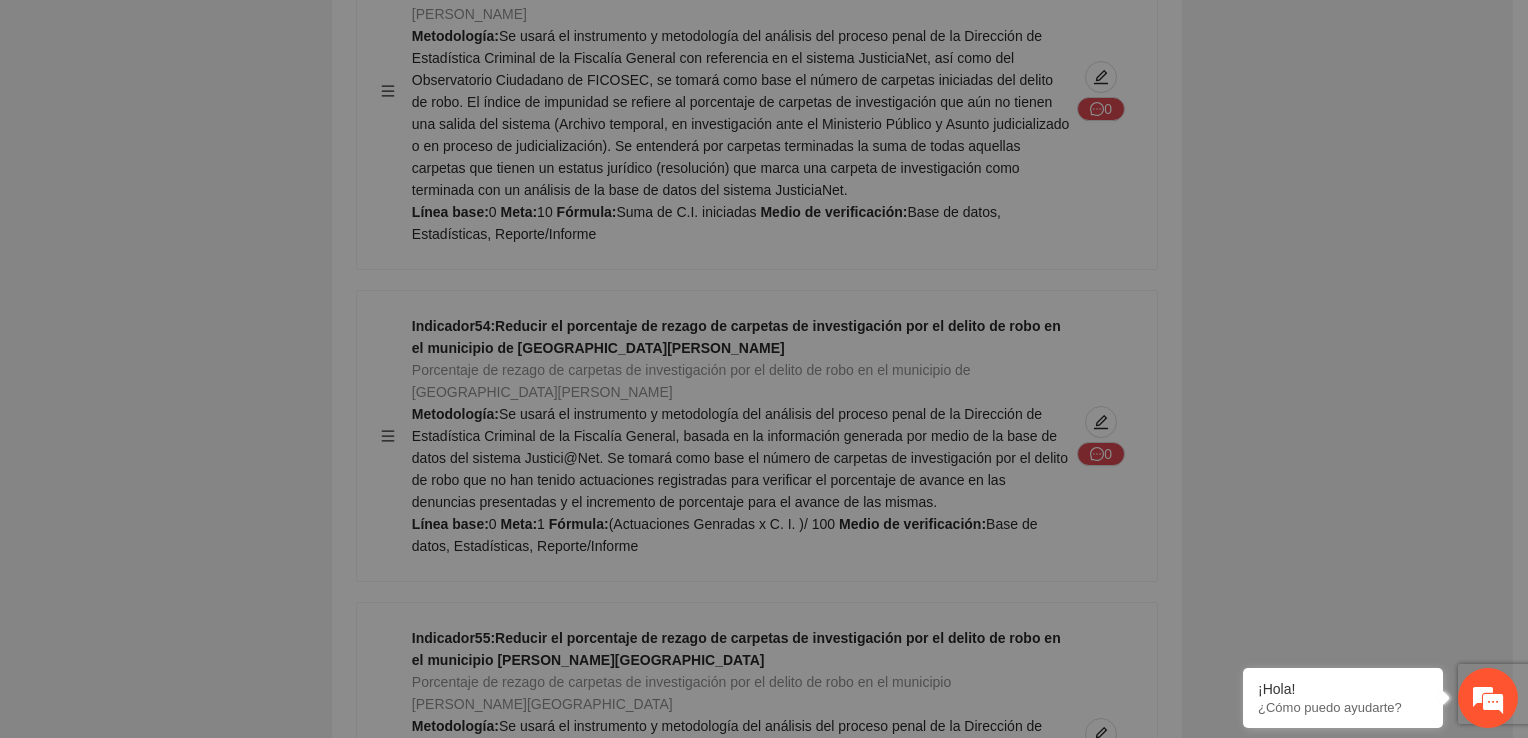 type on "*******" 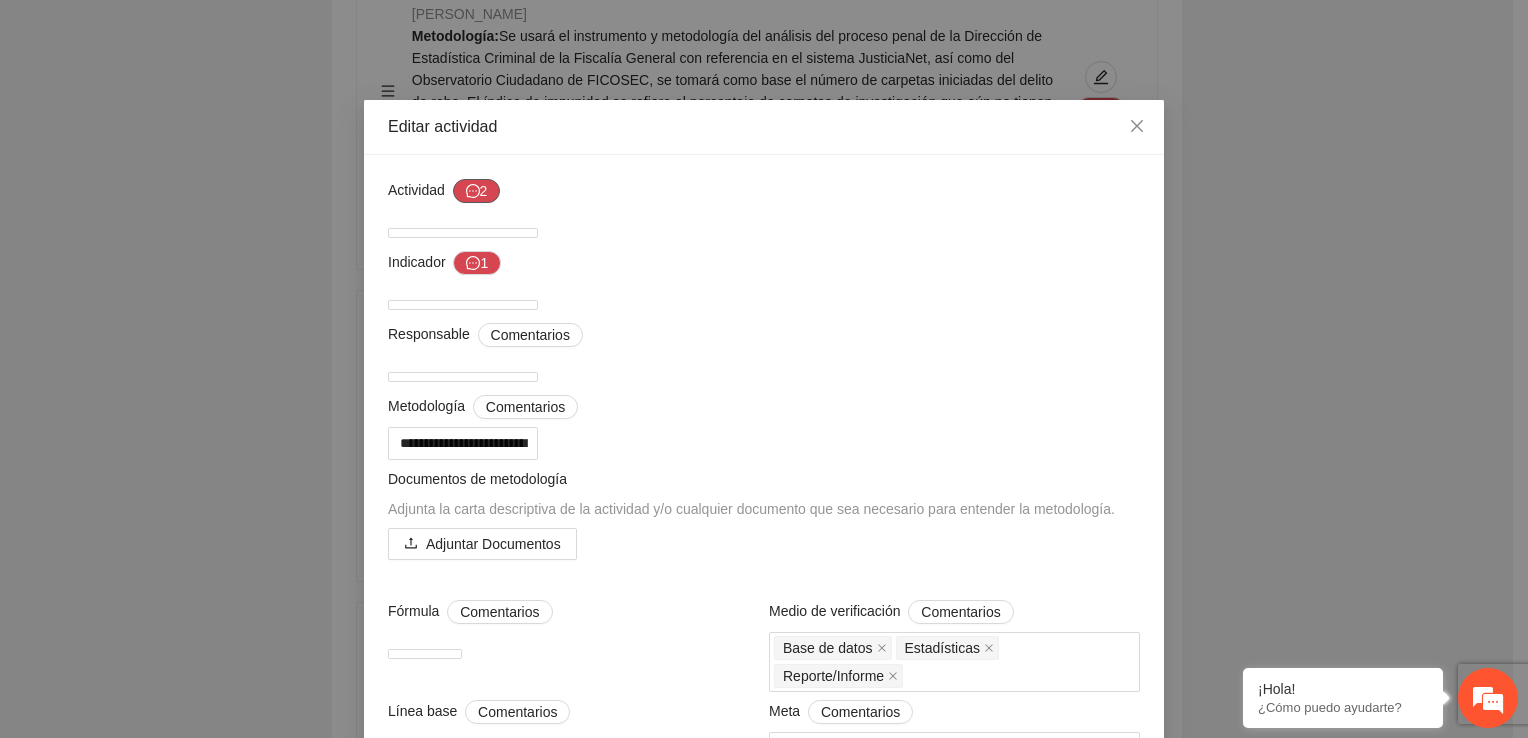 click on "2" at bounding box center (477, 191) 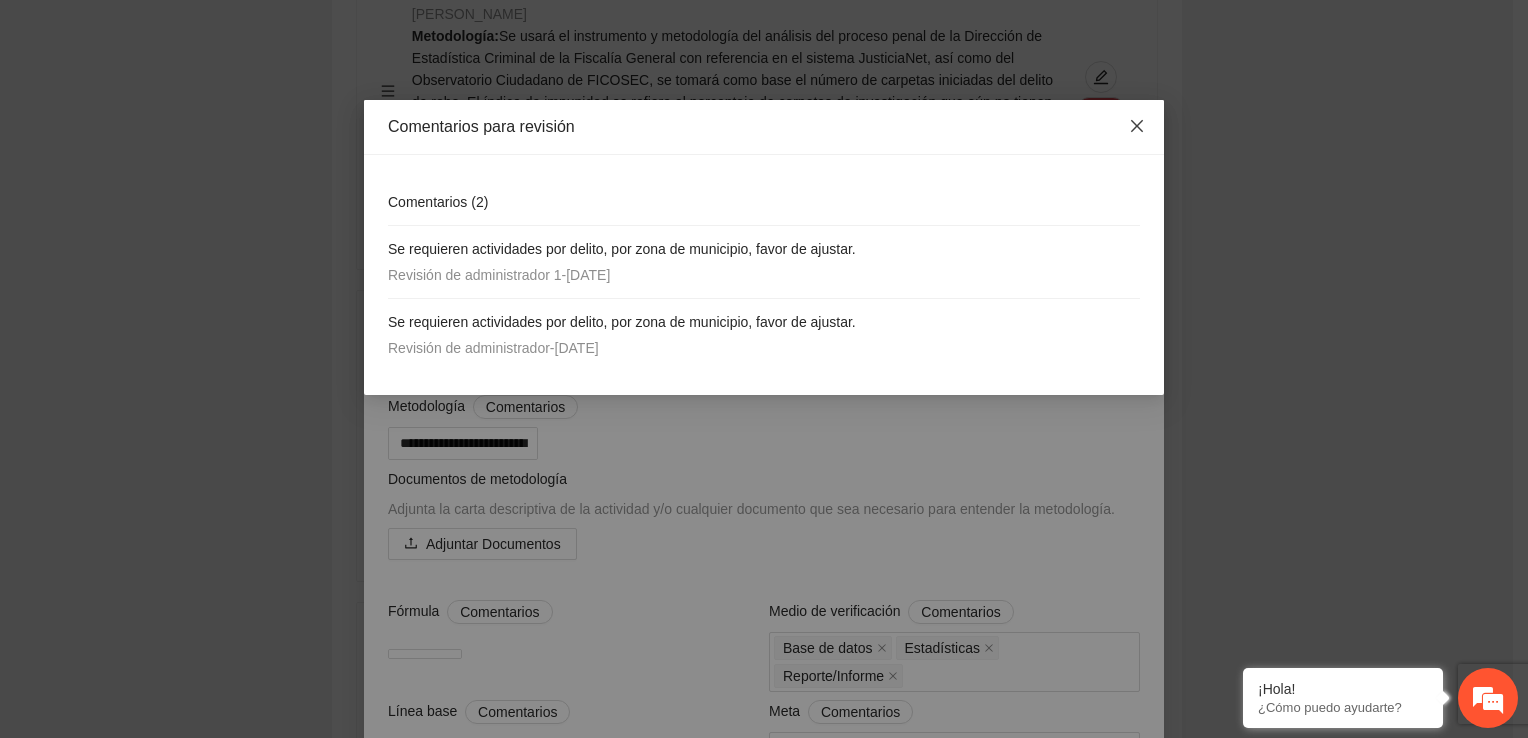 click 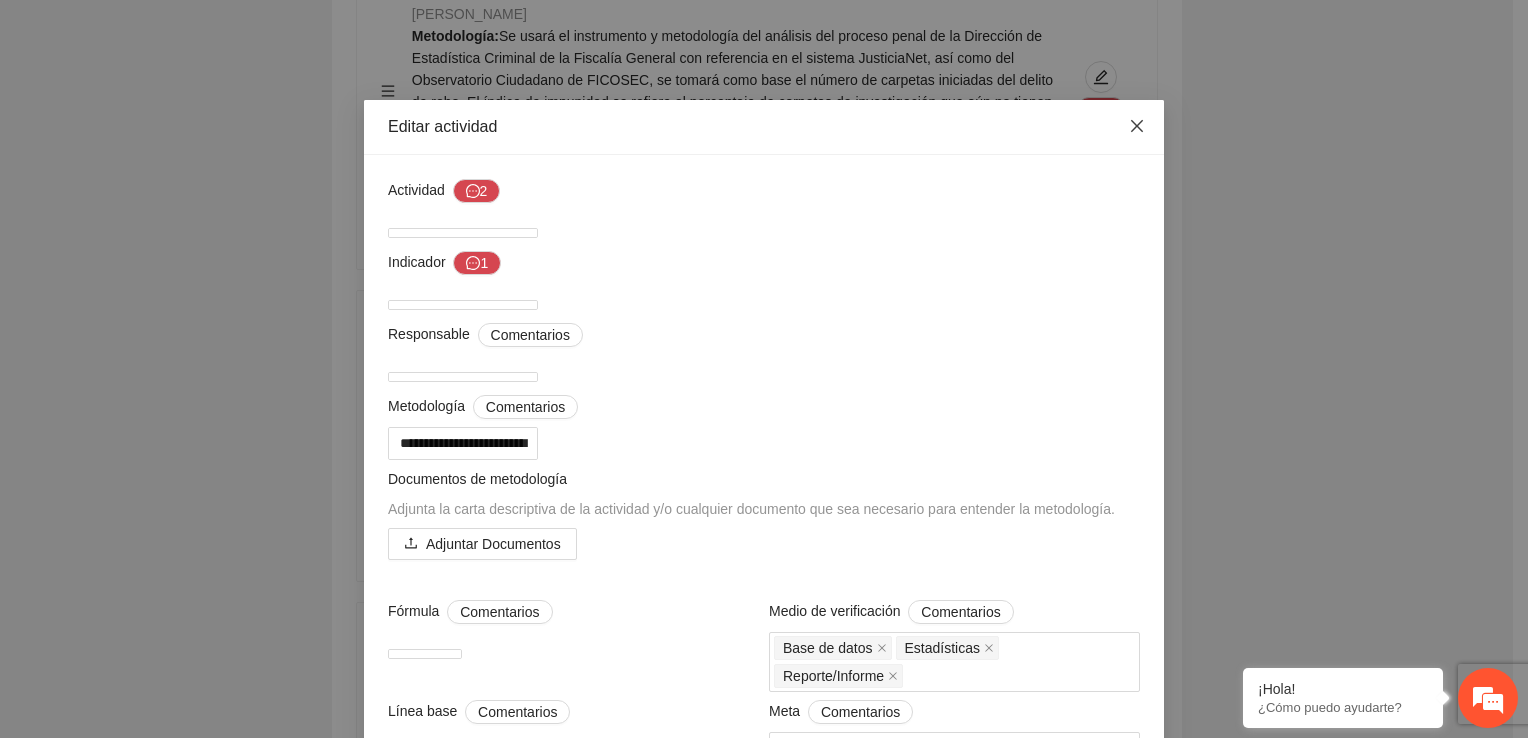 click 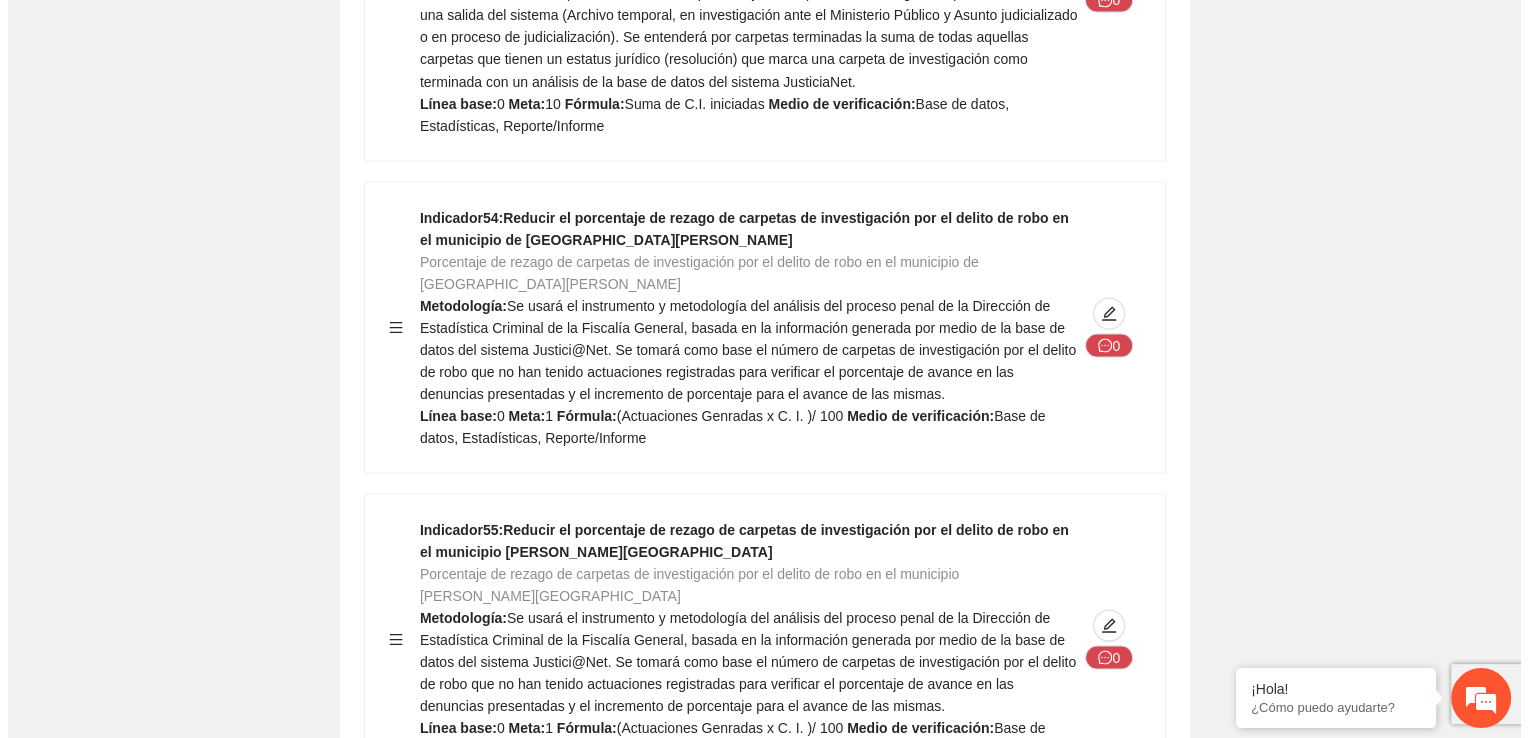 scroll, scrollTop: 41500, scrollLeft: 0, axis: vertical 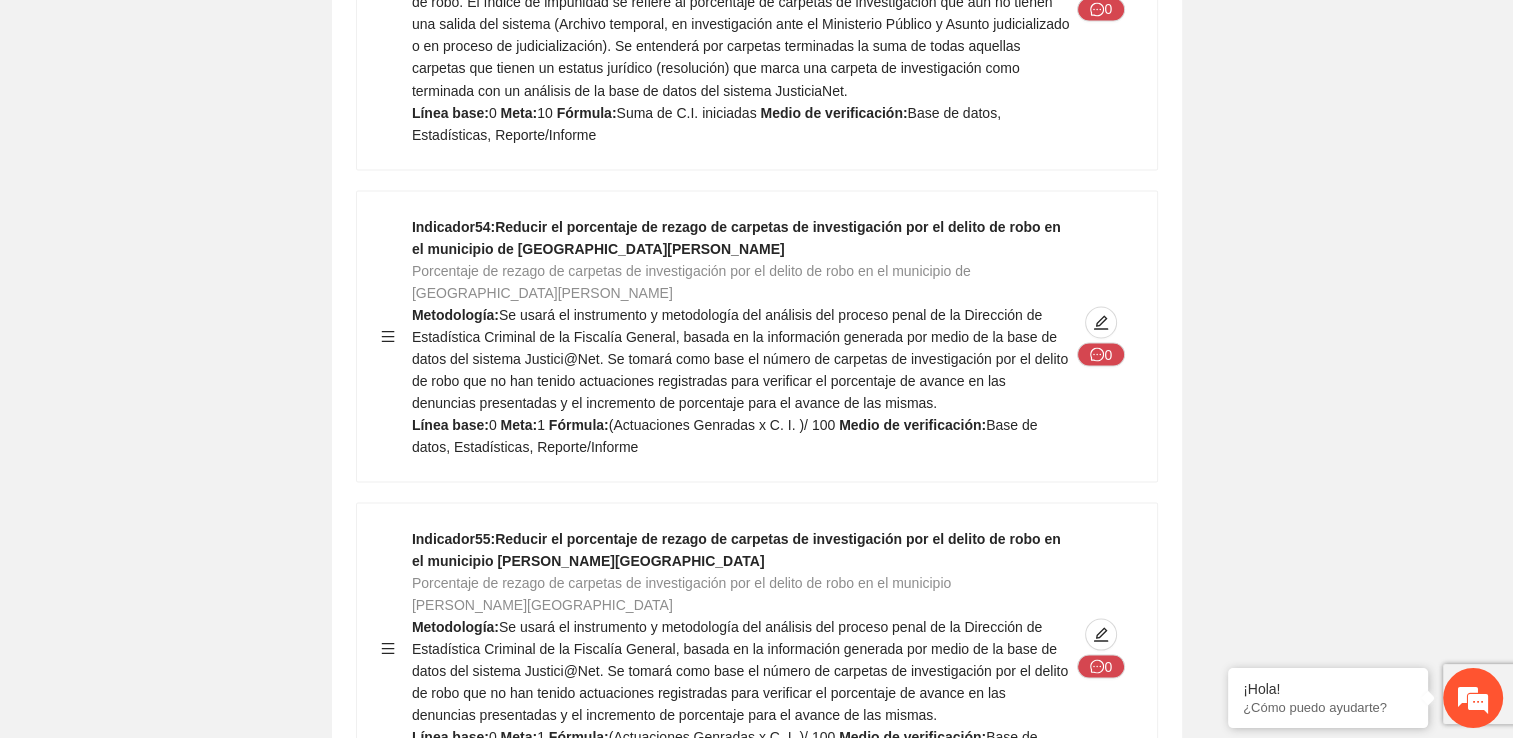 click 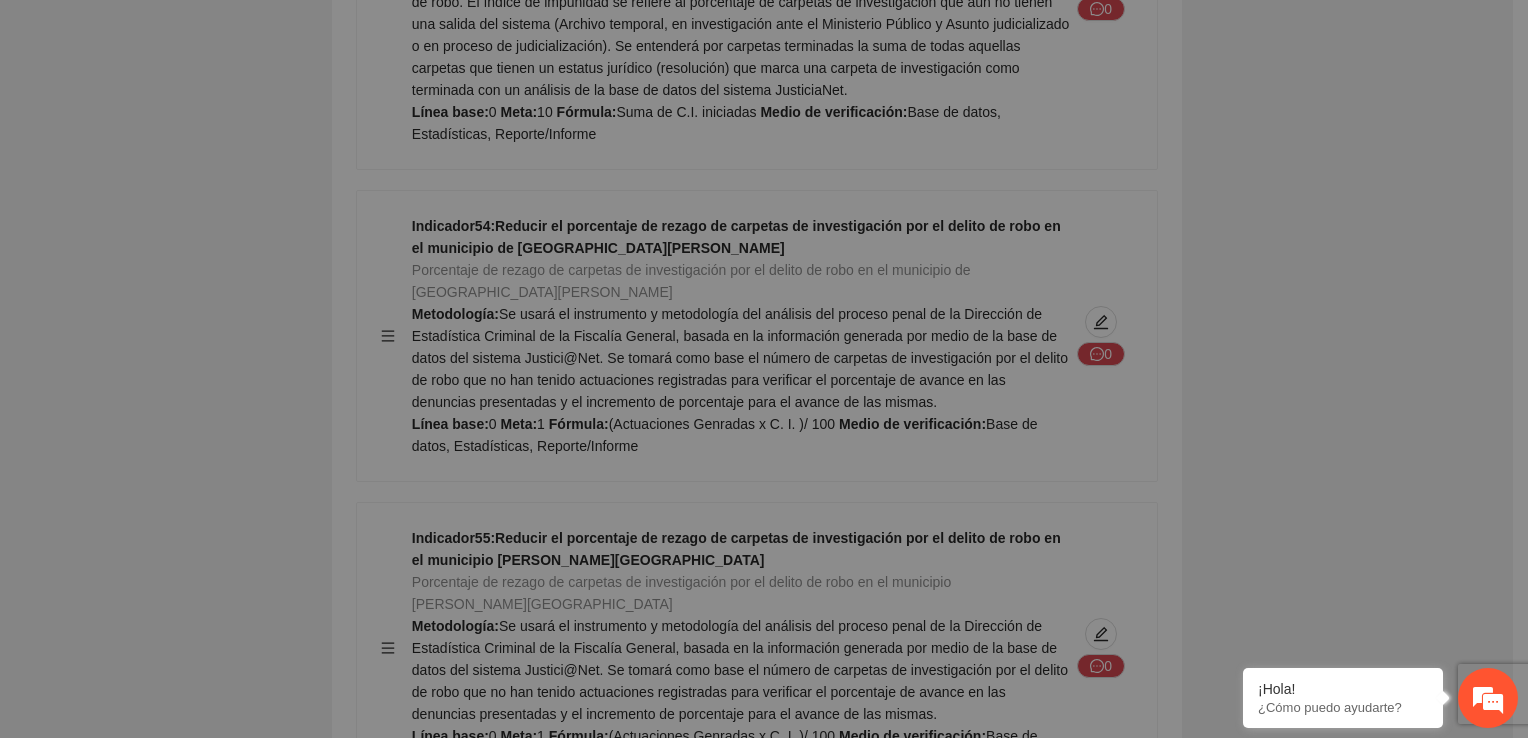 type on "*******" 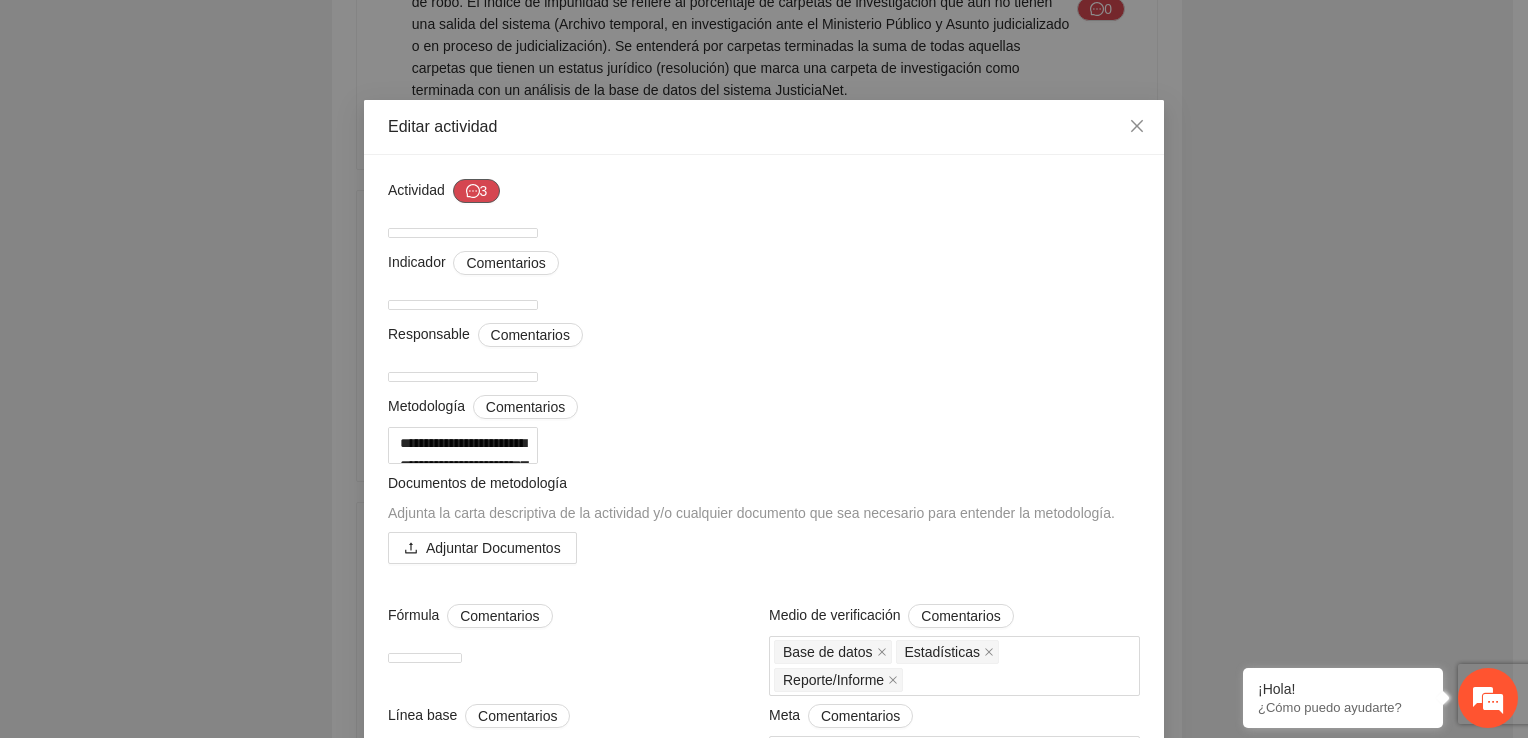 click on "3" at bounding box center [477, 191] 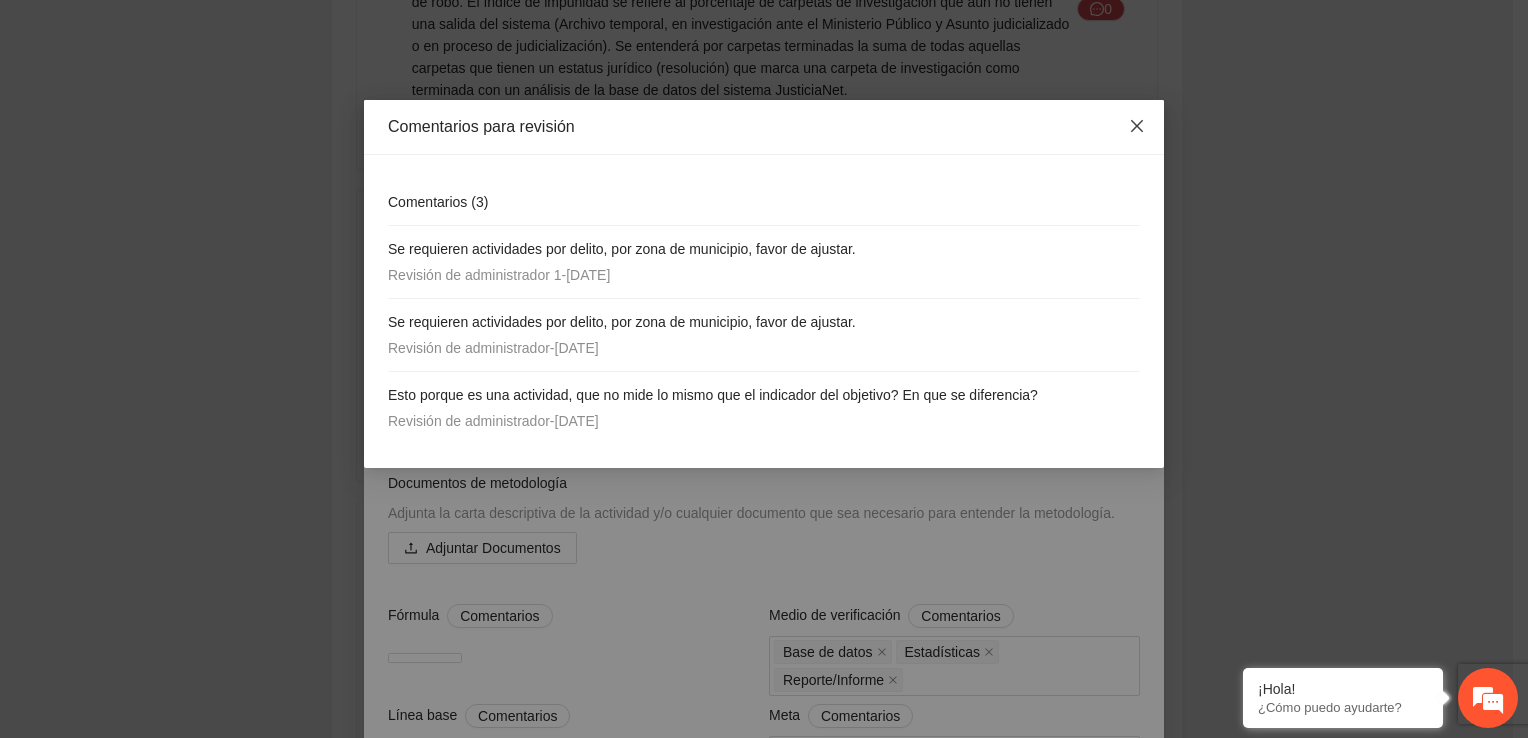 click at bounding box center [1137, 127] 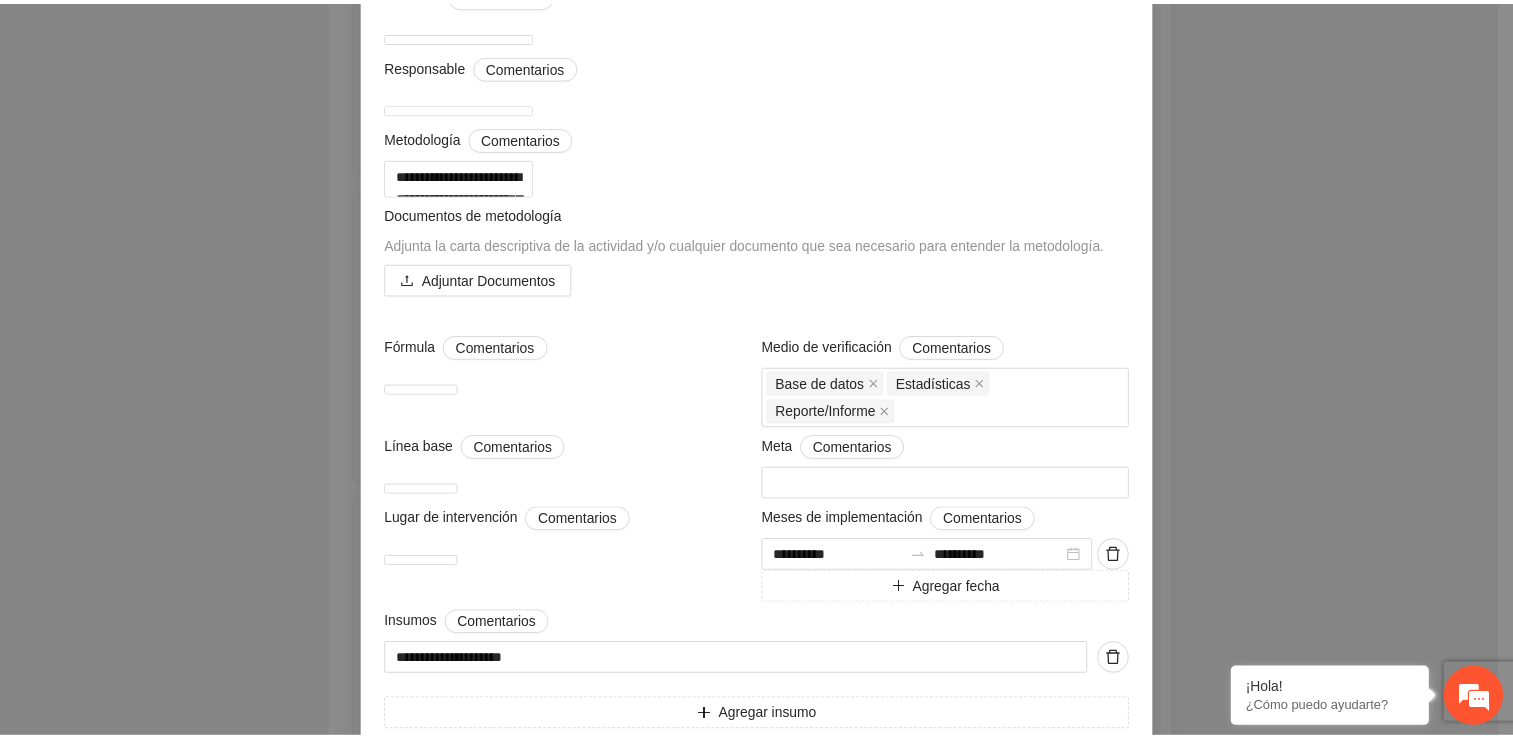 scroll, scrollTop: 100, scrollLeft: 0, axis: vertical 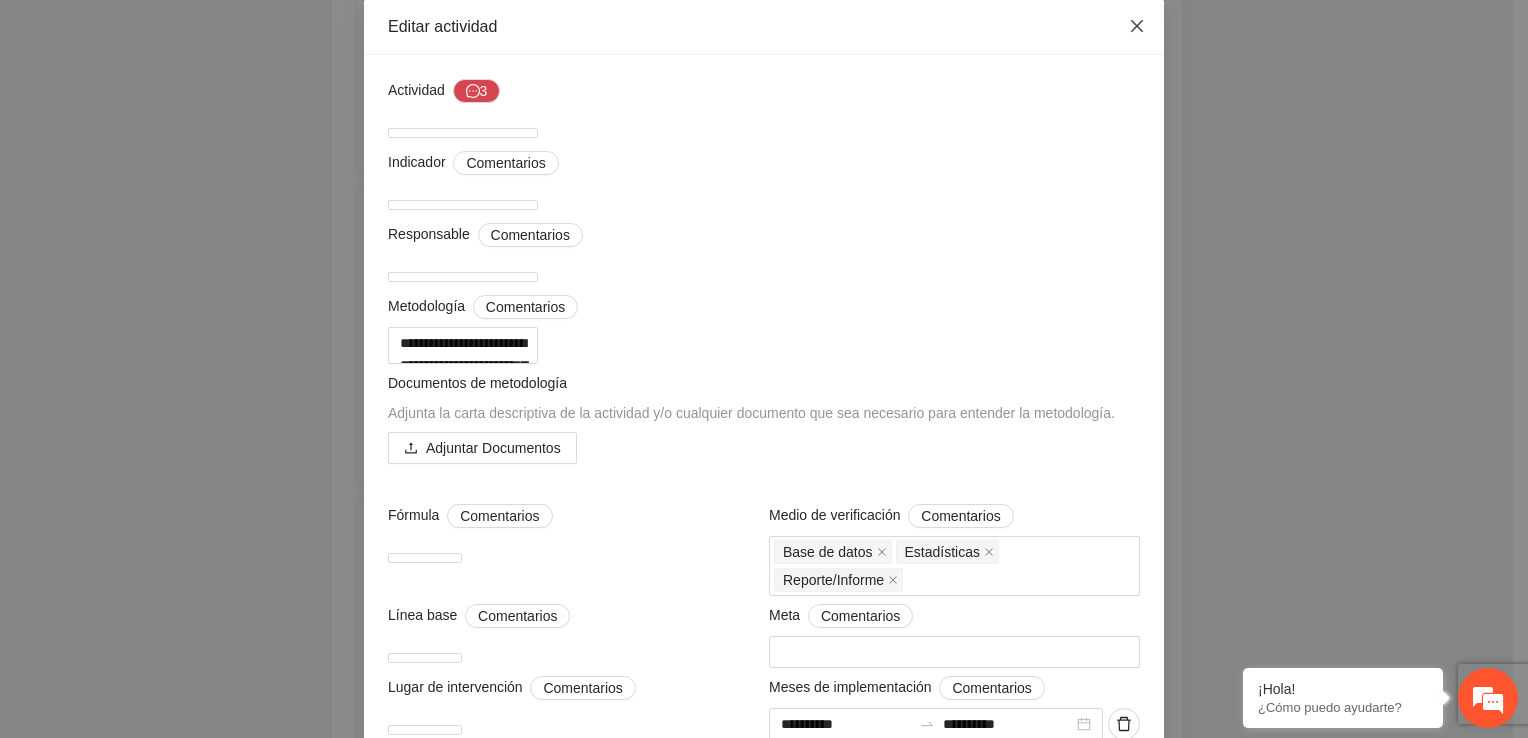 click 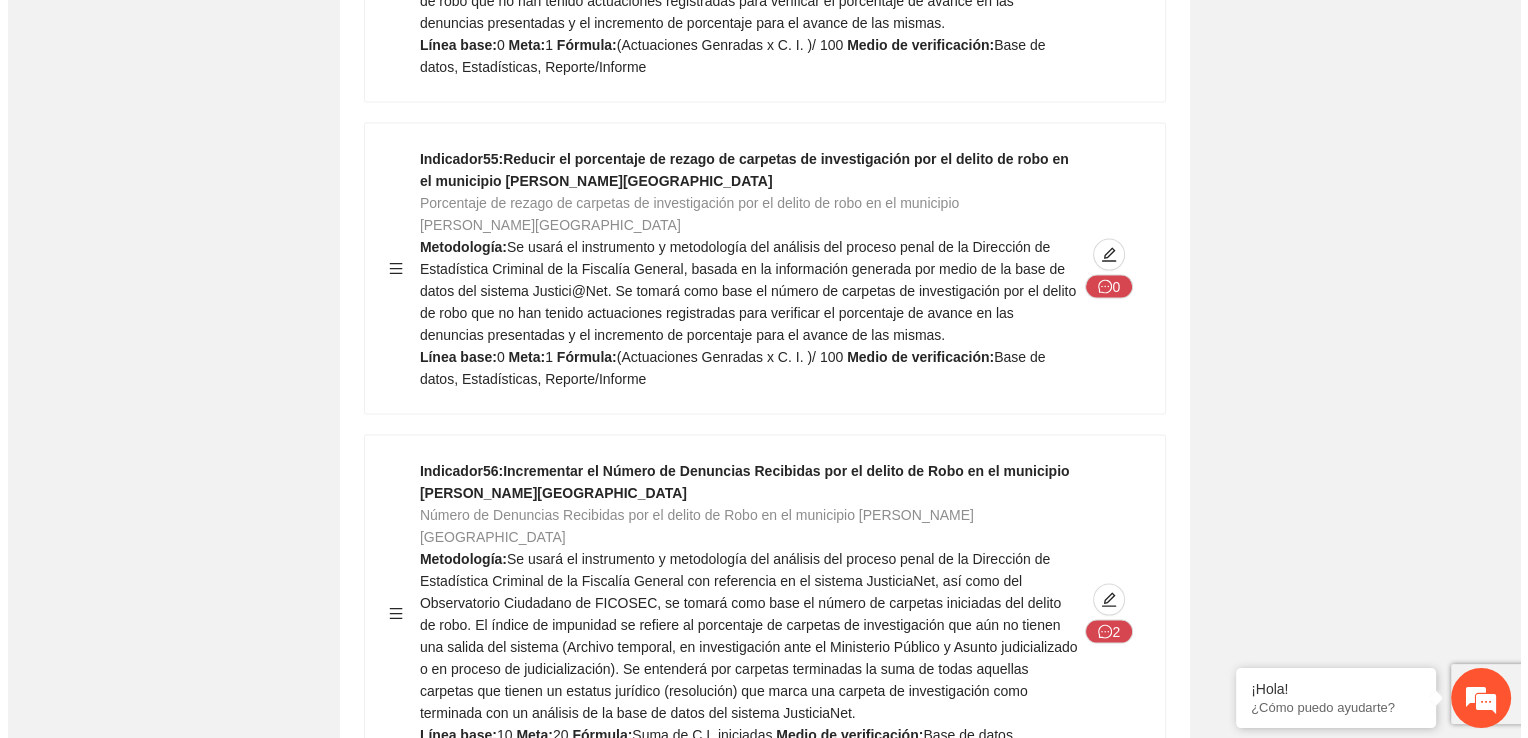 scroll, scrollTop: 41900, scrollLeft: 0, axis: vertical 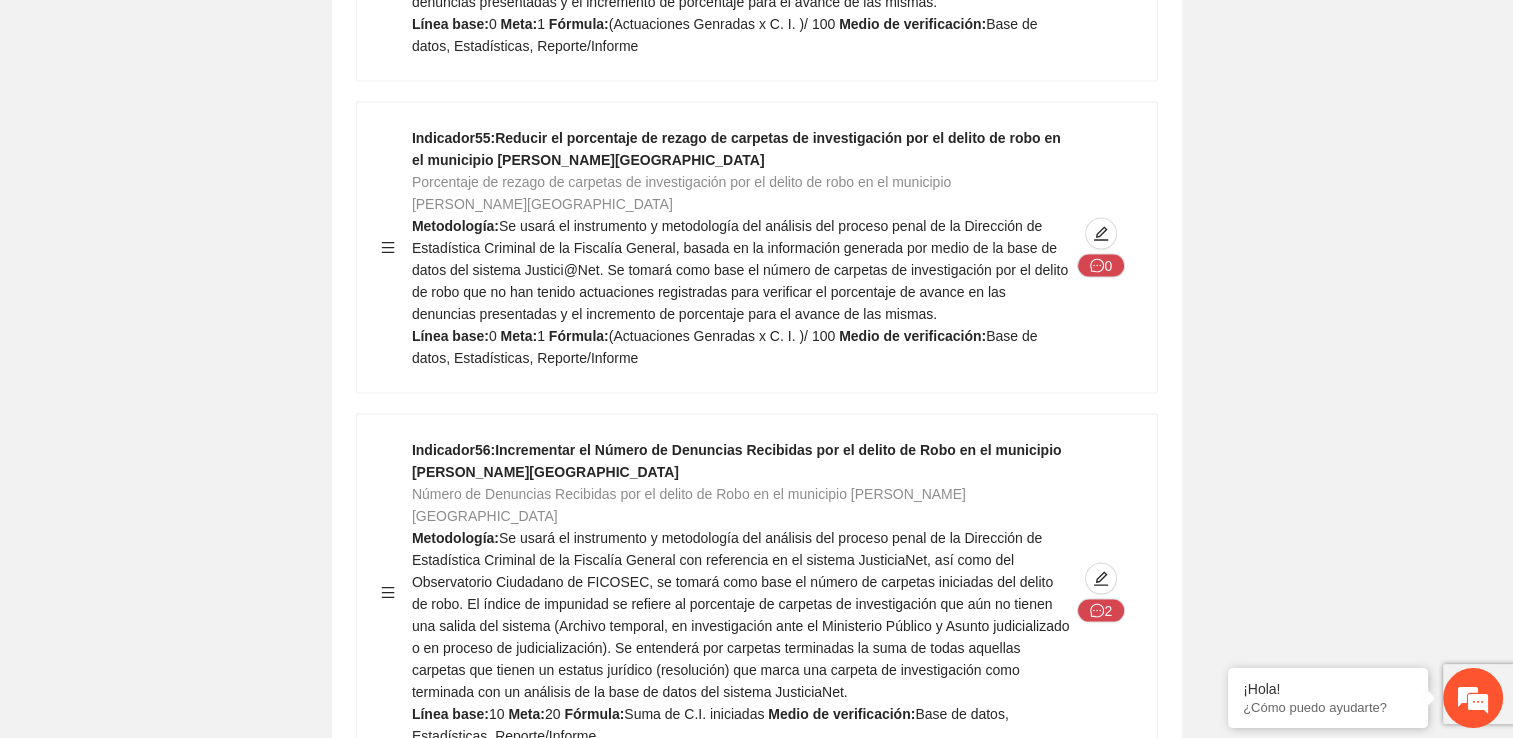 click 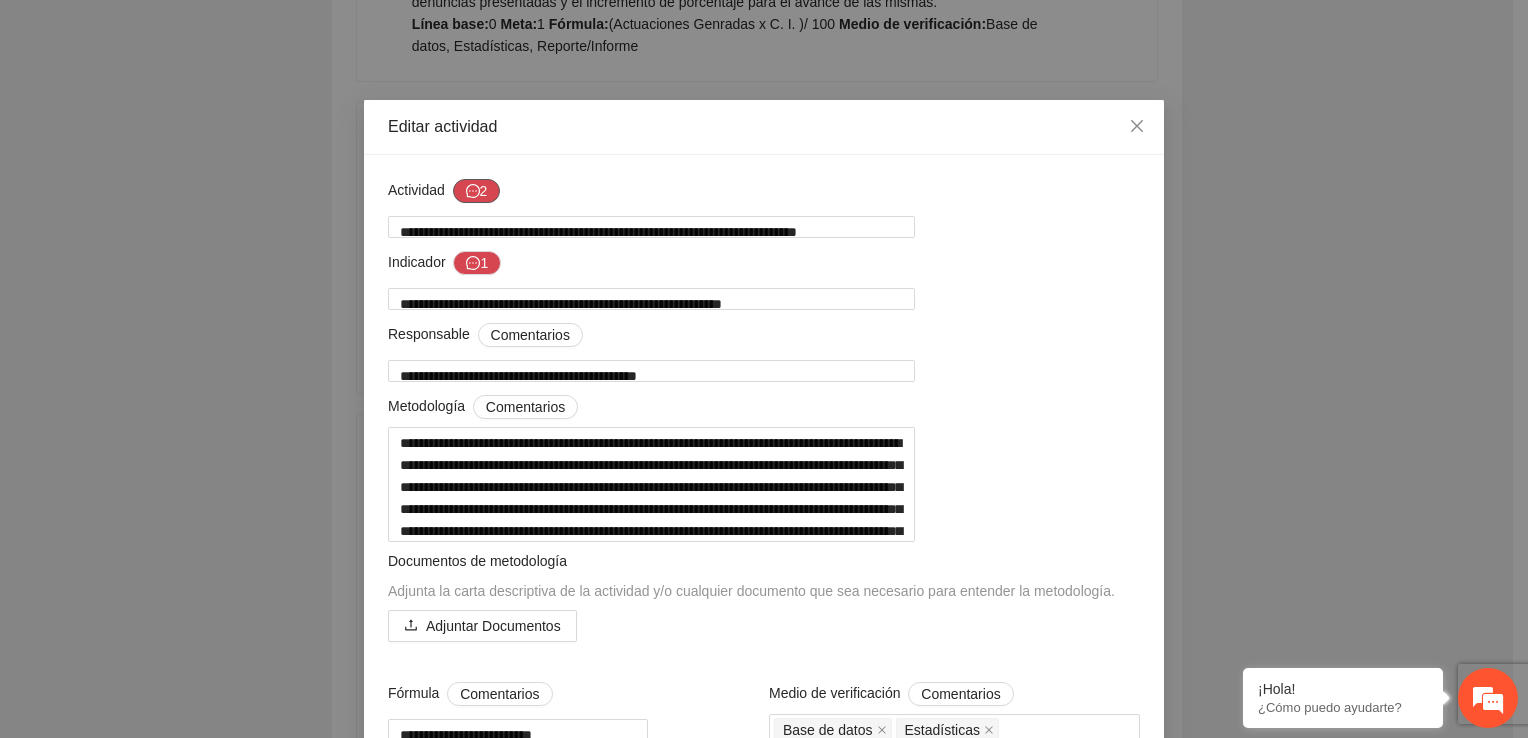 click on "2" at bounding box center [477, 191] 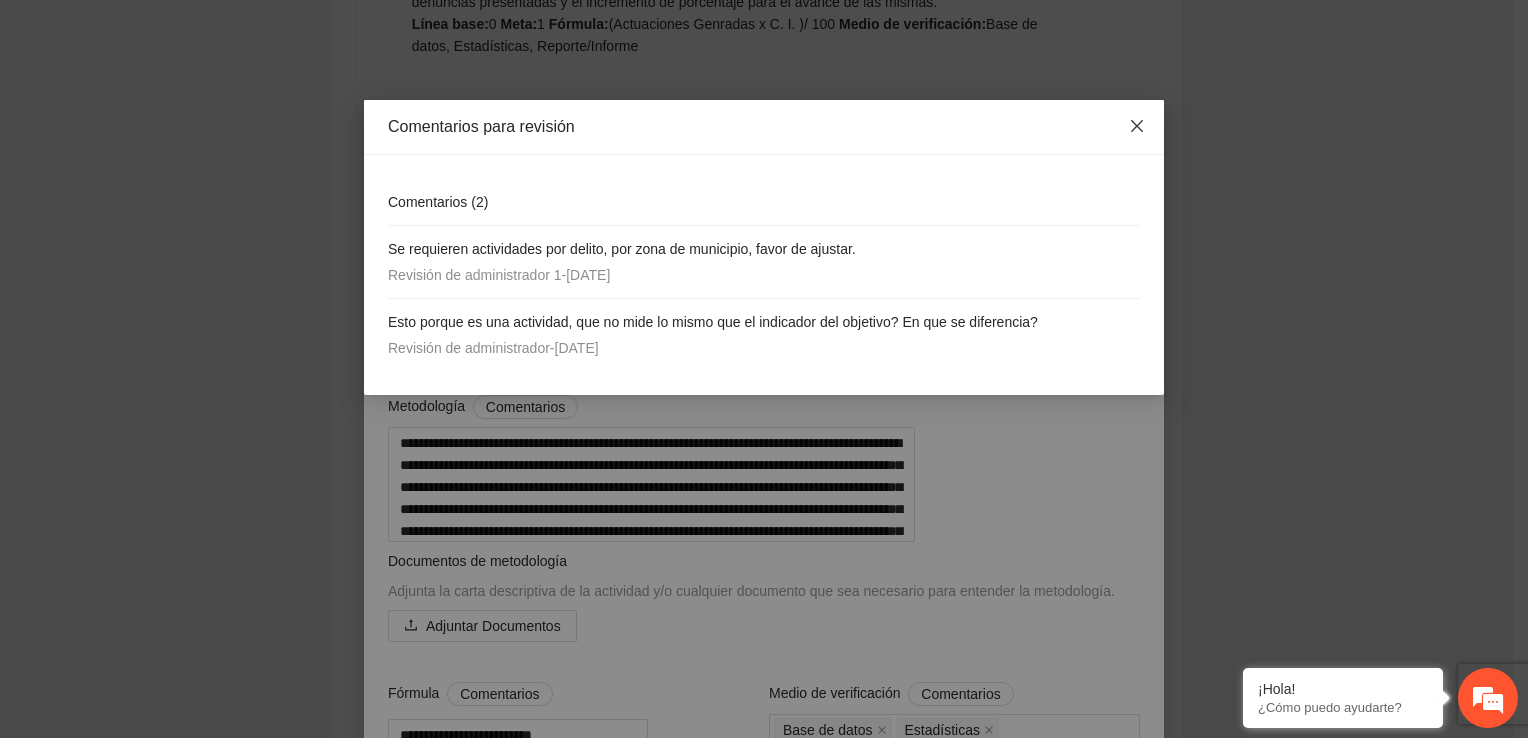 click 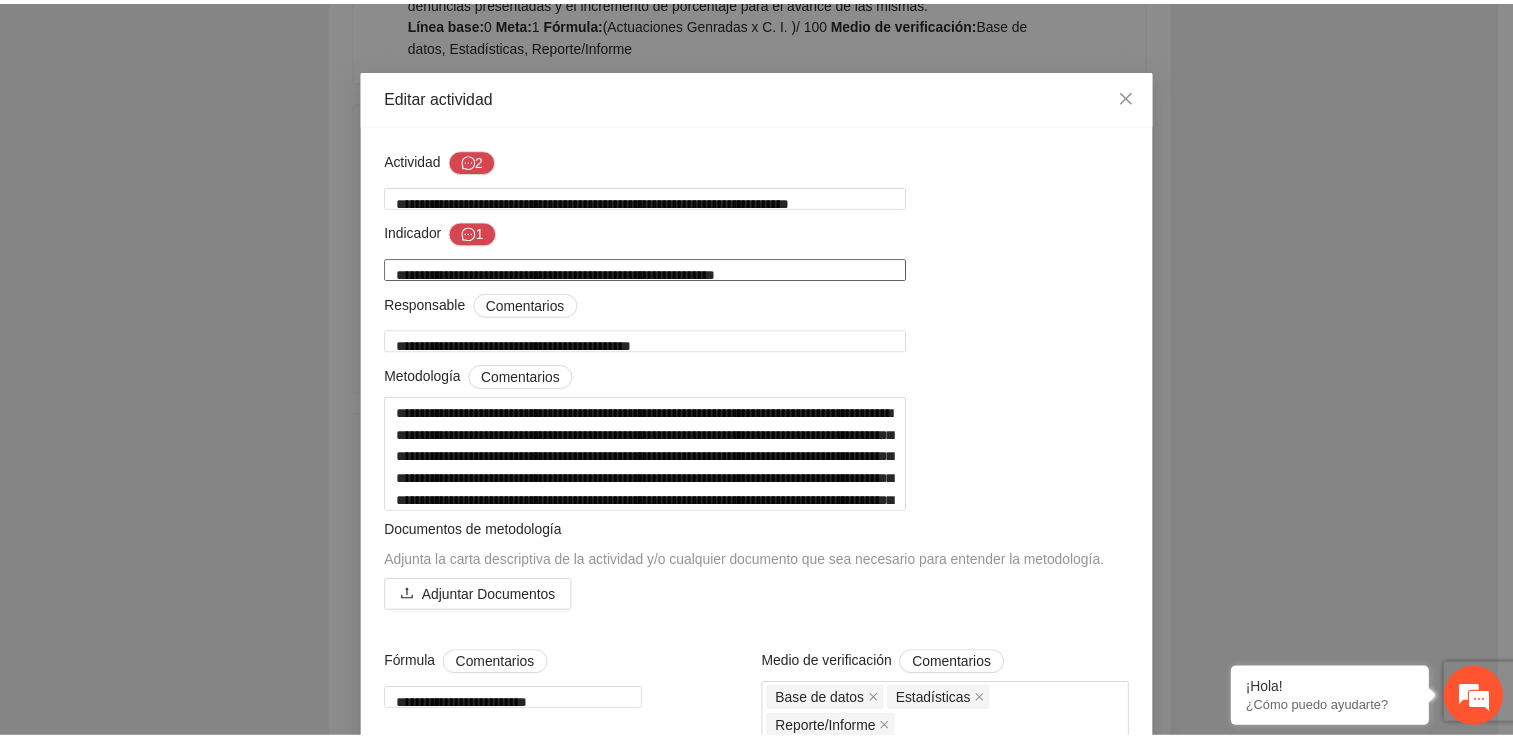 scroll, scrollTop: 0, scrollLeft: 0, axis: both 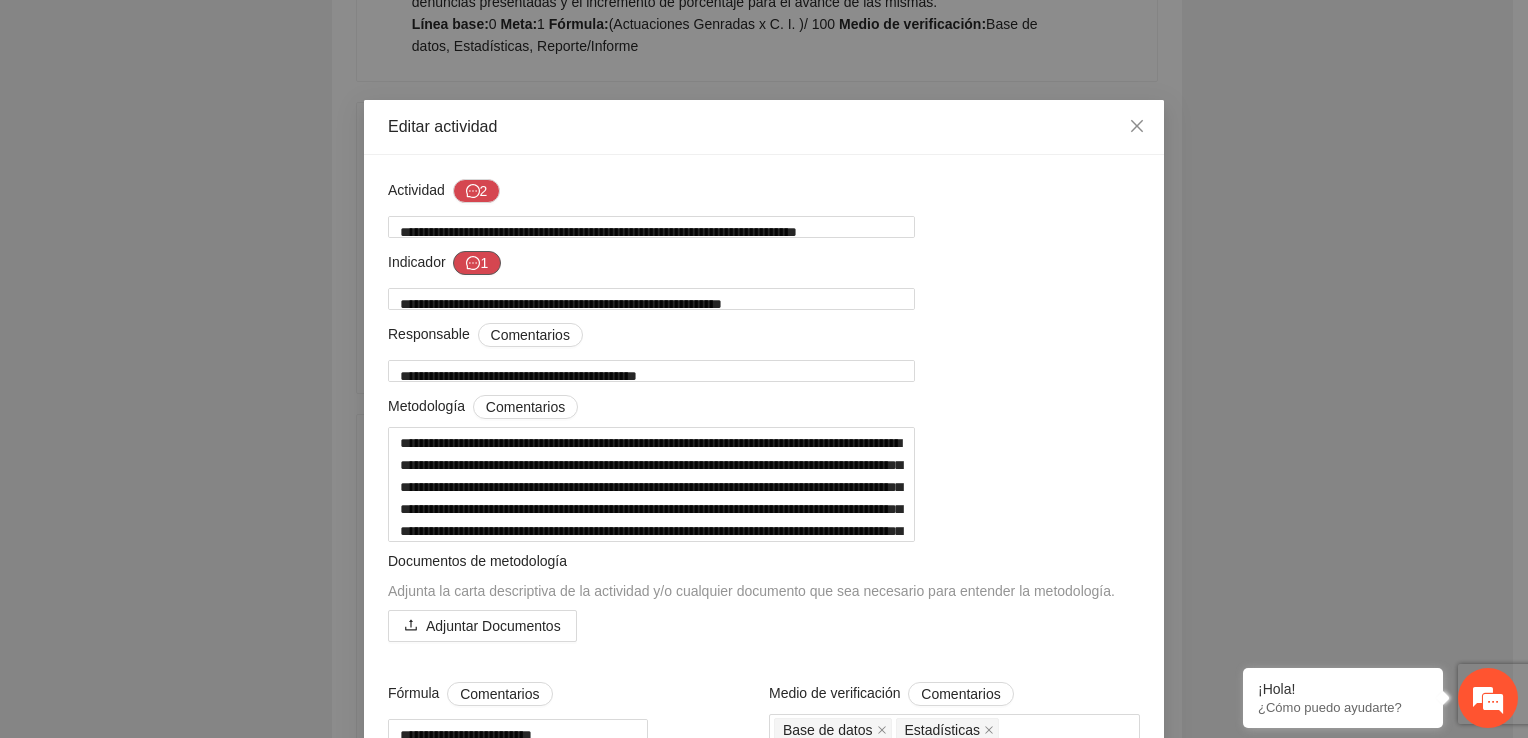 click 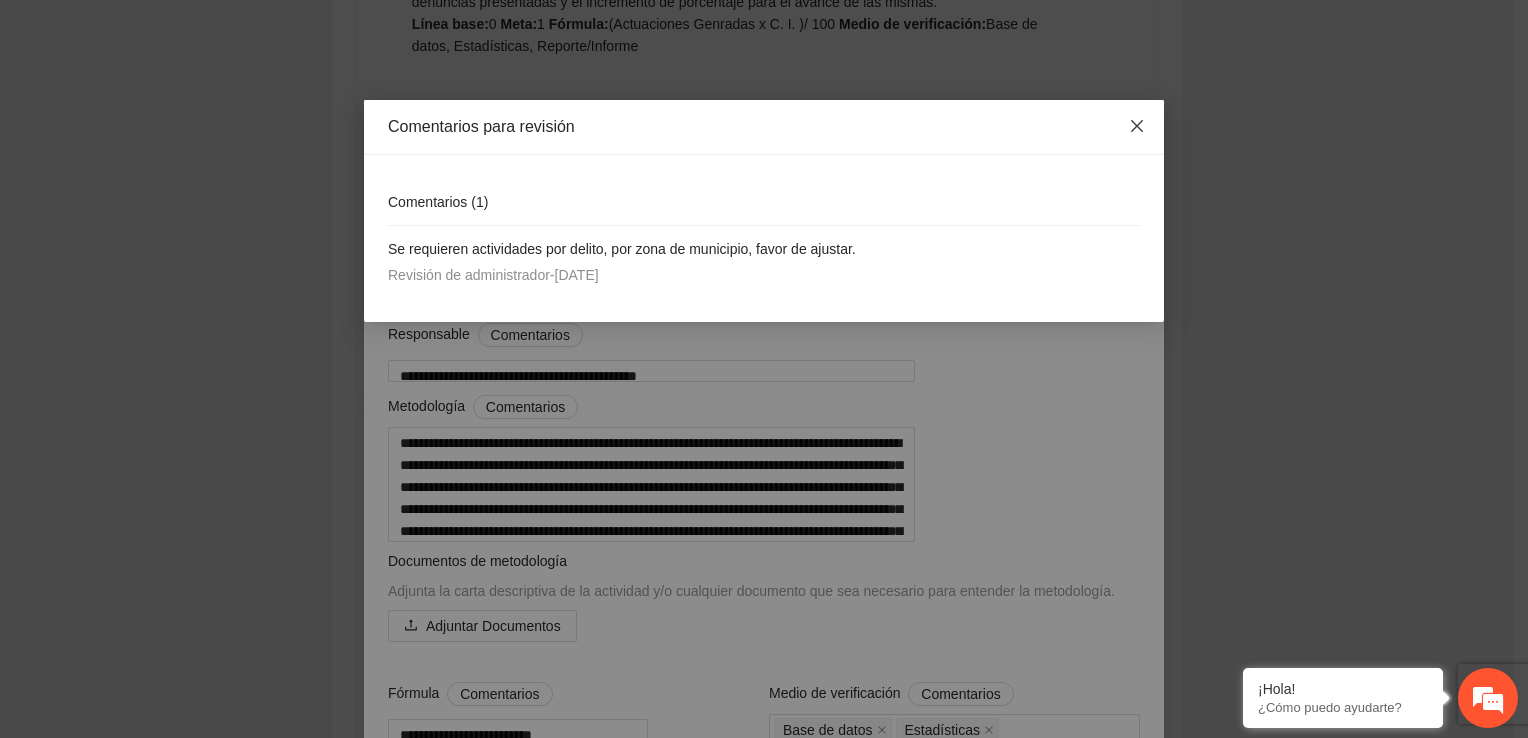 click at bounding box center (1137, 127) 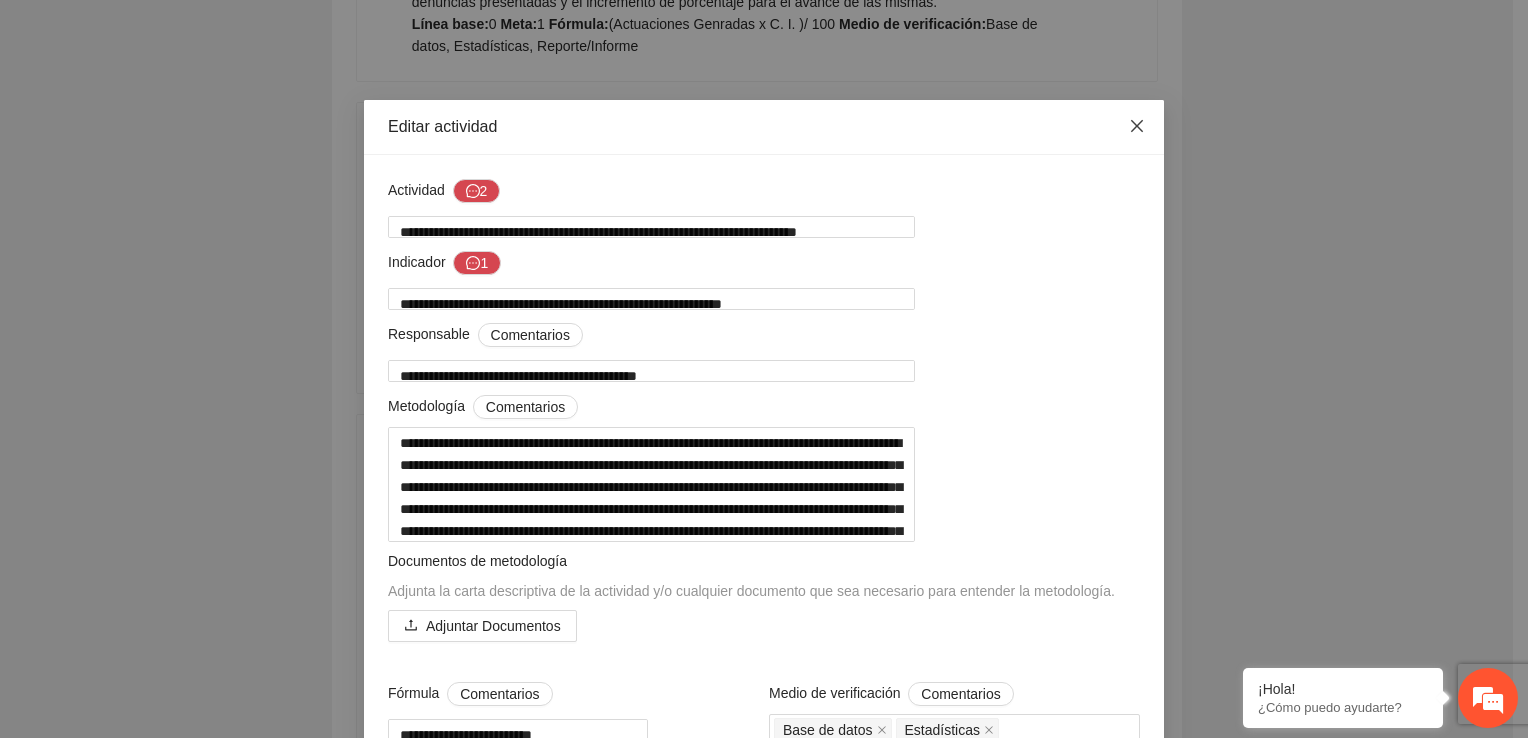 click at bounding box center [1137, 127] 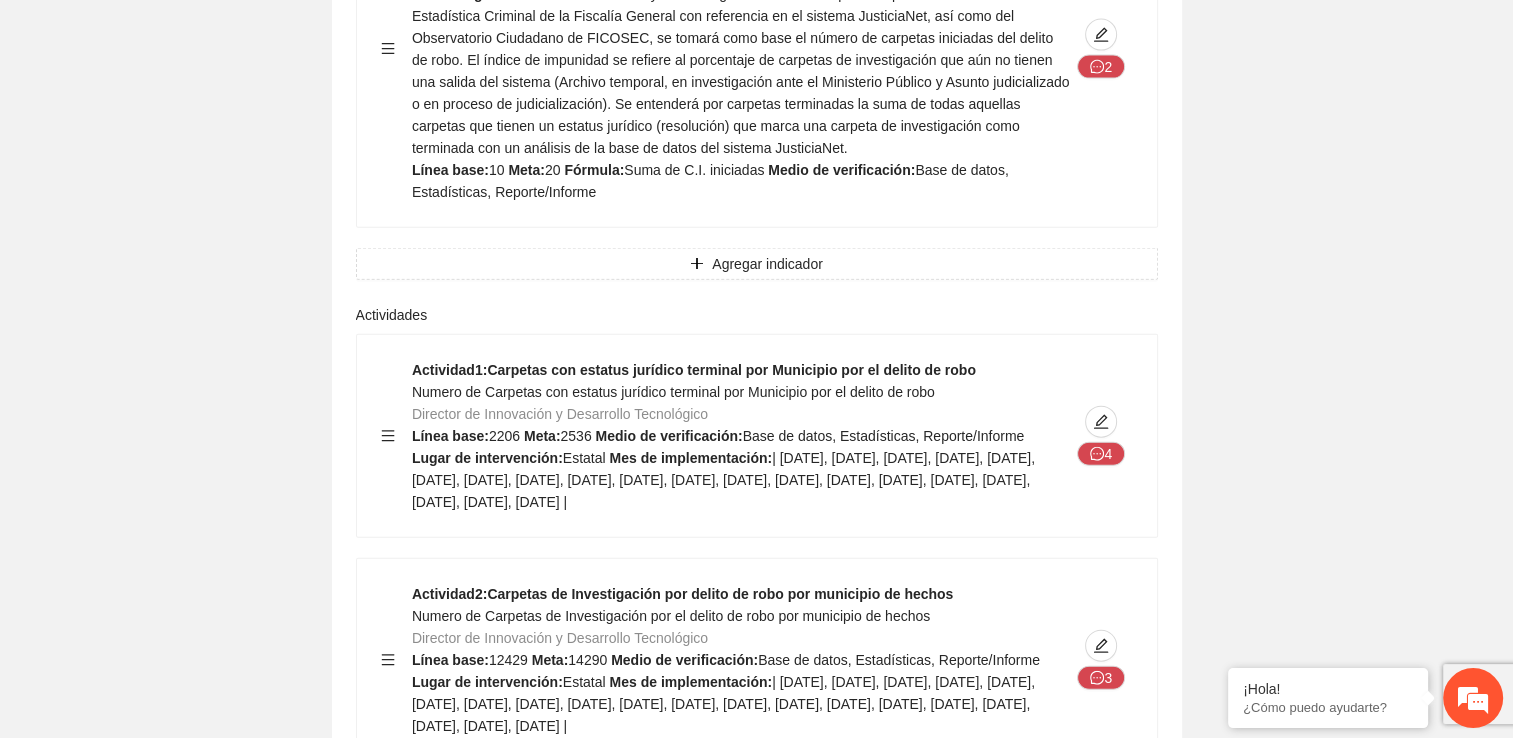 scroll, scrollTop: 42500, scrollLeft: 0, axis: vertical 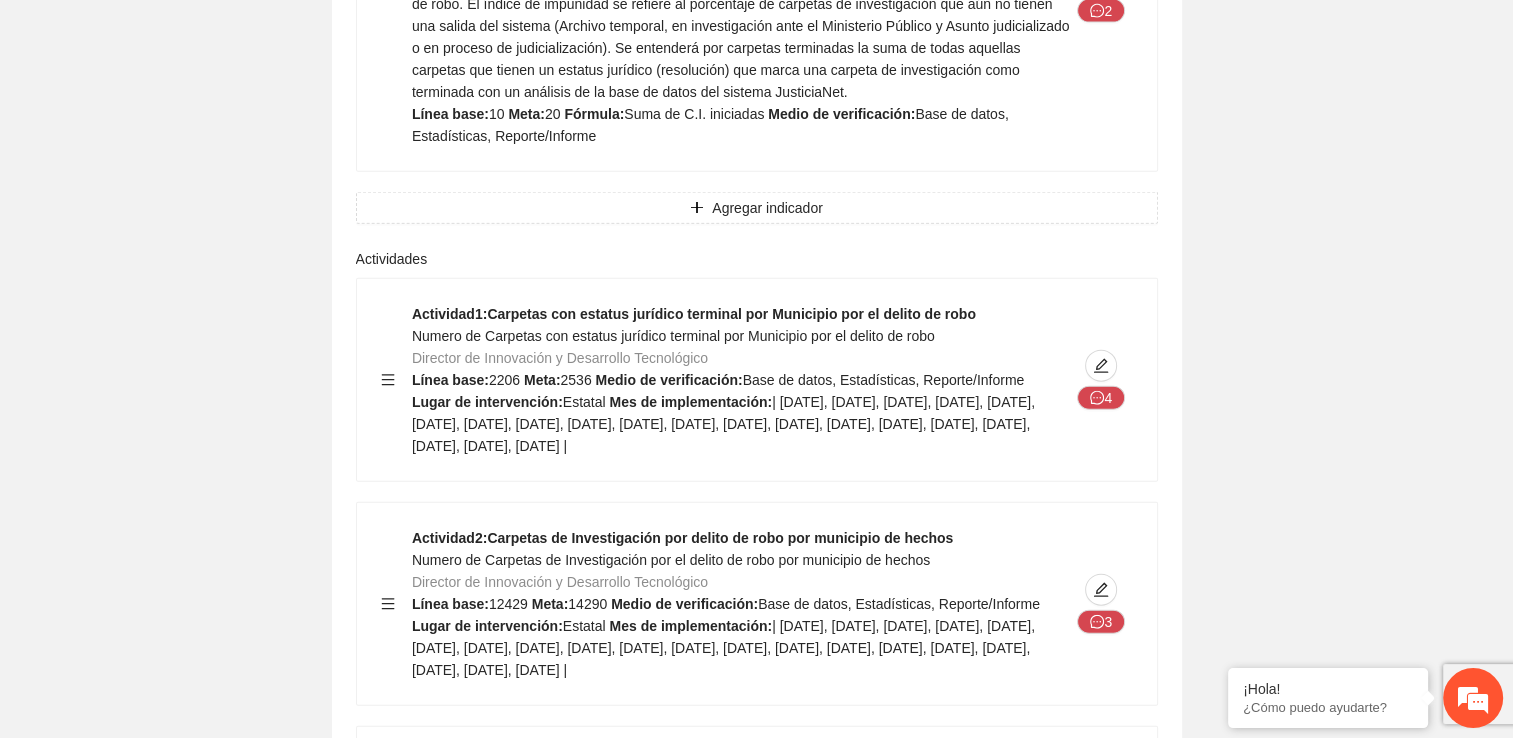 click on "2" at bounding box center [1134, 1772] 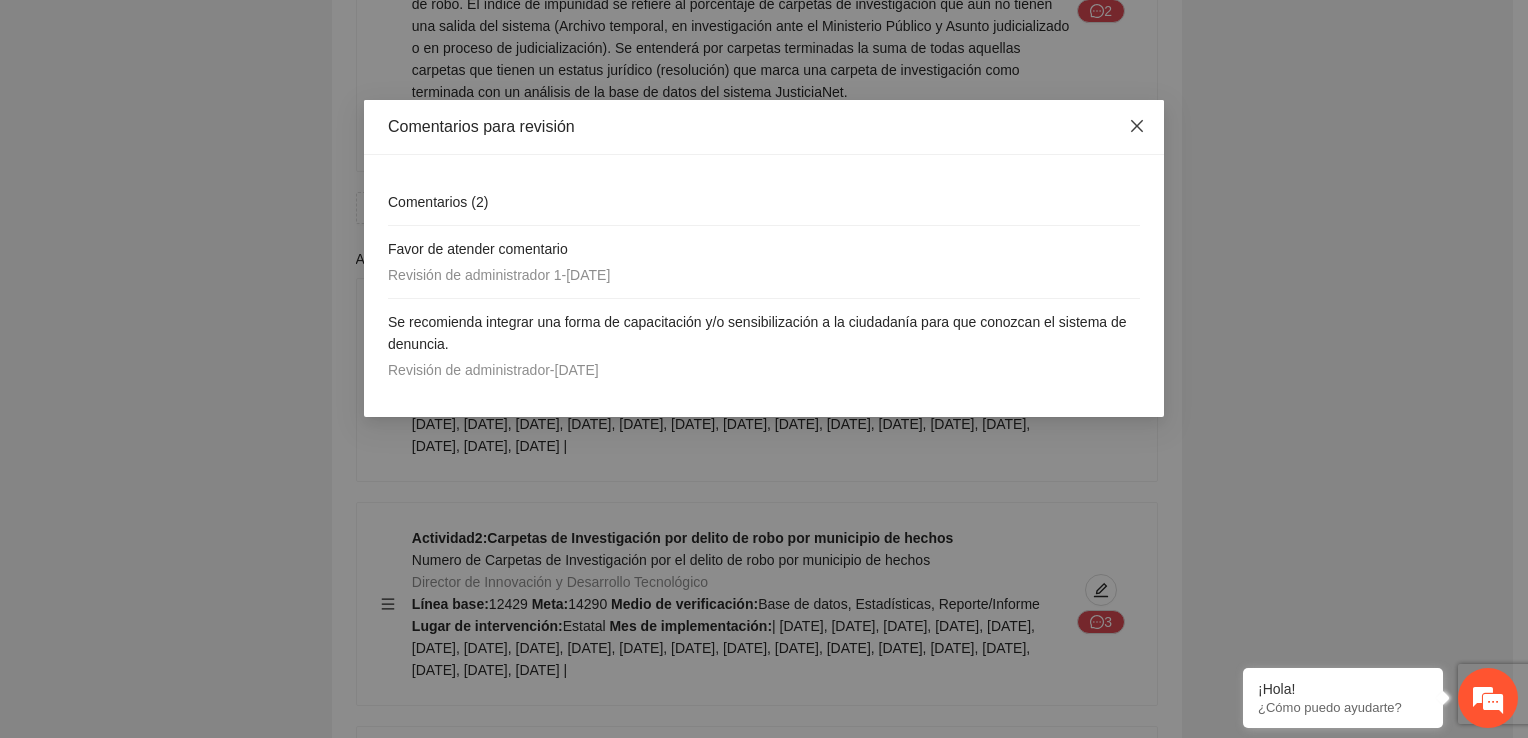 click 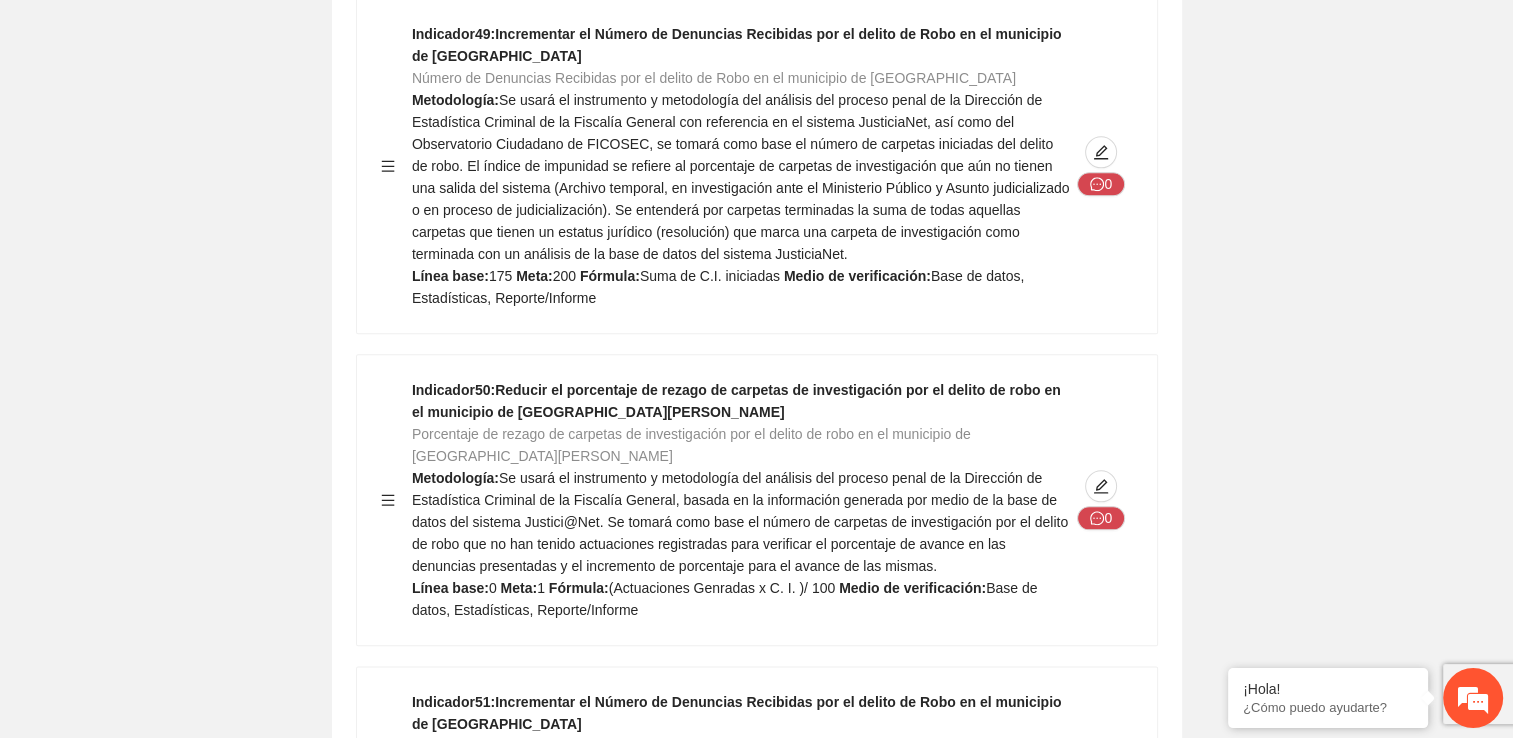 scroll, scrollTop: 39881, scrollLeft: 0, axis: vertical 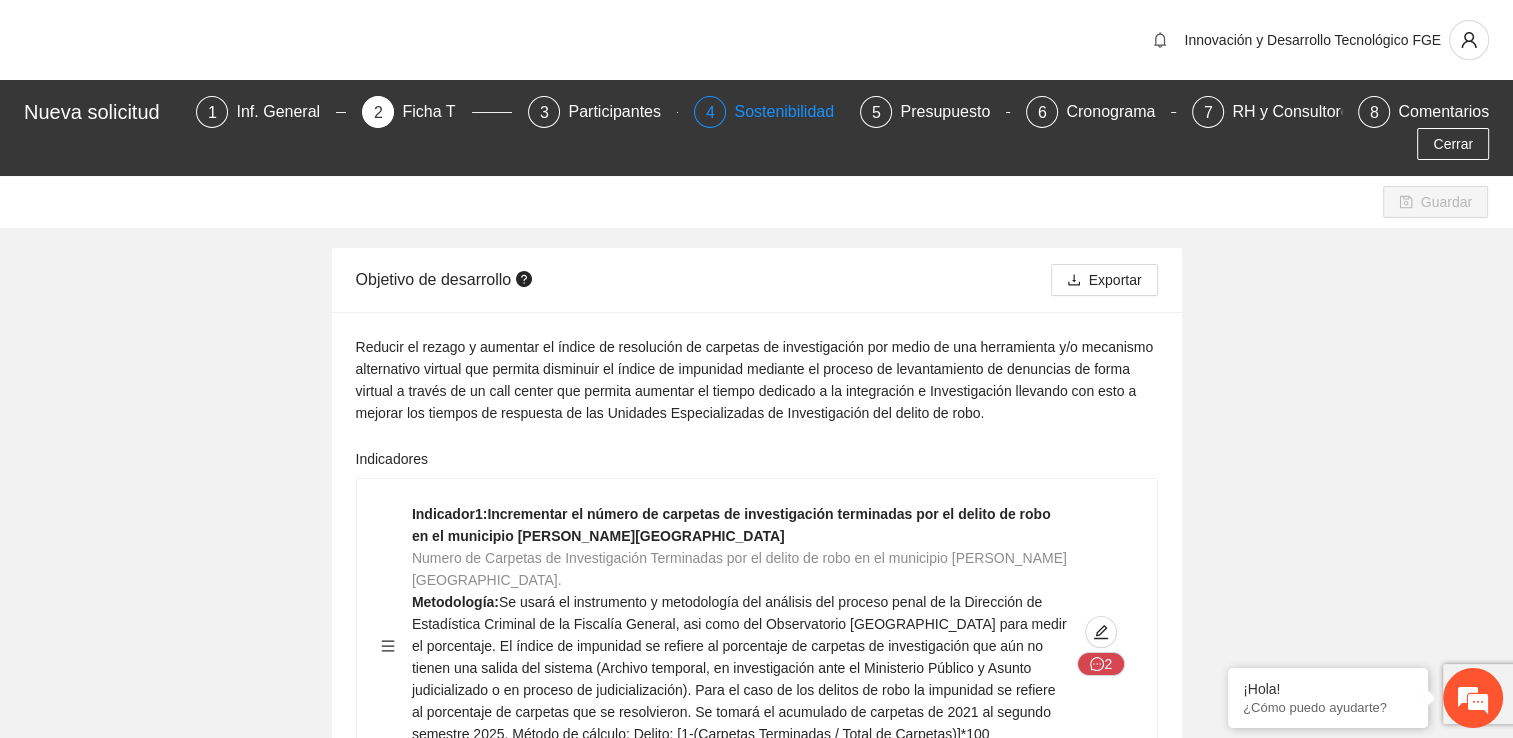 click on "Sostenibilidad" at bounding box center (792, 112) 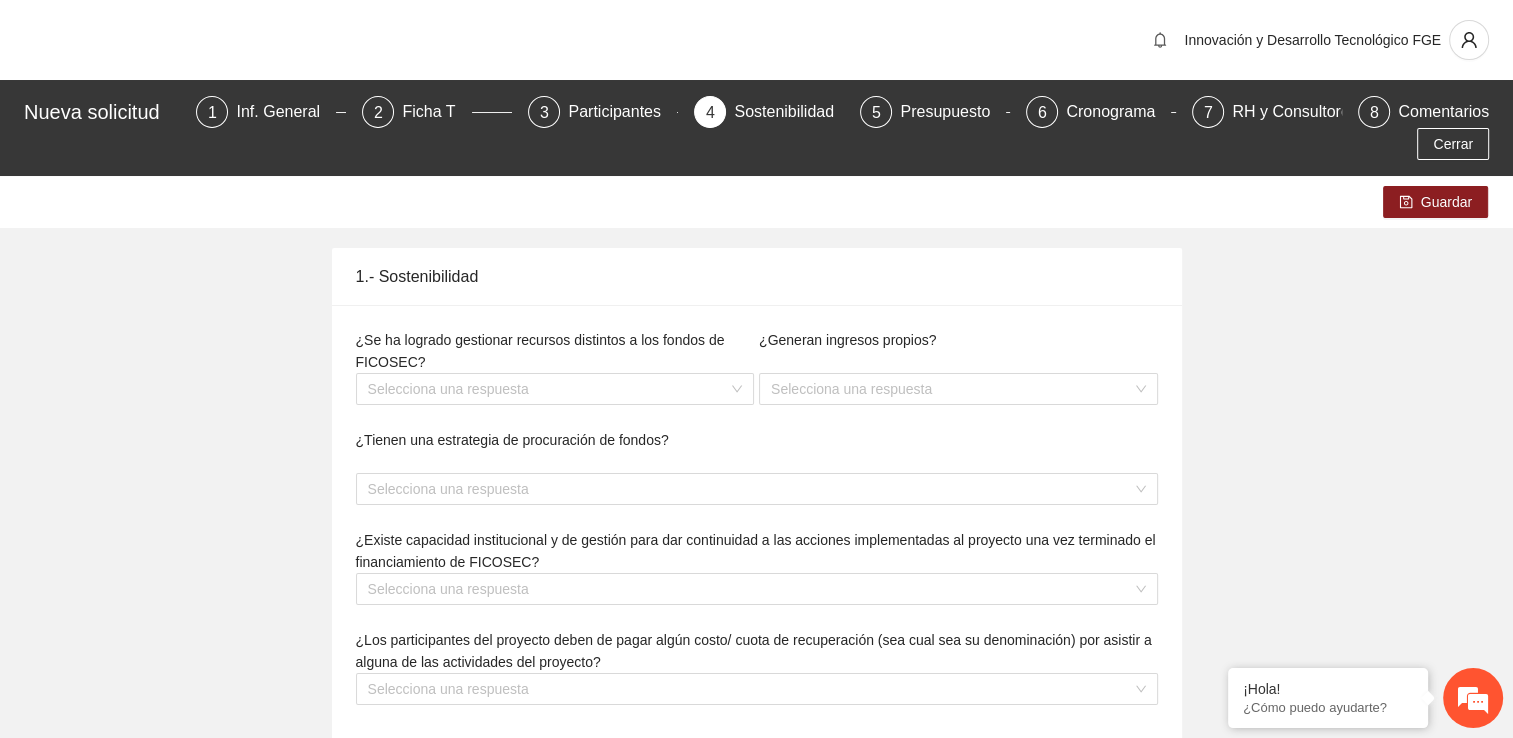 type on "**********" 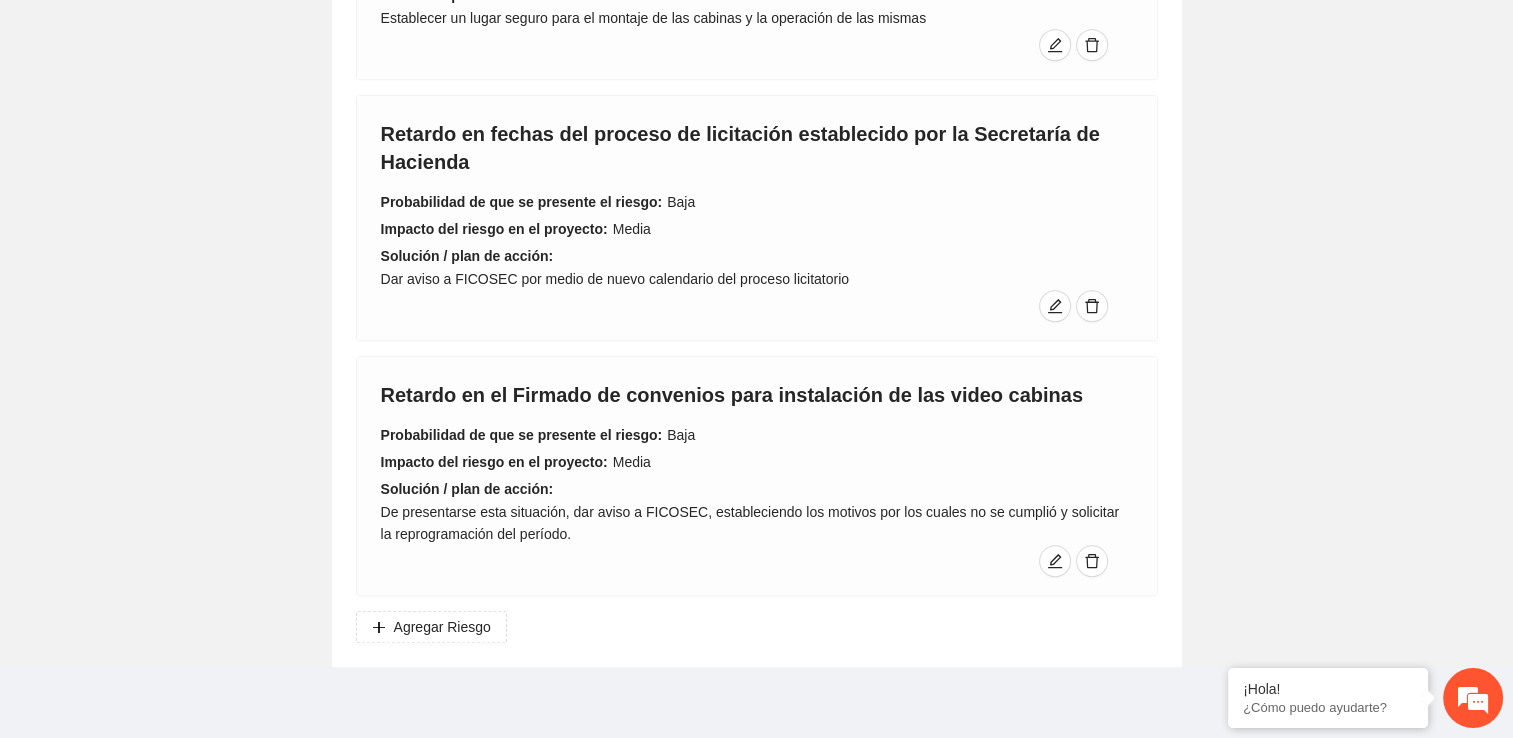 scroll, scrollTop: 670, scrollLeft: 0, axis: vertical 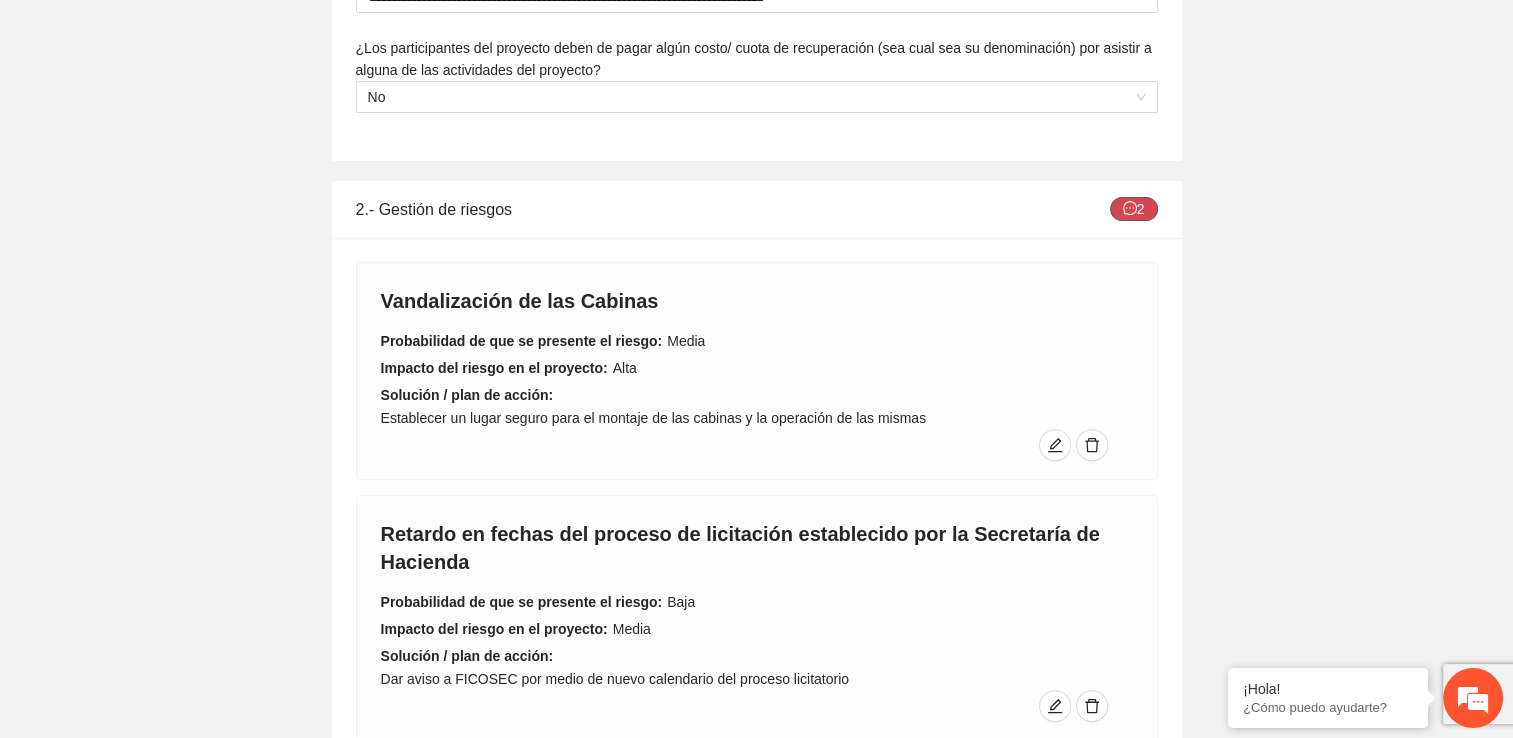 click on "2" at bounding box center [1134, 209] 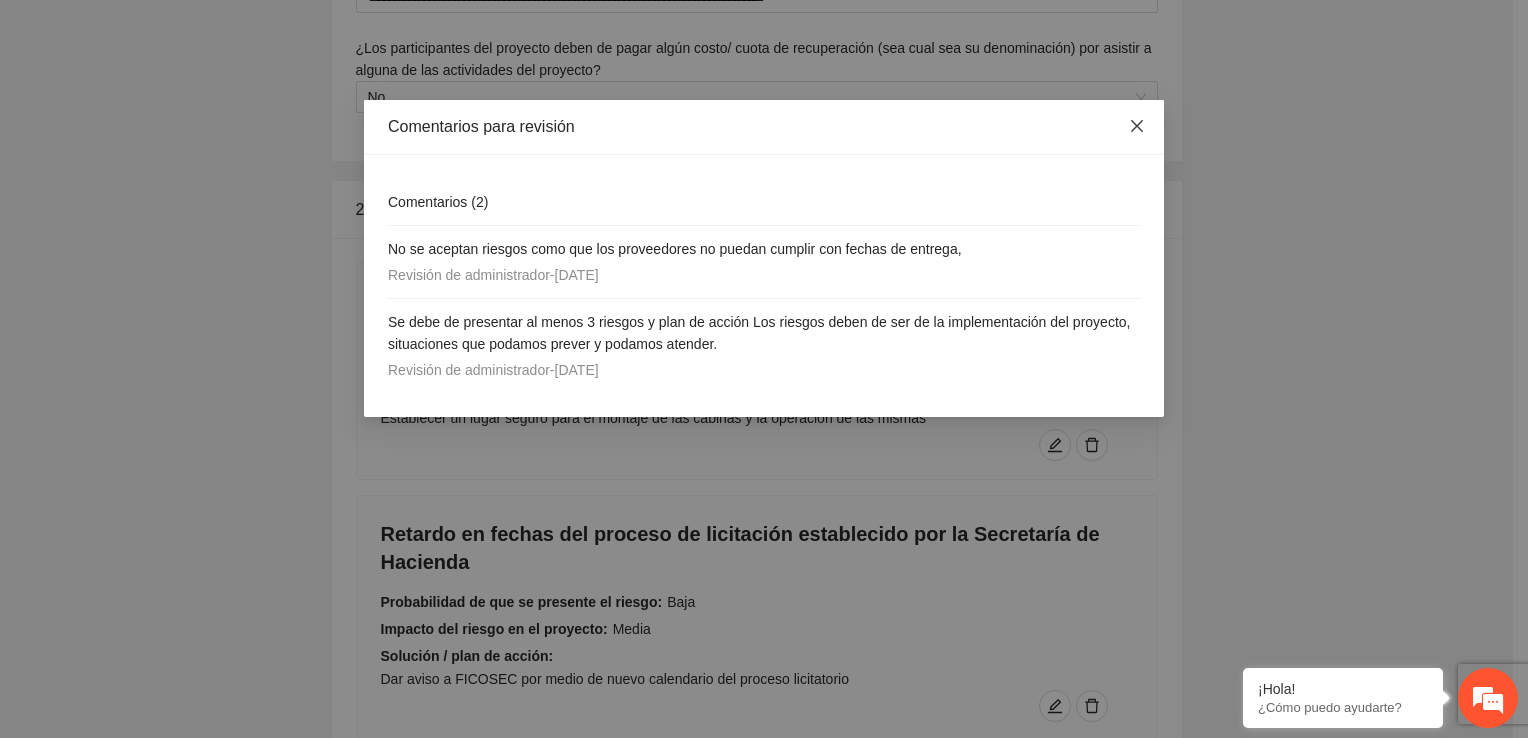 click 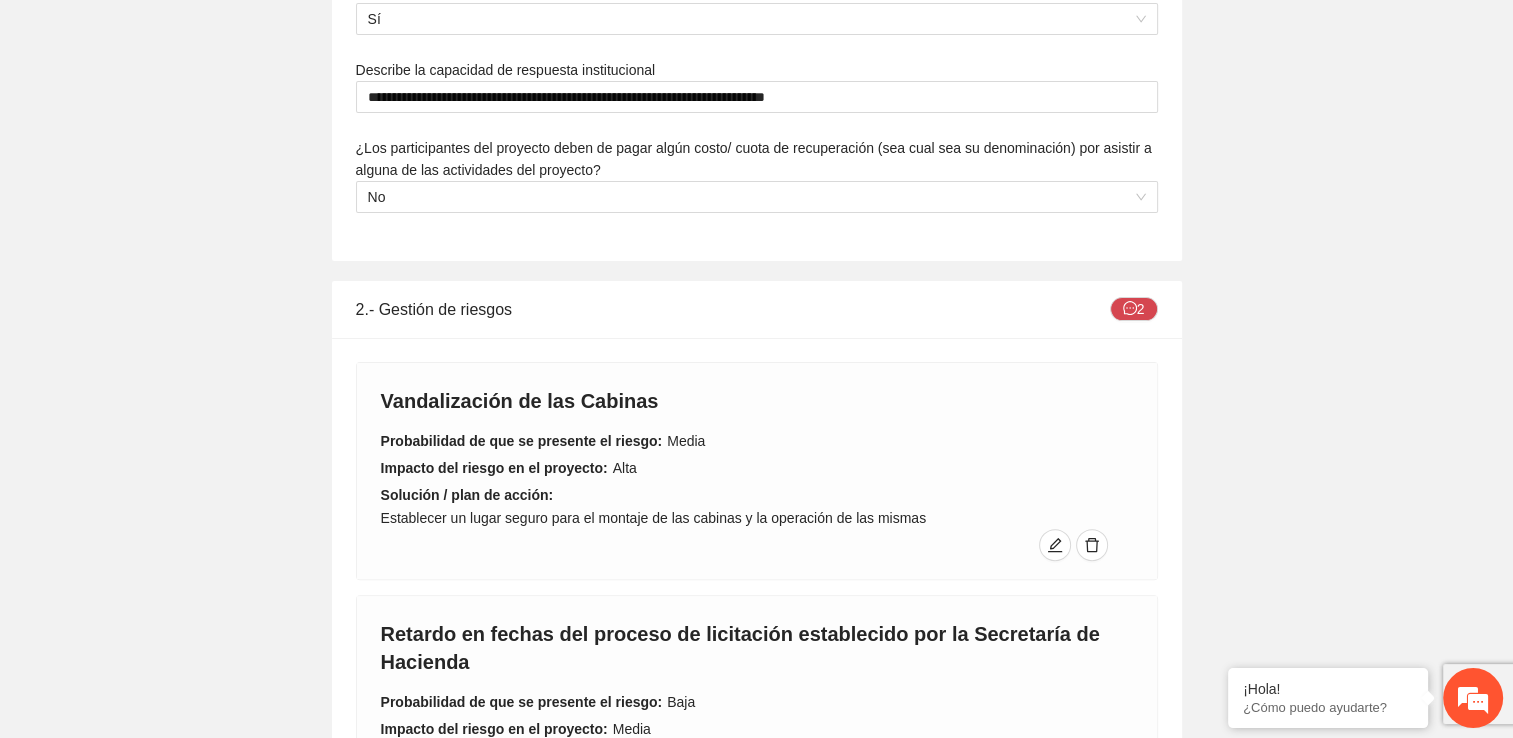 scroll, scrollTop: 0, scrollLeft: 0, axis: both 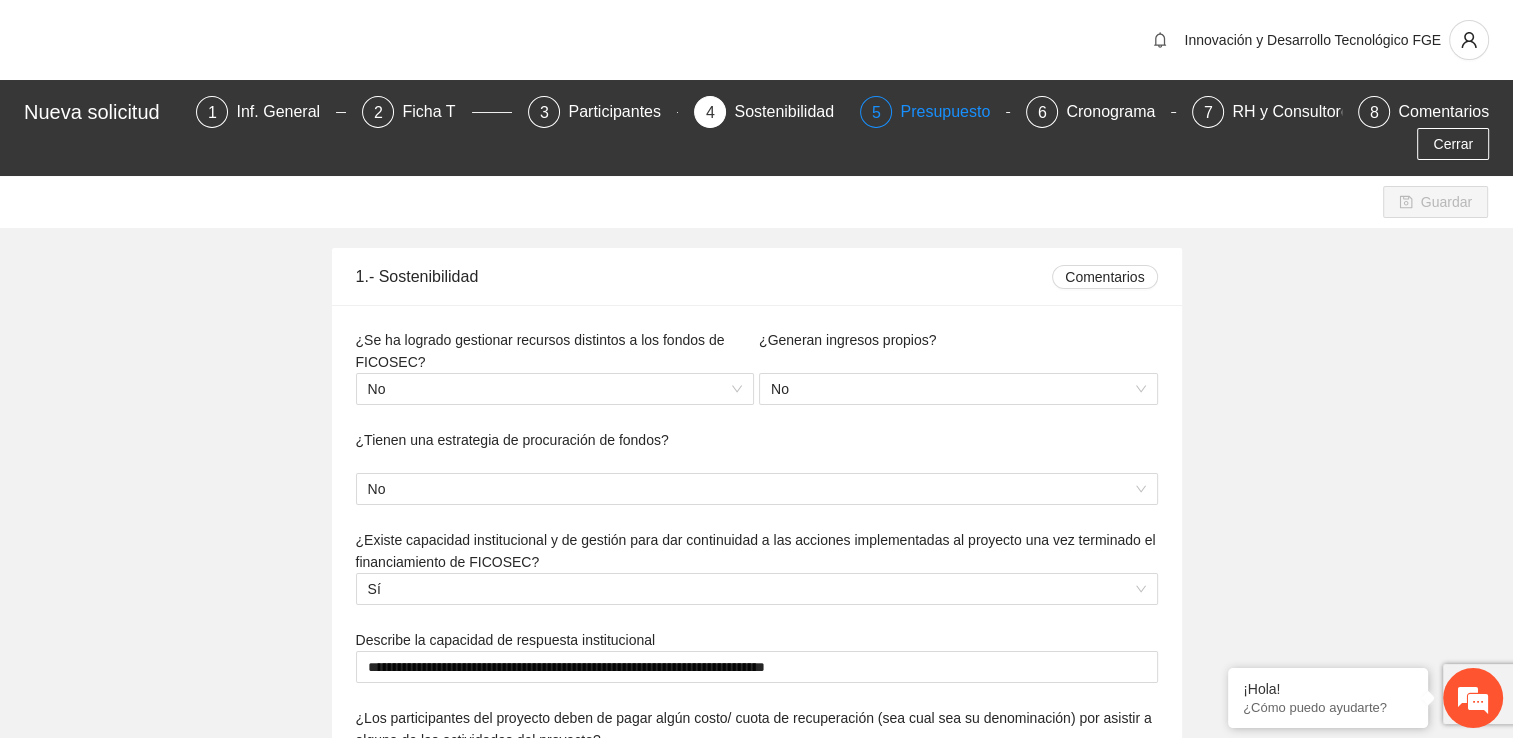 click on "Presupuesto" at bounding box center (953, 112) 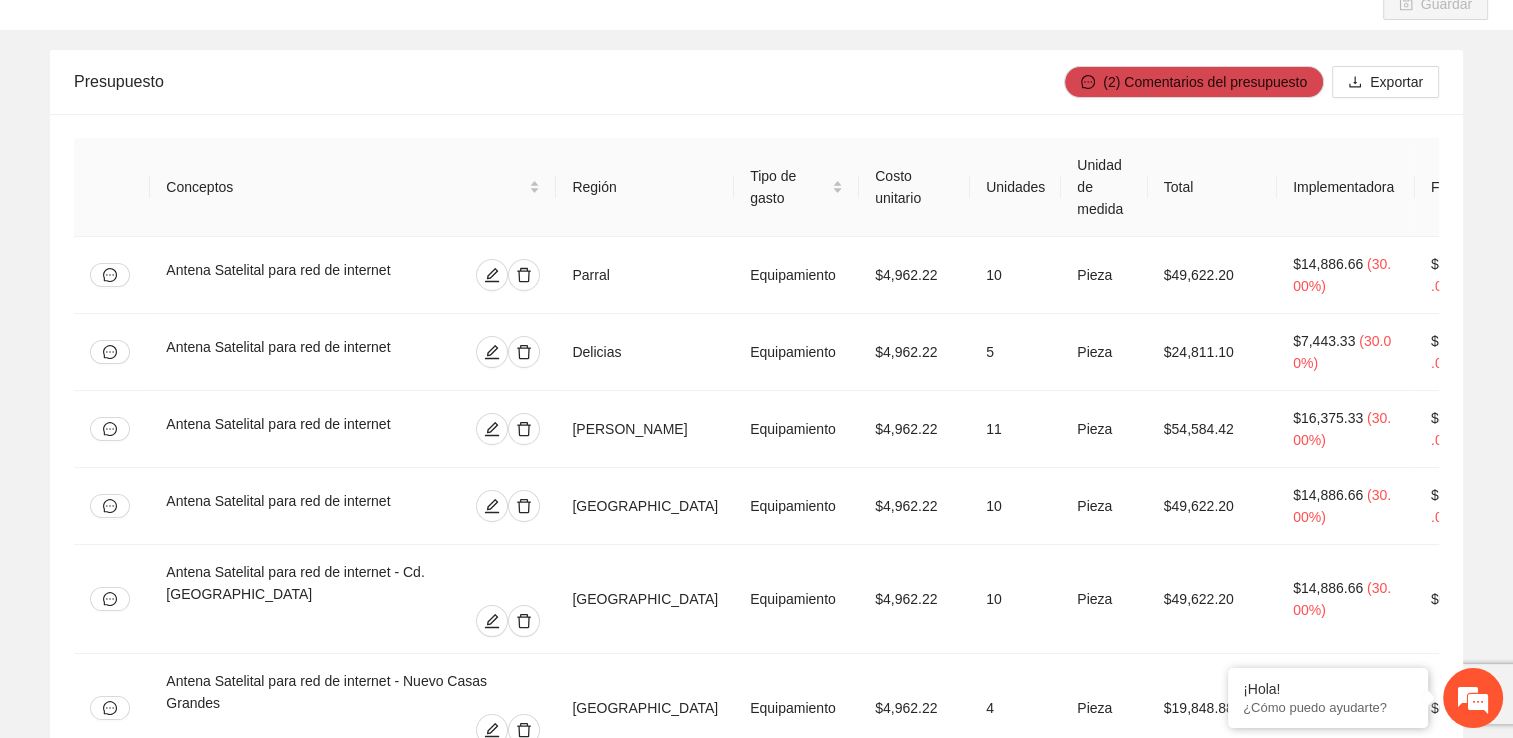 scroll, scrollTop: 0, scrollLeft: 0, axis: both 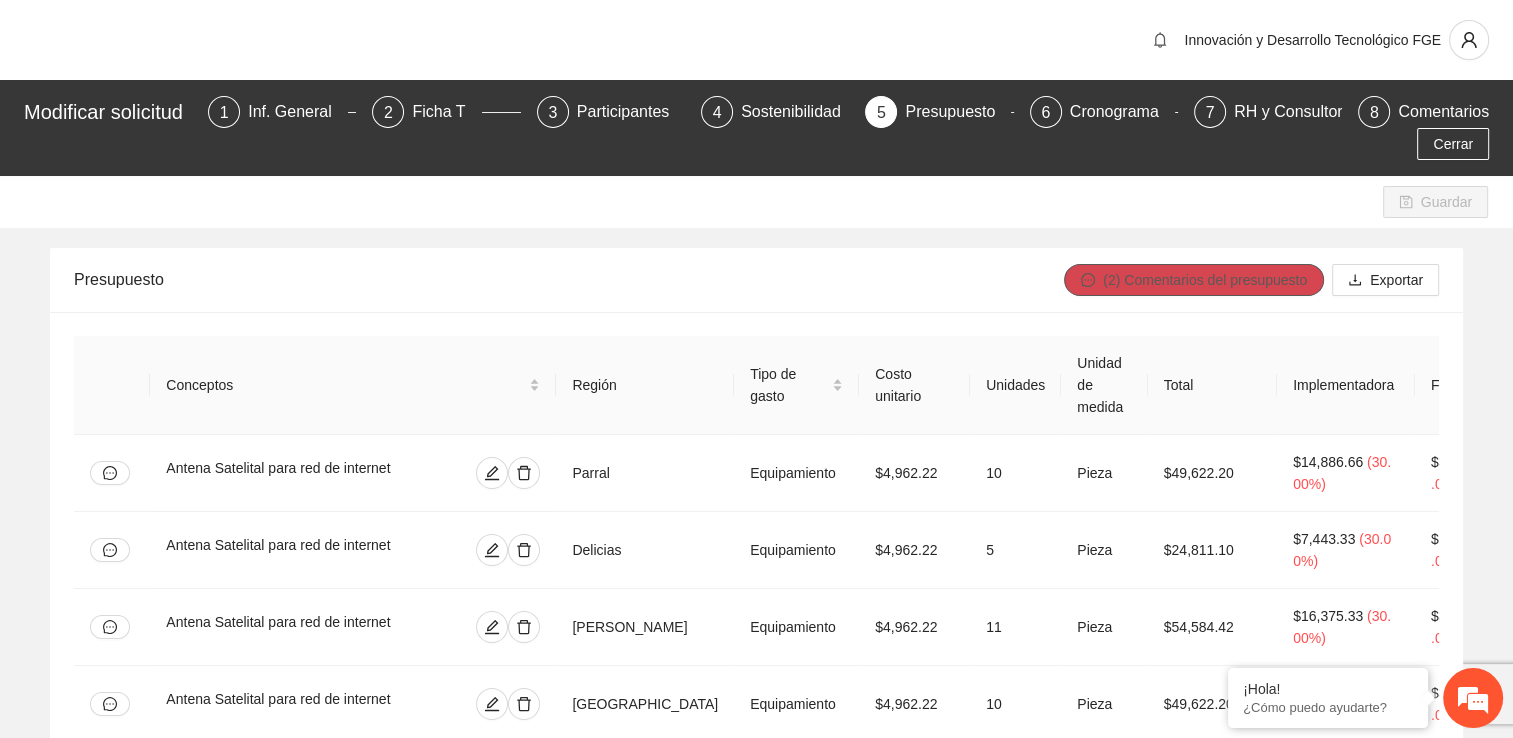 click on "(2) Comentarios del presupuesto" at bounding box center (1205, 280) 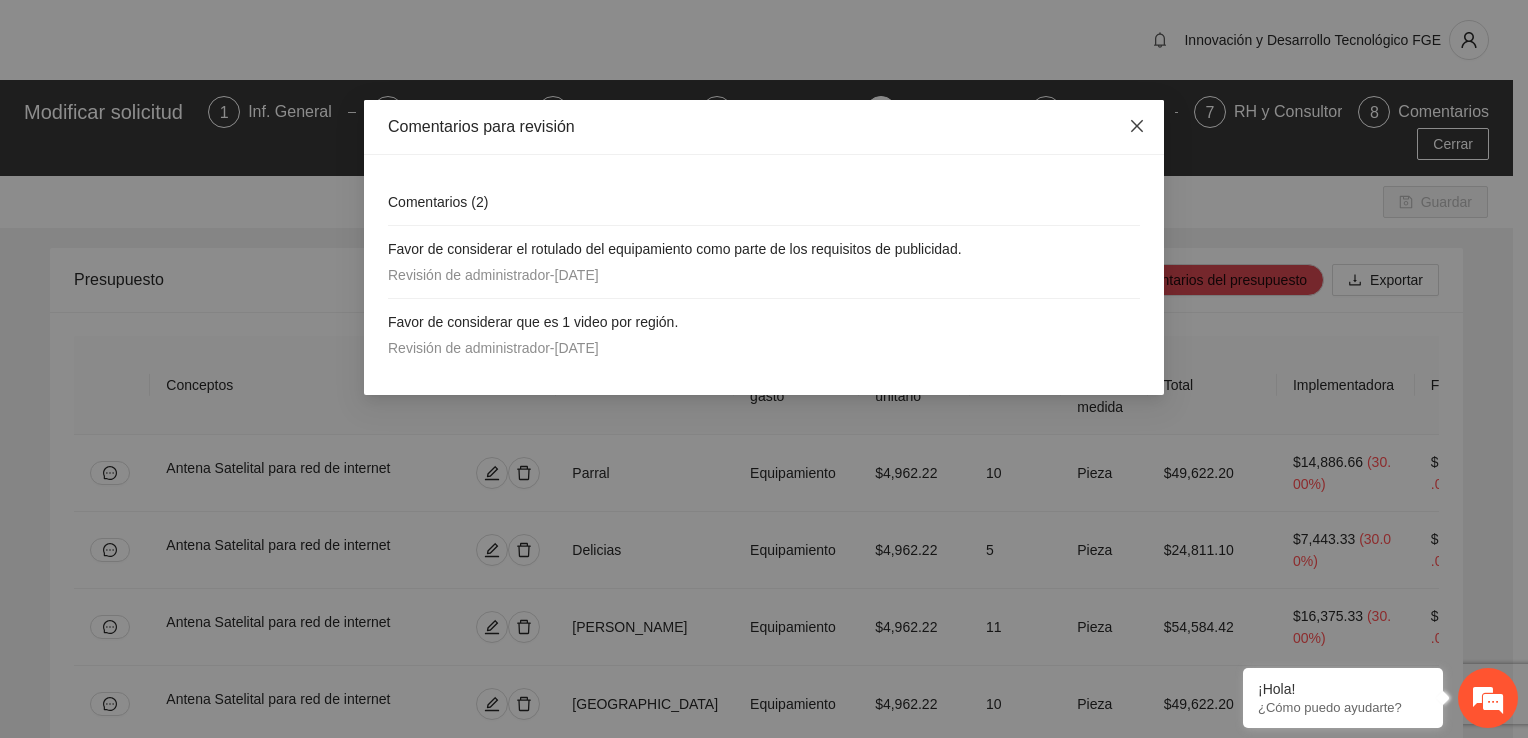 click 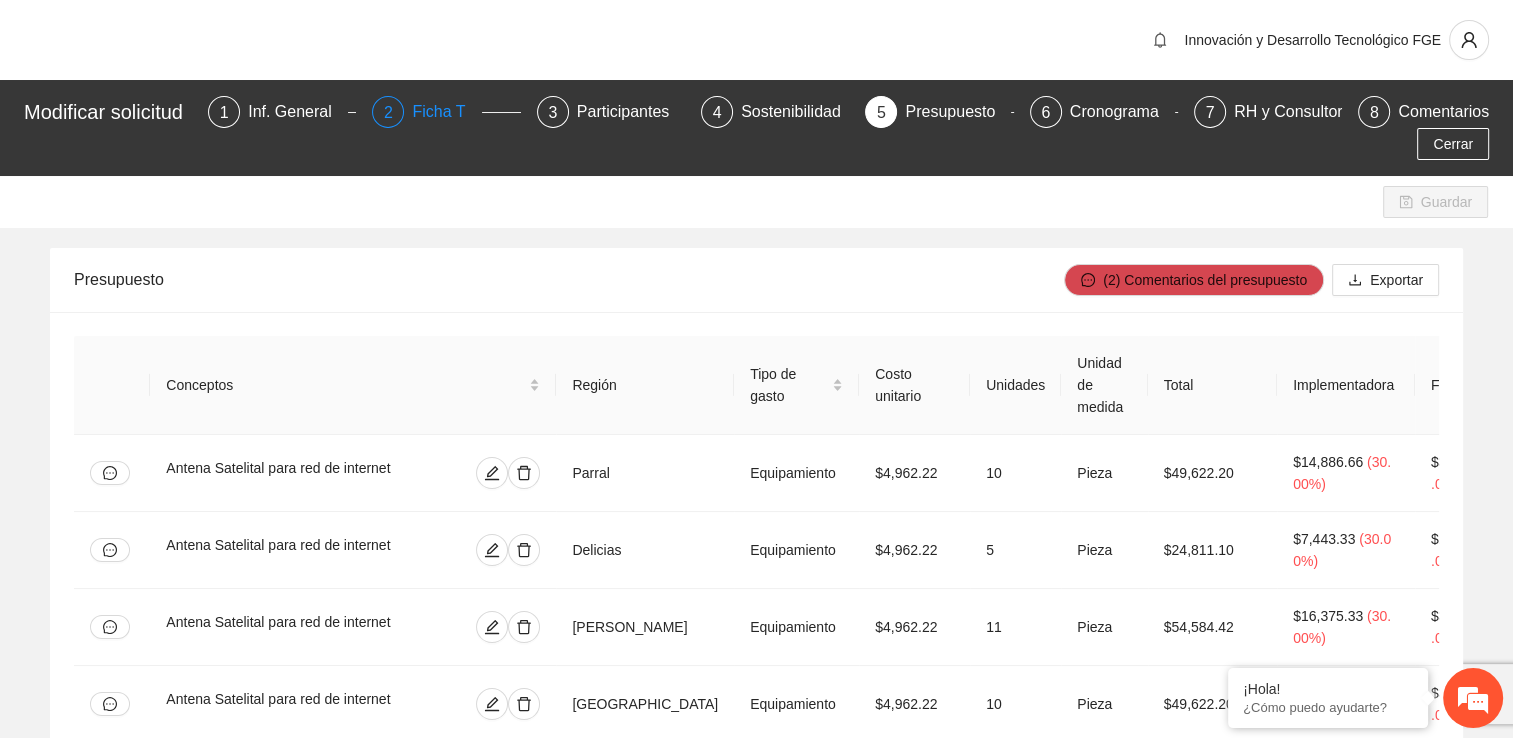 click on "Ficha T" at bounding box center (446, 112) 